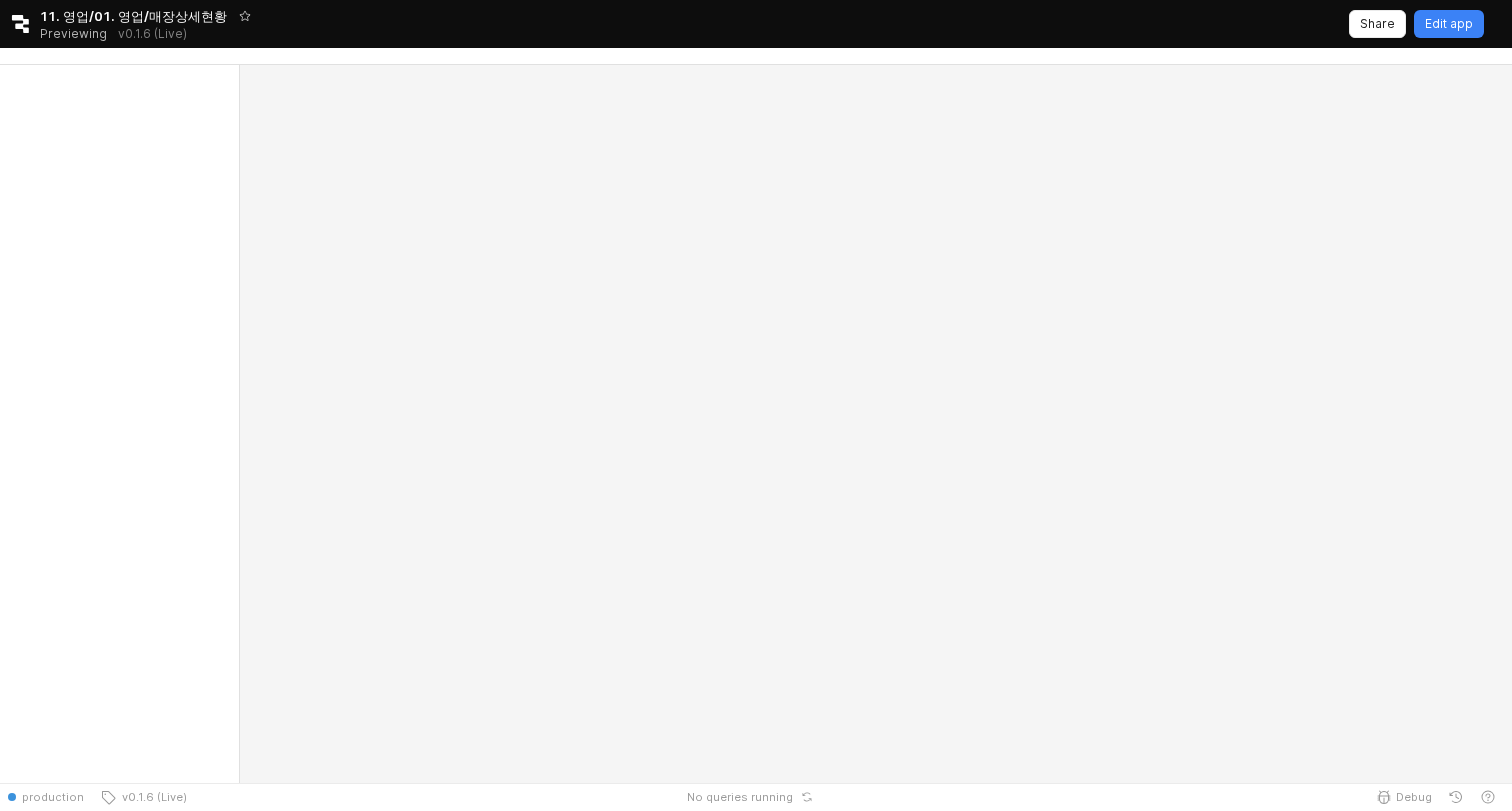 scroll, scrollTop: 0, scrollLeft: 0, axis: both 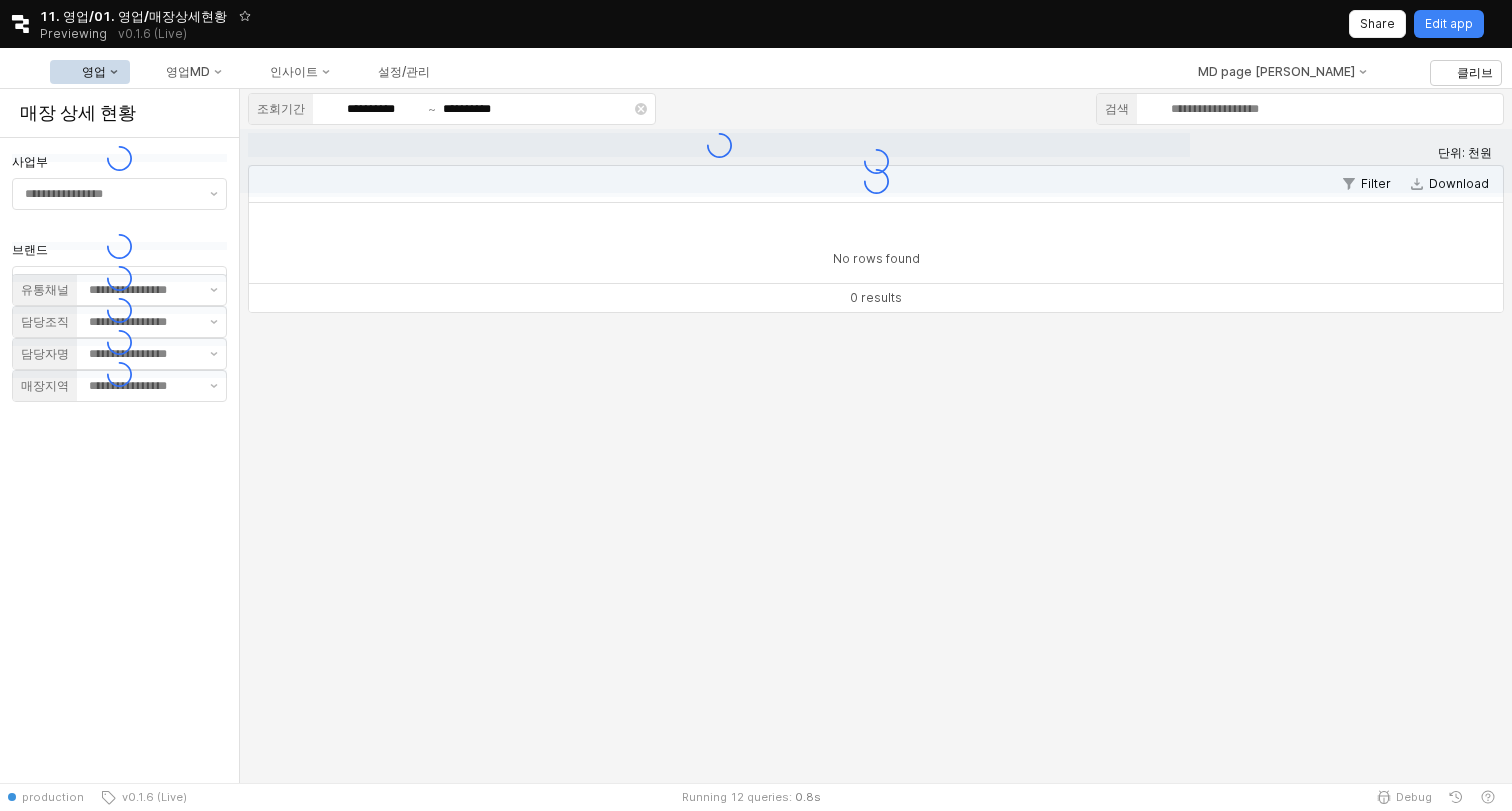 type on "**" 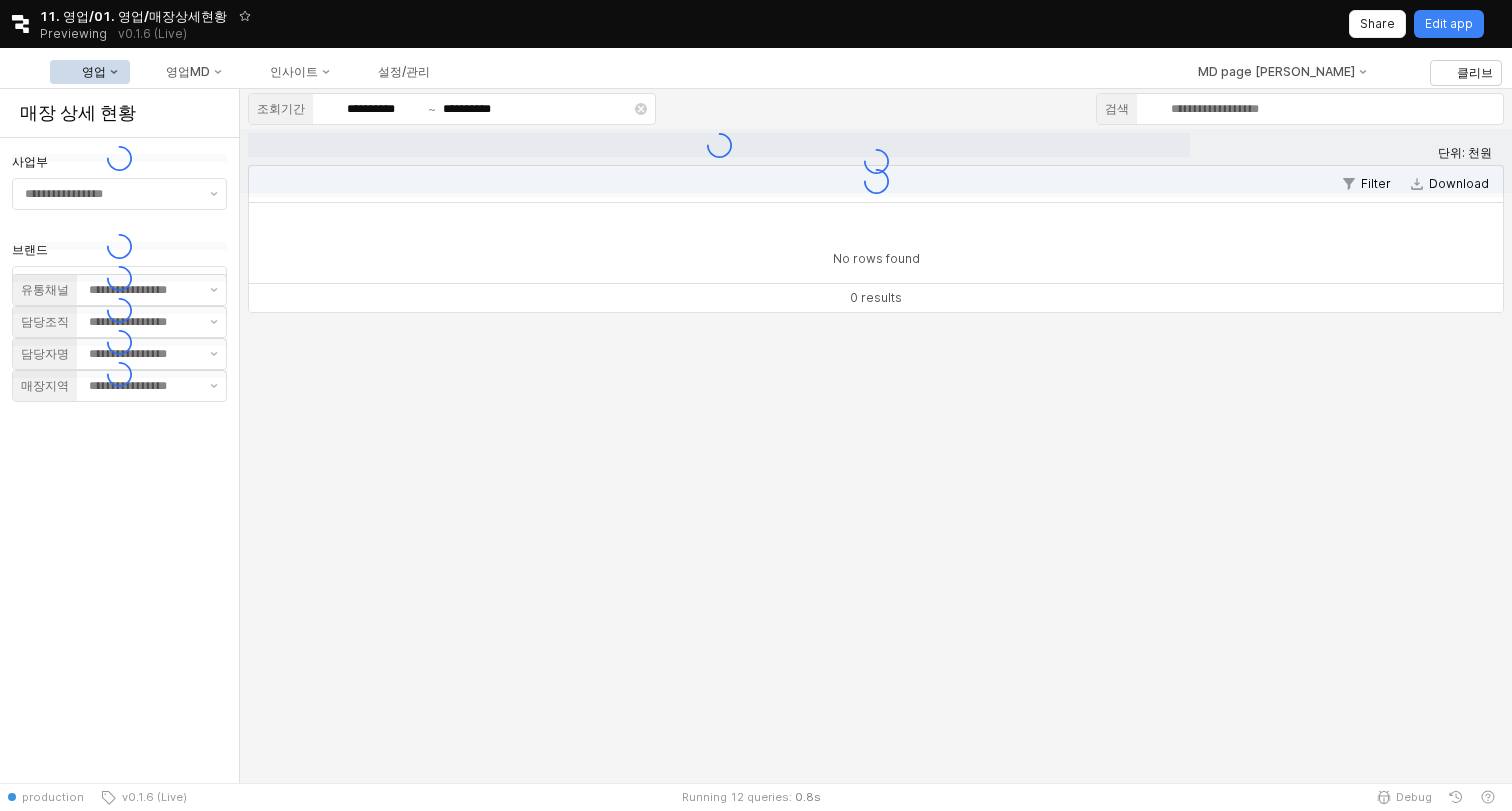 type on "**" 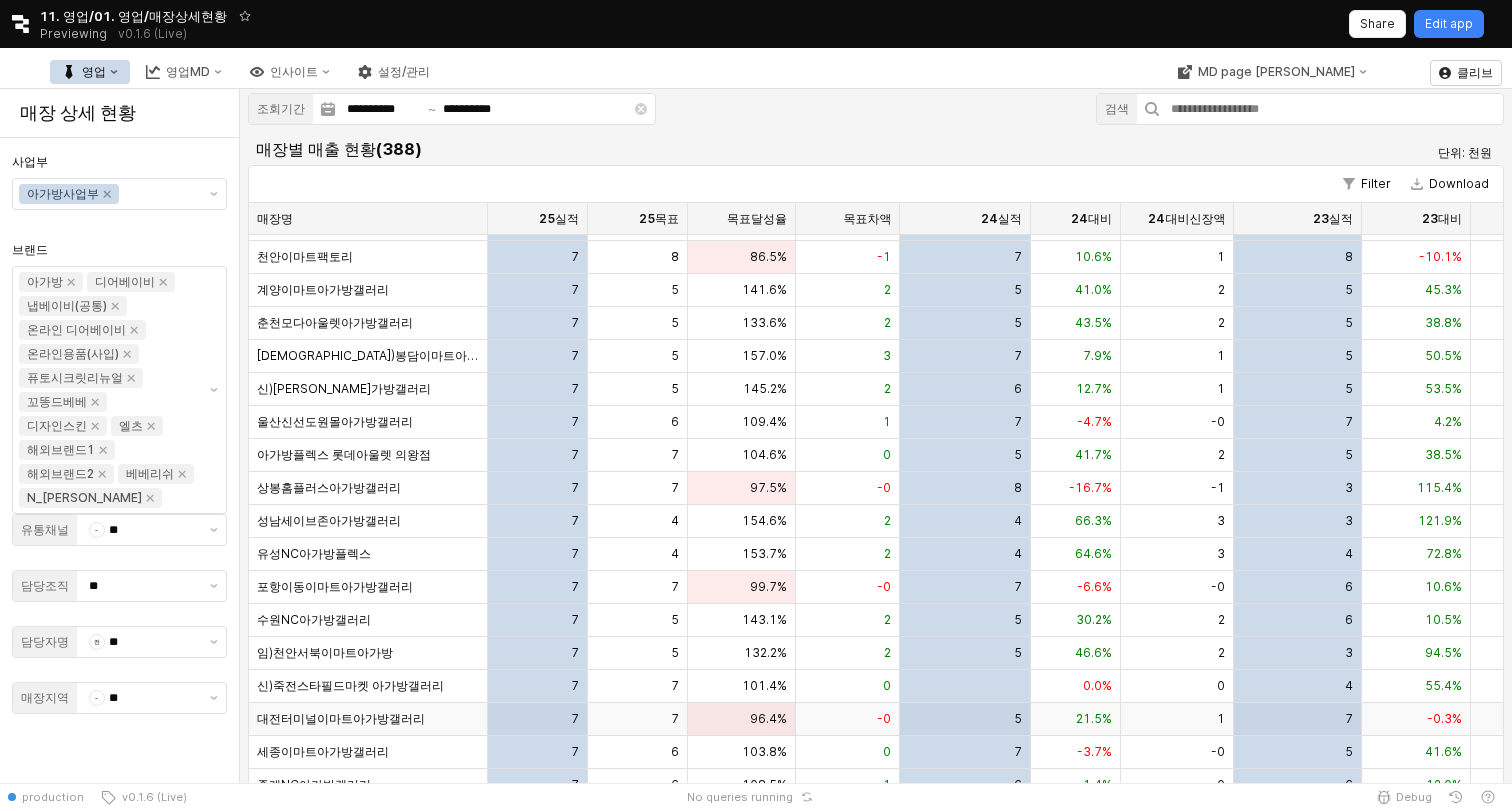 scroll, scrollTop: 498, scrollLeft: 0, axis: vertical 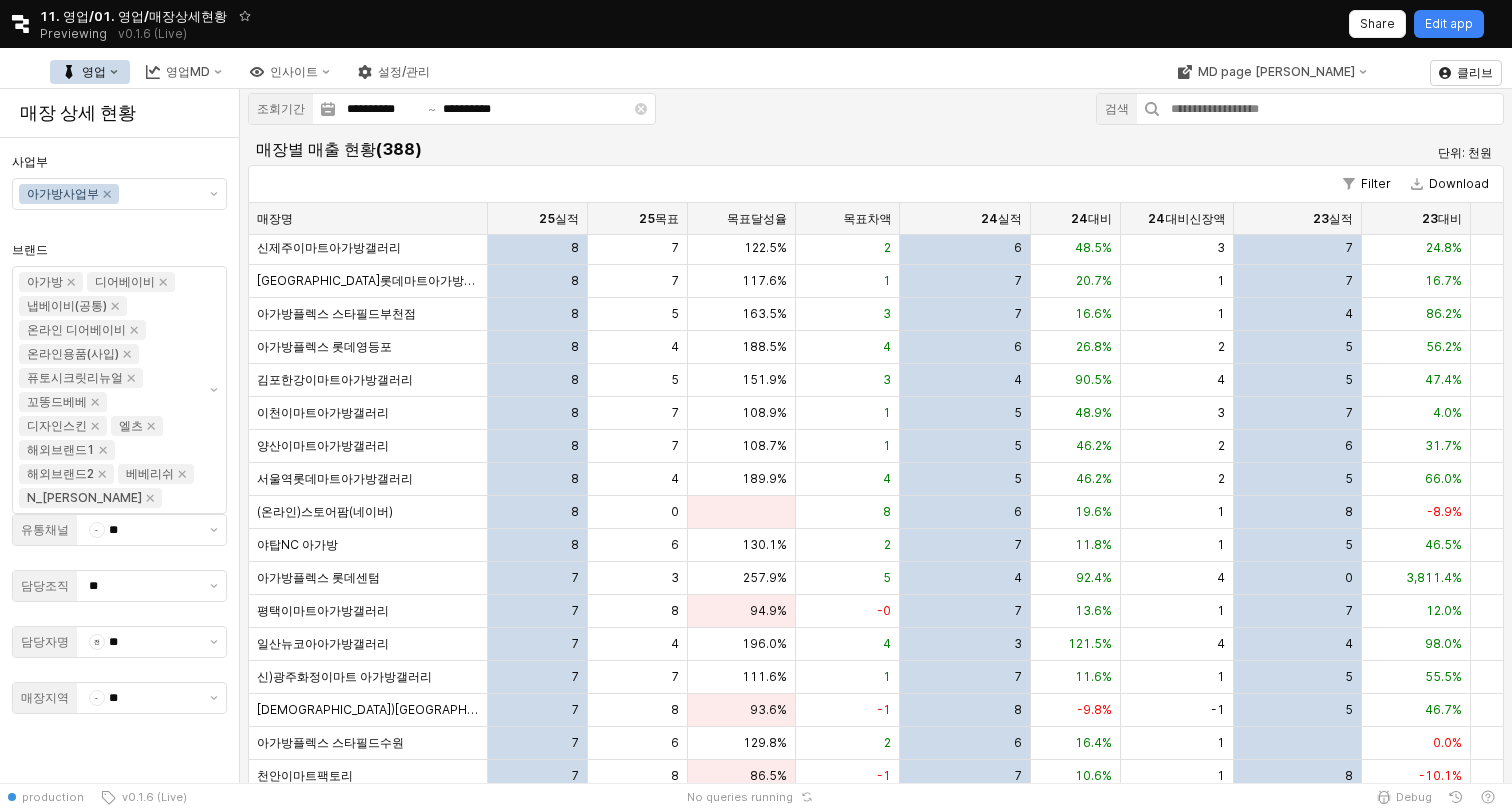 click on "**********" at bounding box center (876, 533) 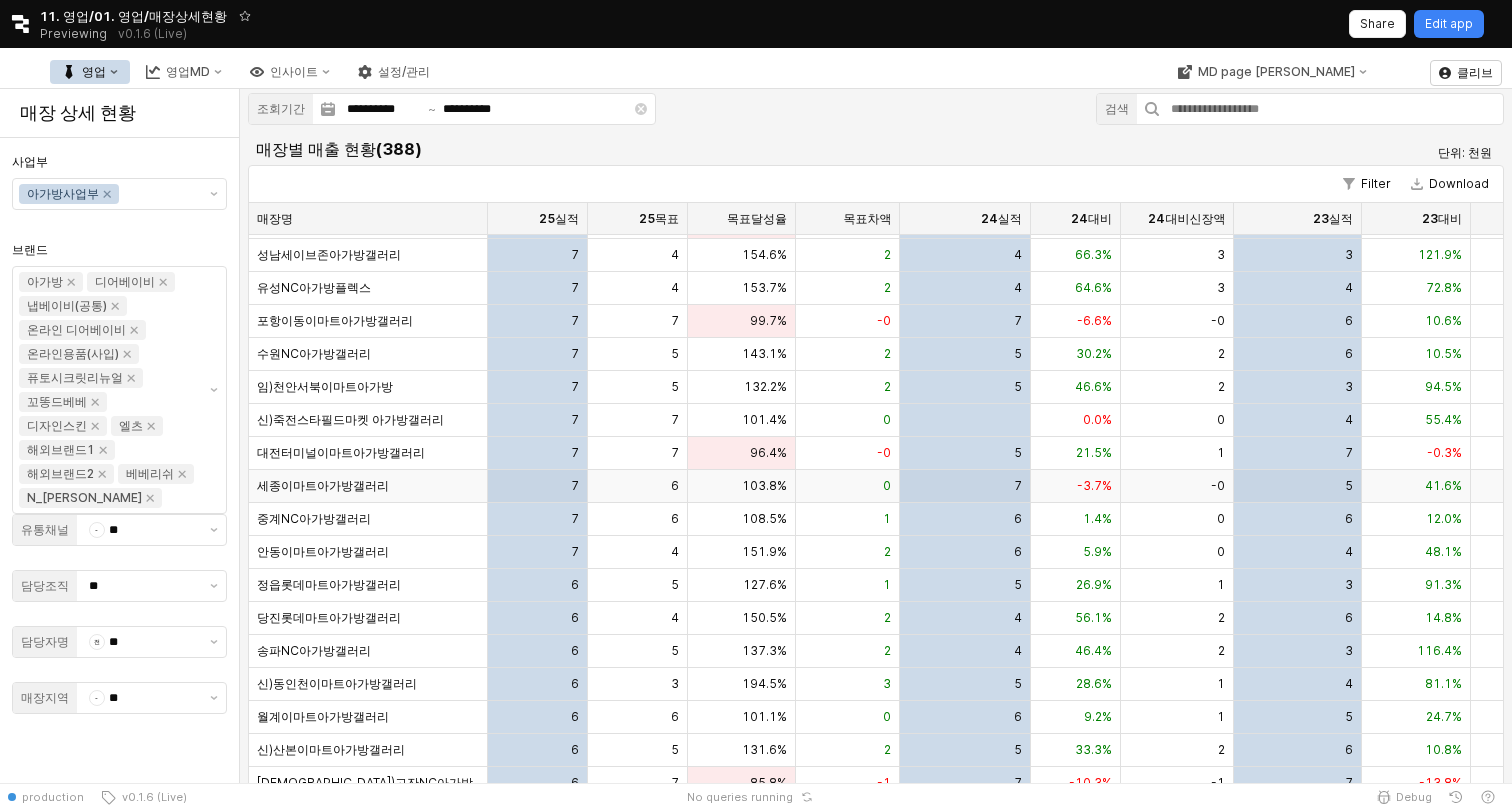 scroll, scrollTop: 1594, scrollLeft: 0, axis: vertical 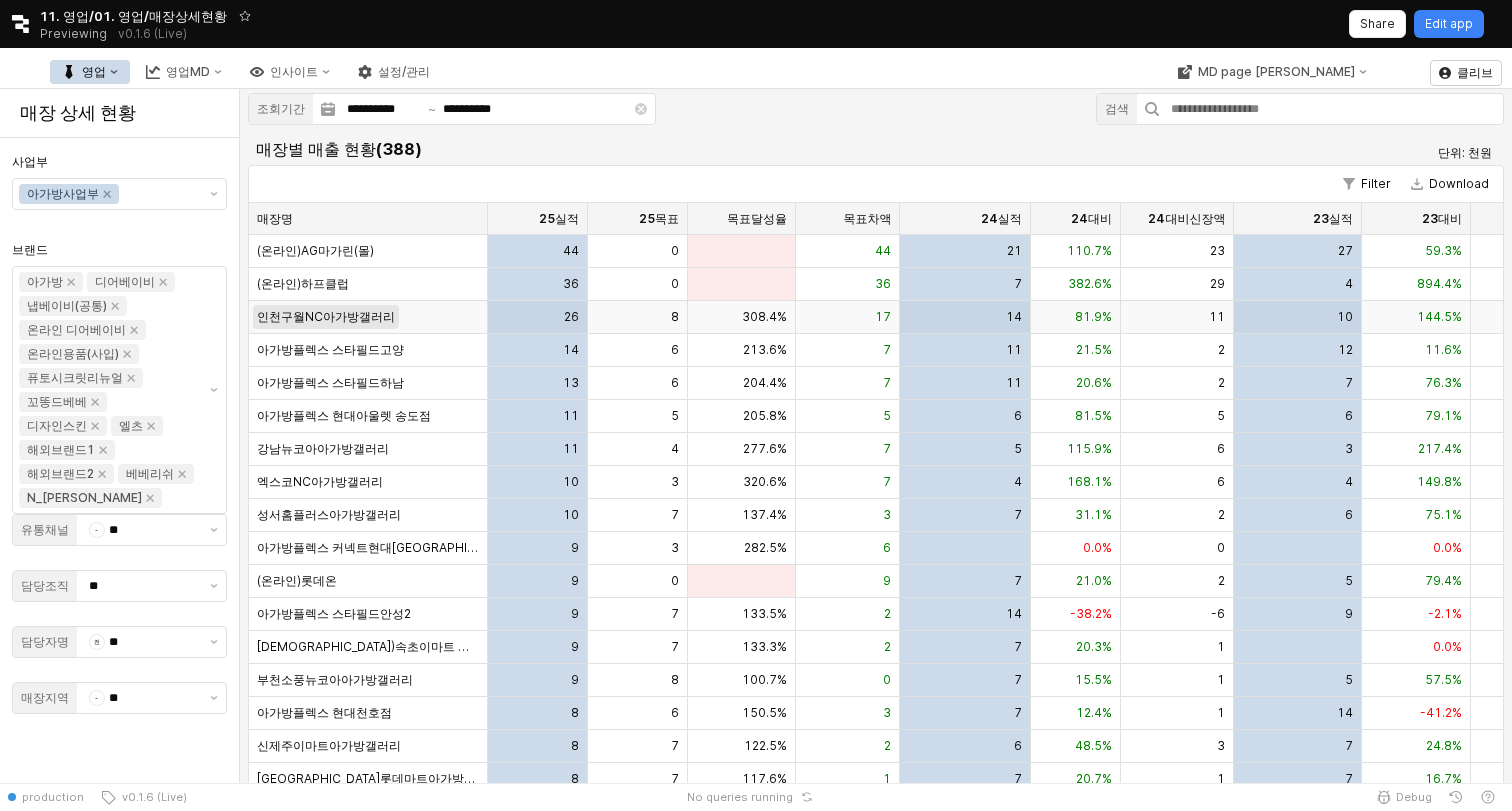click on "인천구월NC아가방갤러리" at bounding box center [326, 317] 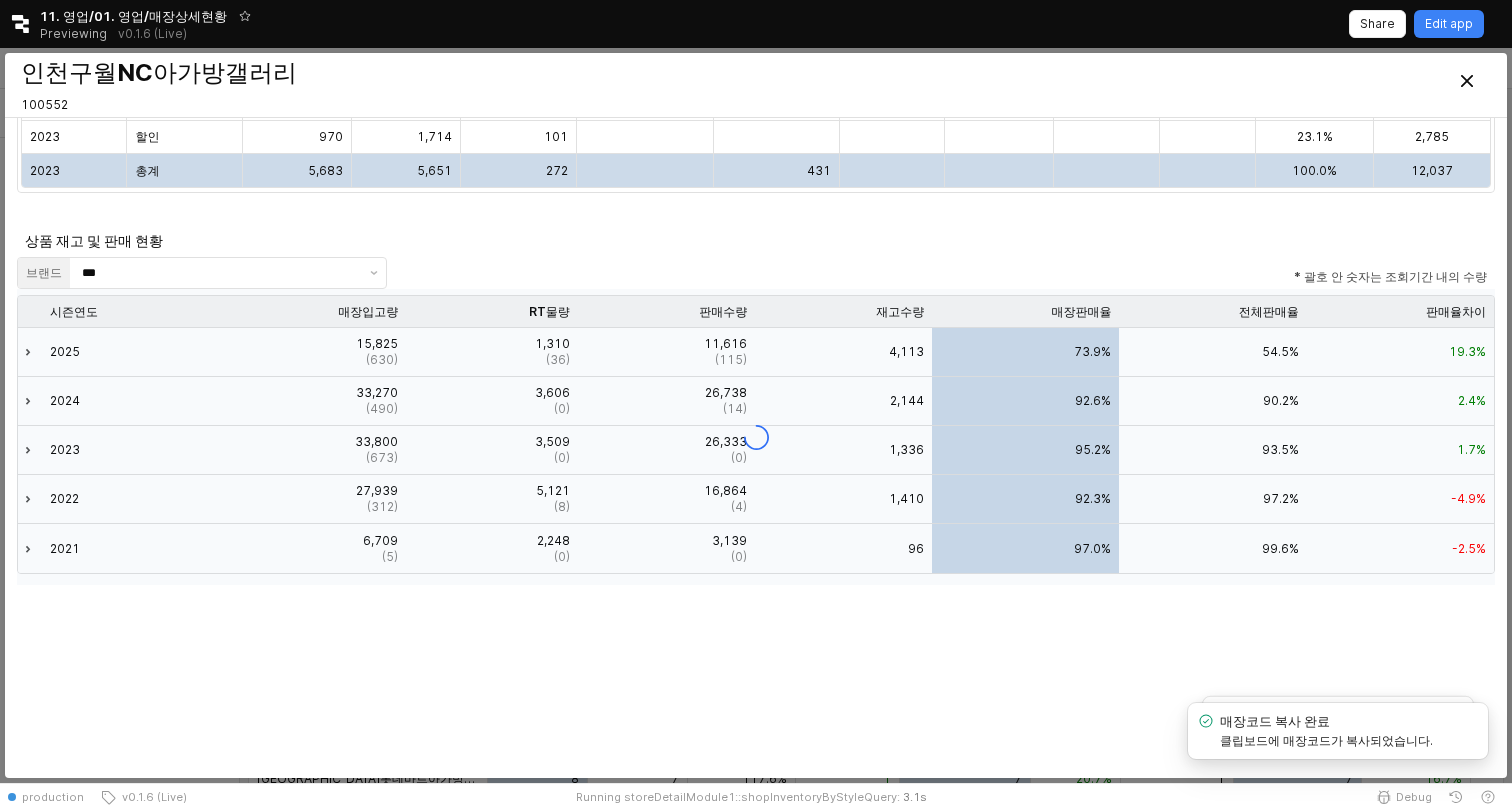 scroll, scrollTop: 1733, scrollLeft: 0, axis: vertical 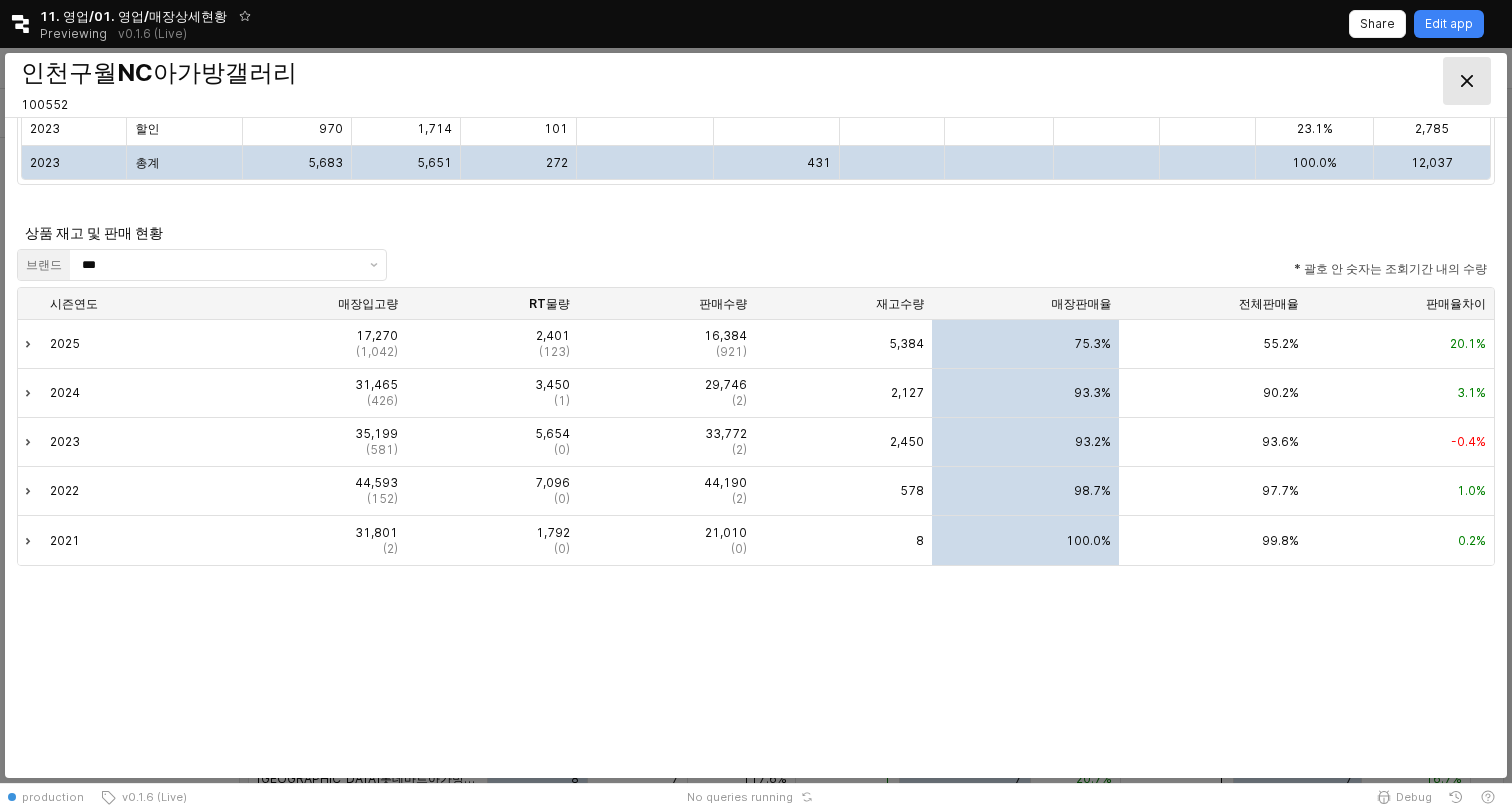 click 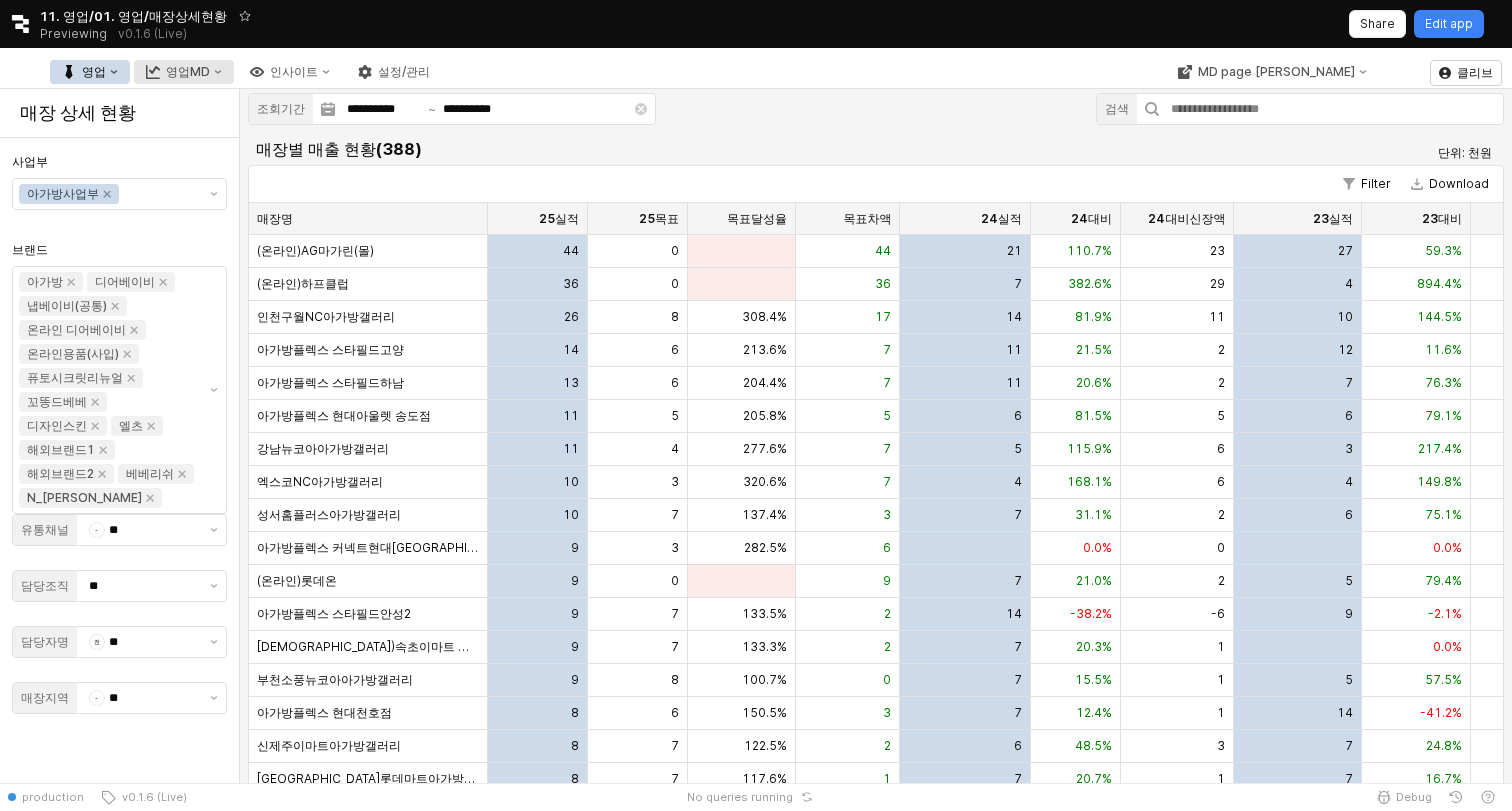 click on "영업MD" at bounding box center (184, 72) 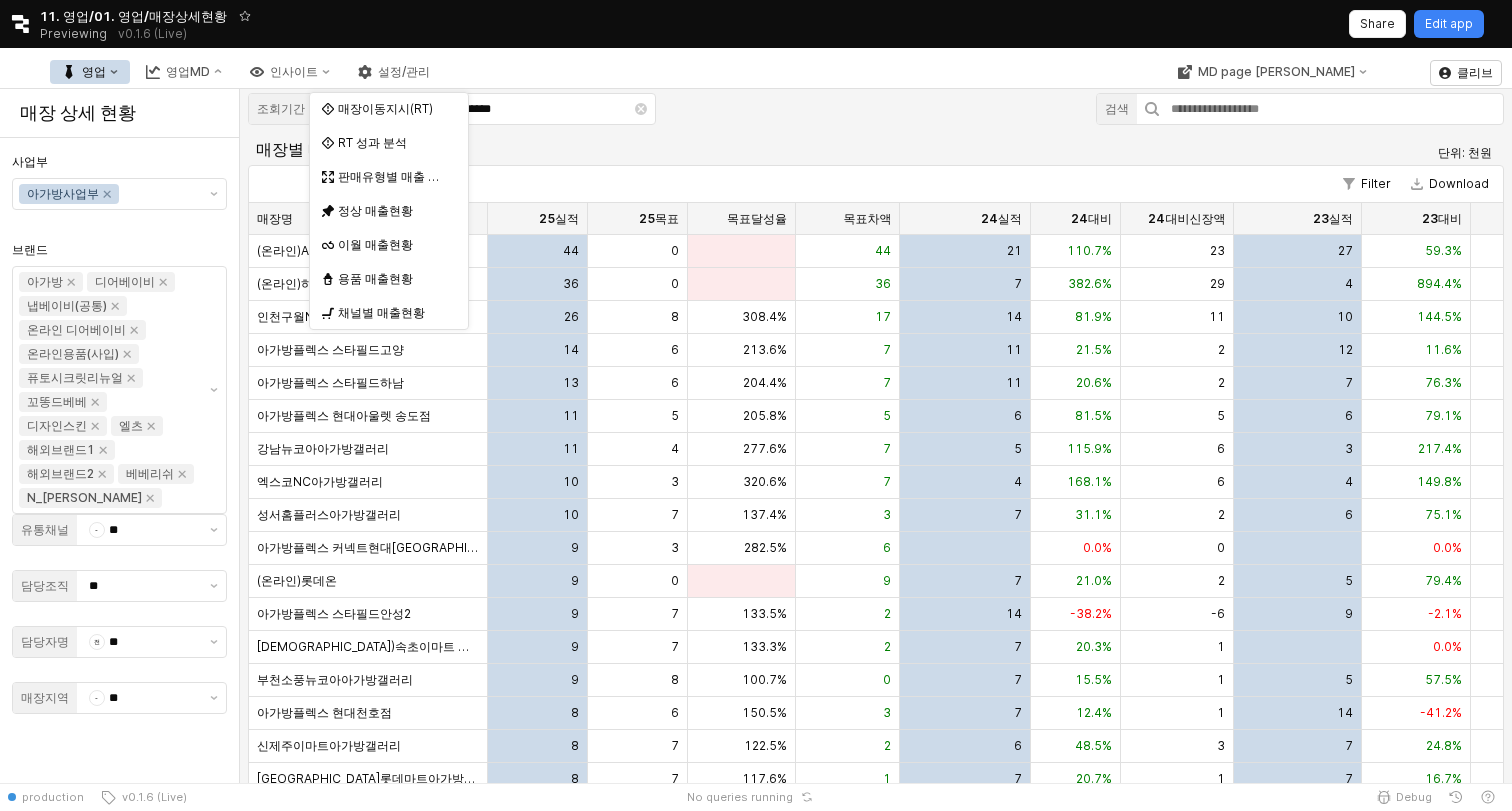 click on "영업" at bounding box center (90, 72) 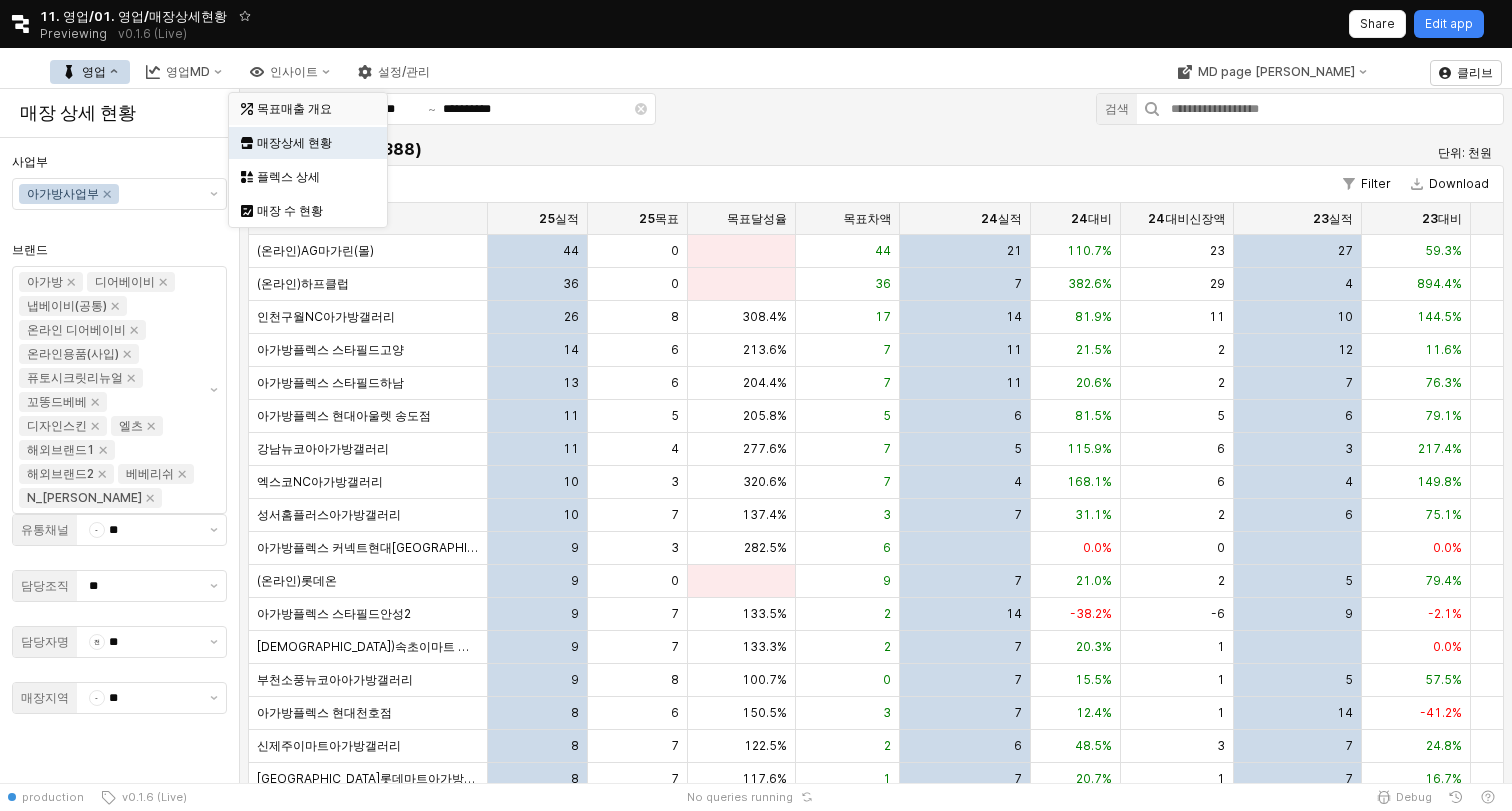 click on "목표매출 개요" at bounding box center (310, 109) 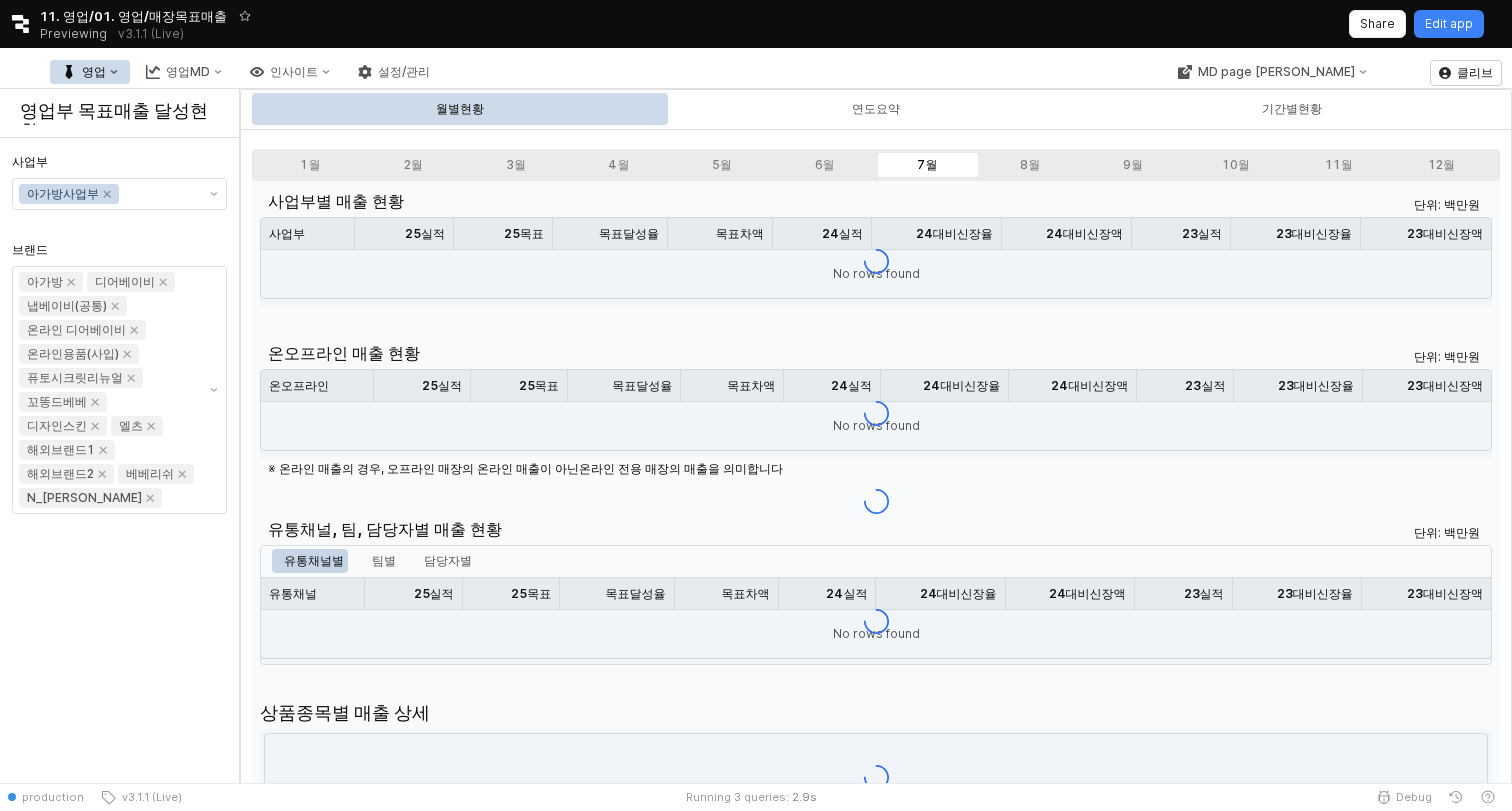 click on "영업" at bounding box center (90, 72) 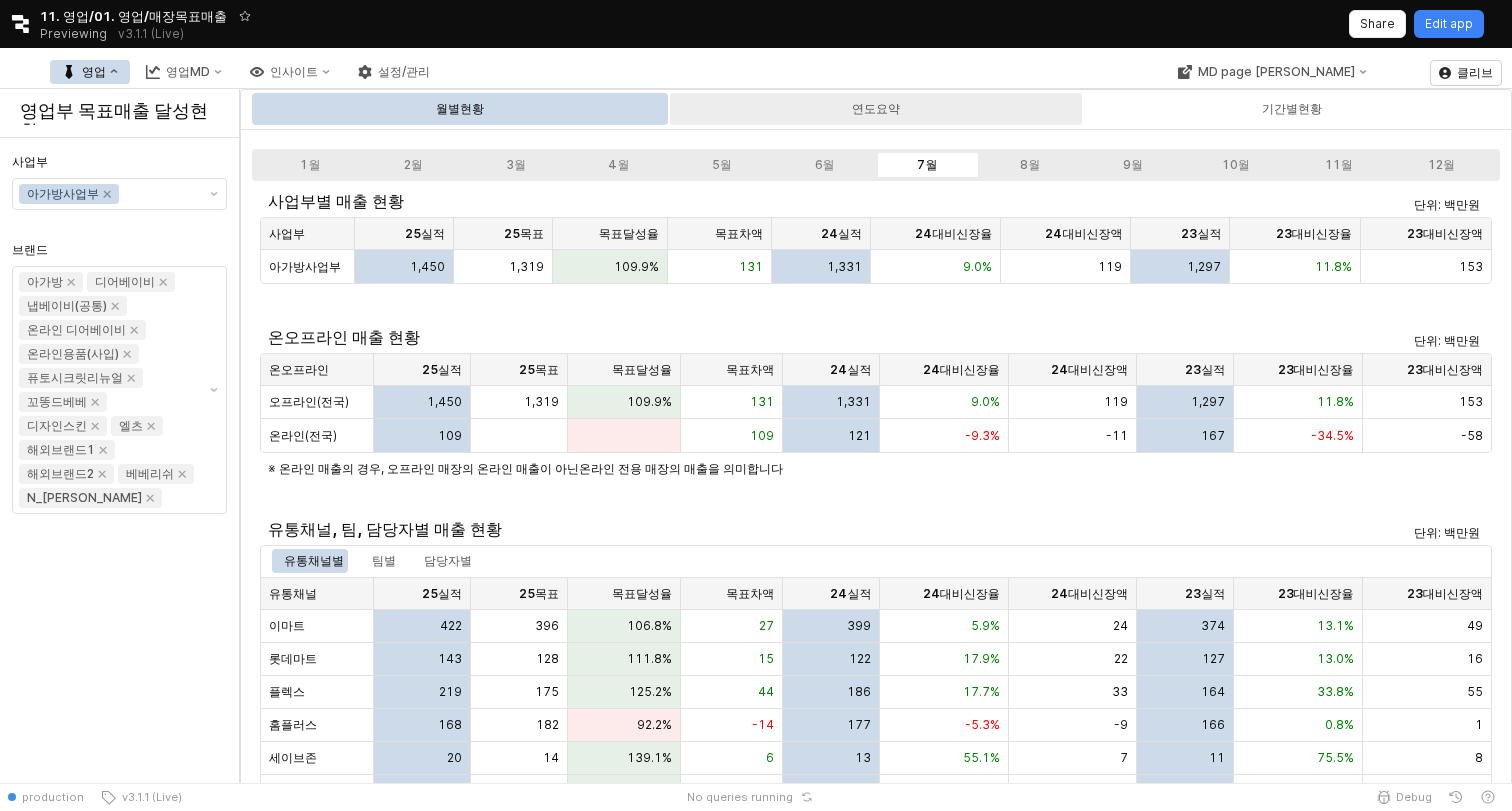 click on "연도요약" at bounding box center [876, 109] 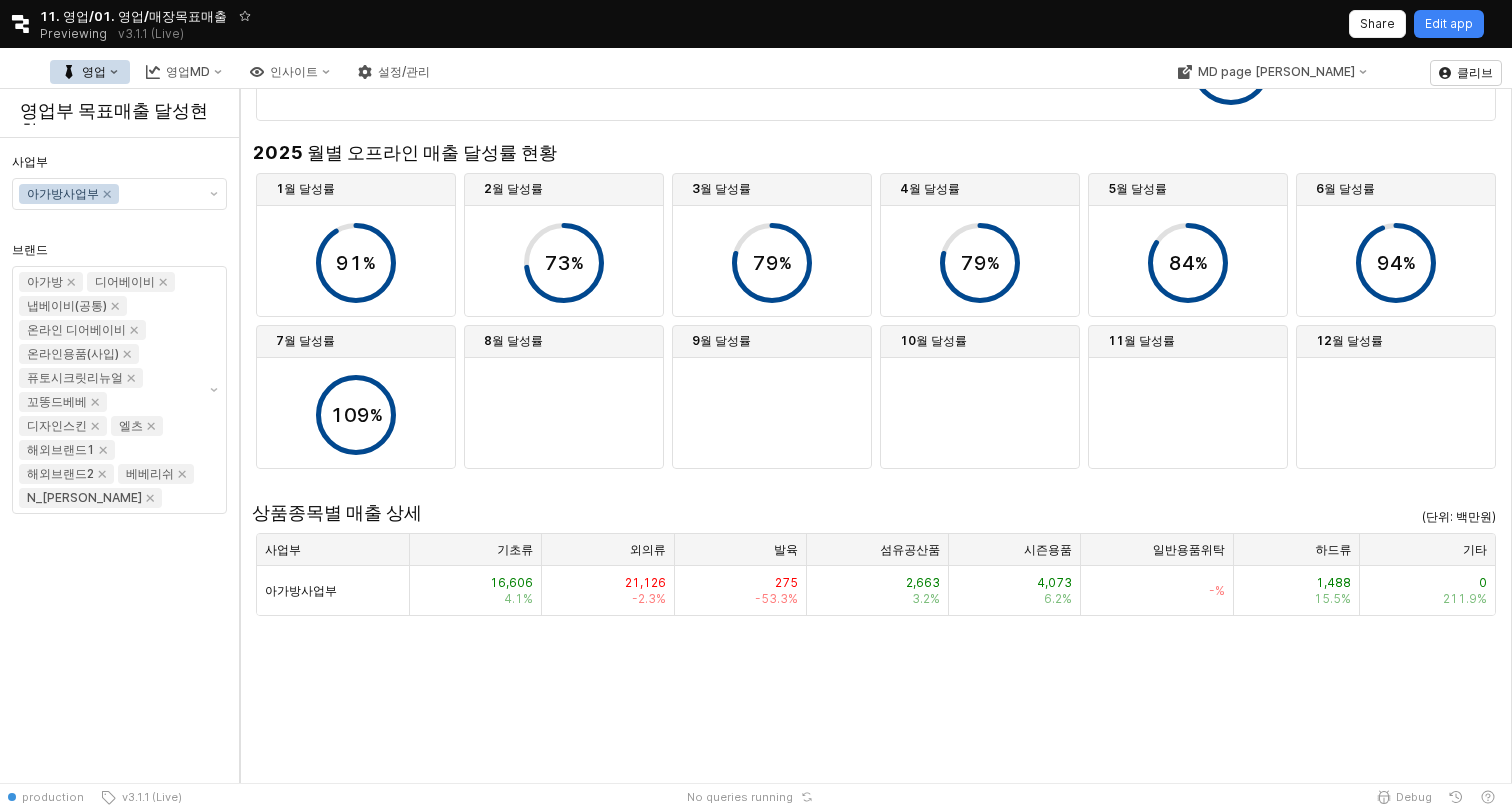 scroll, scrollTop: 202, scrollLeft: 0, axis: vertical 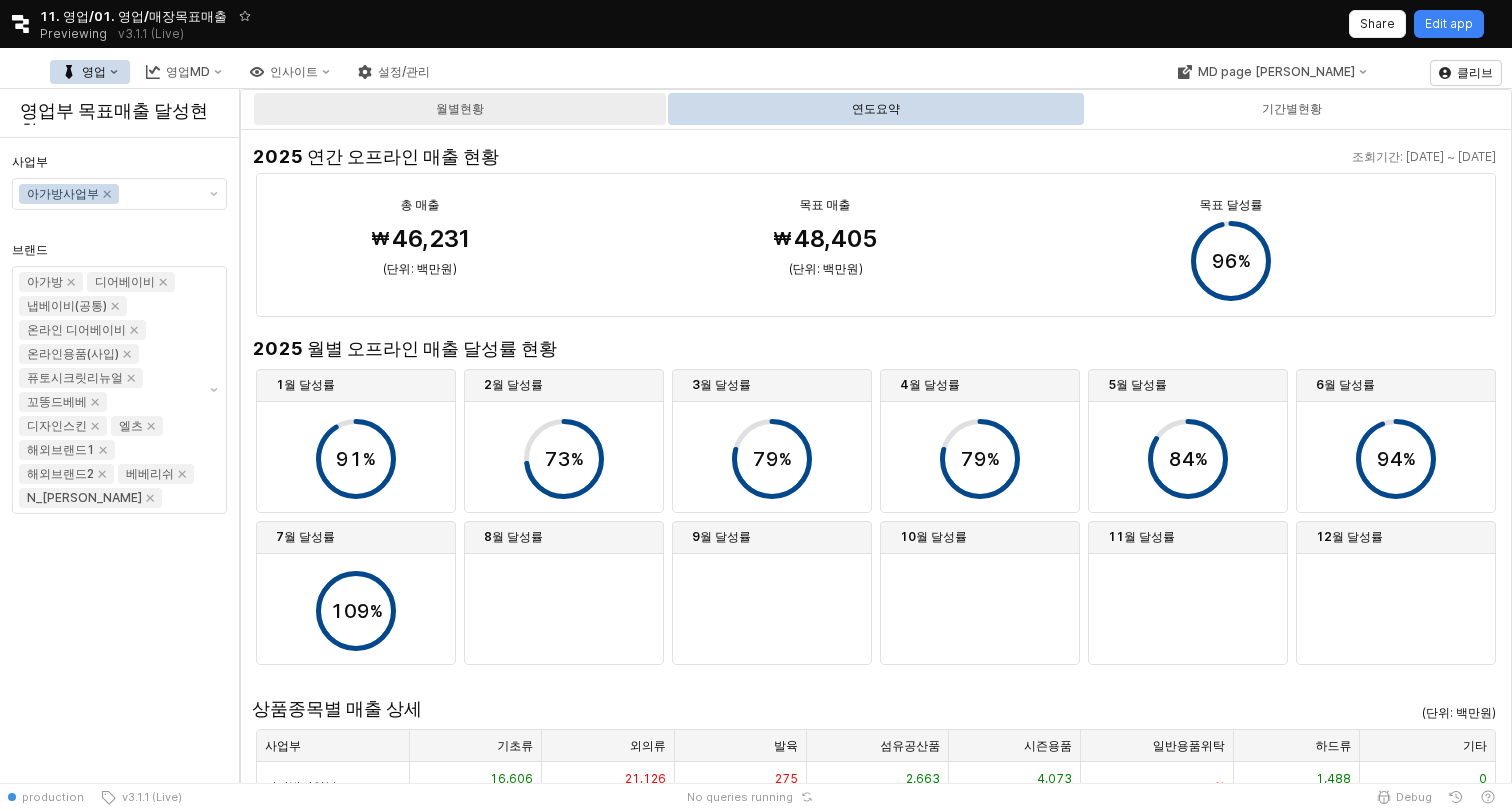 click on "월별현황" at bounding box center [460, 109] 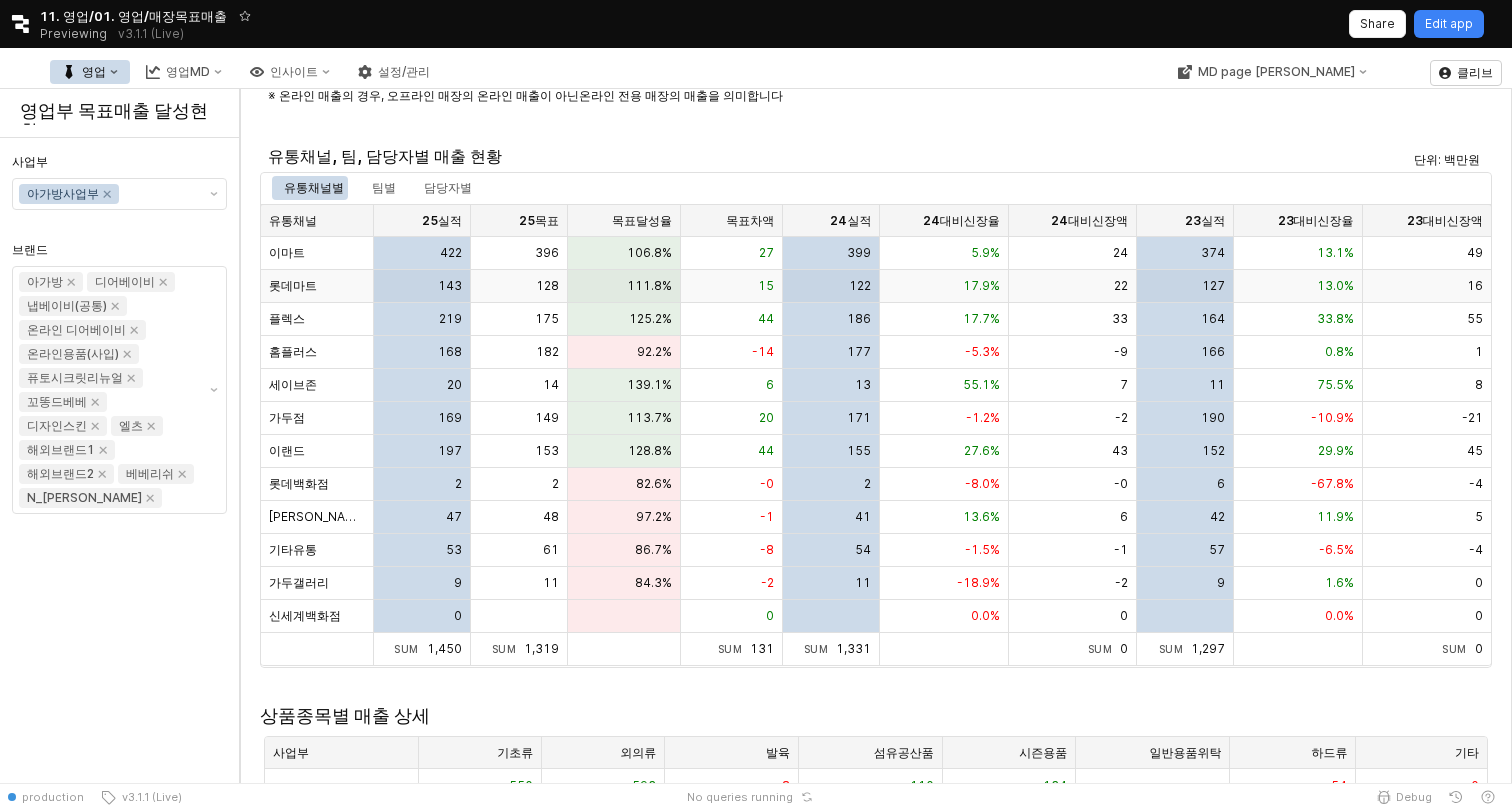 scroll, scrollTop: 375, scrollLeft: 0, axis: vertical 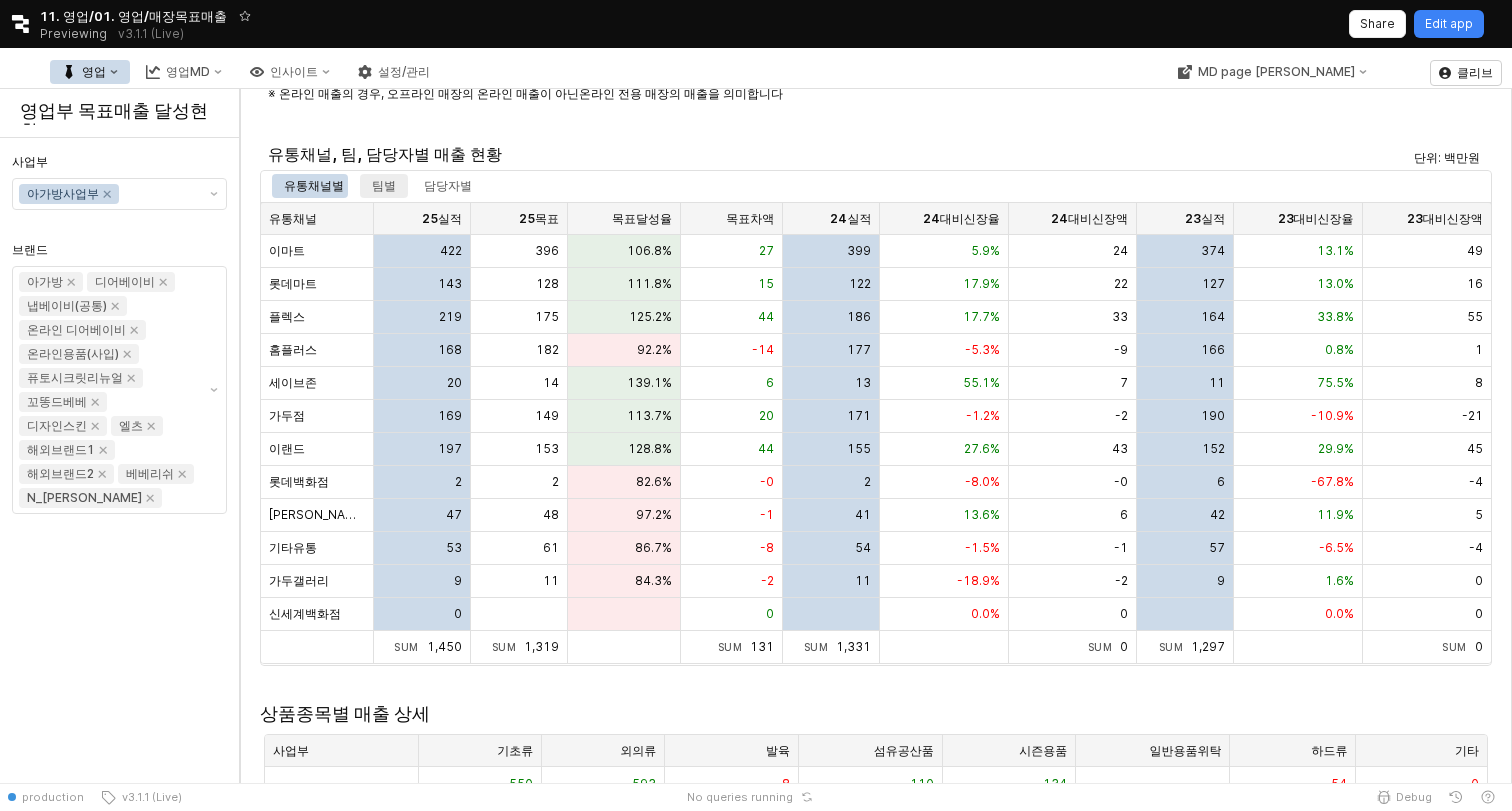 click on "팀별" at bounding box center [384, 186] 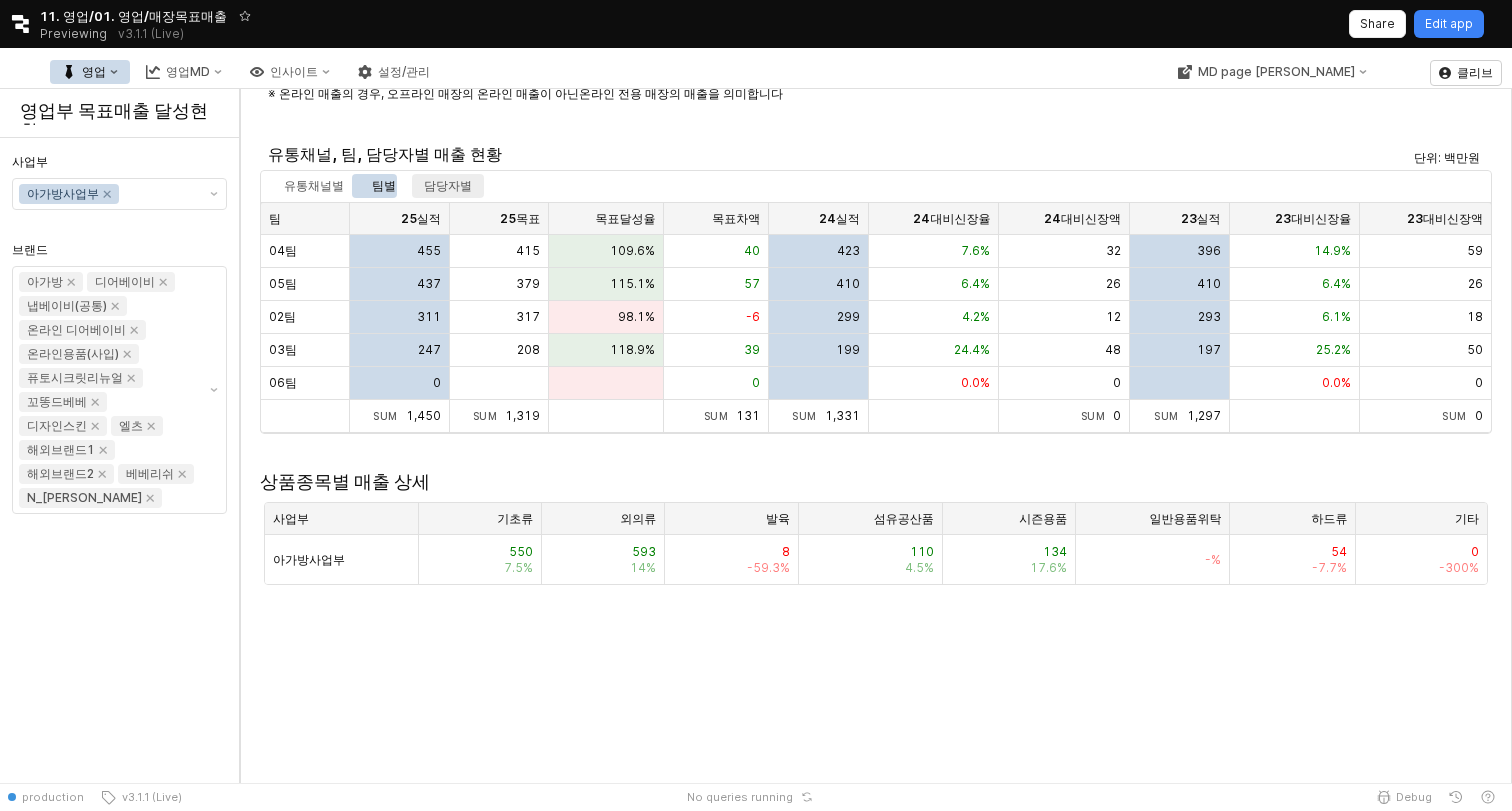 click on "담당자별" at bounding box center [448, 186] 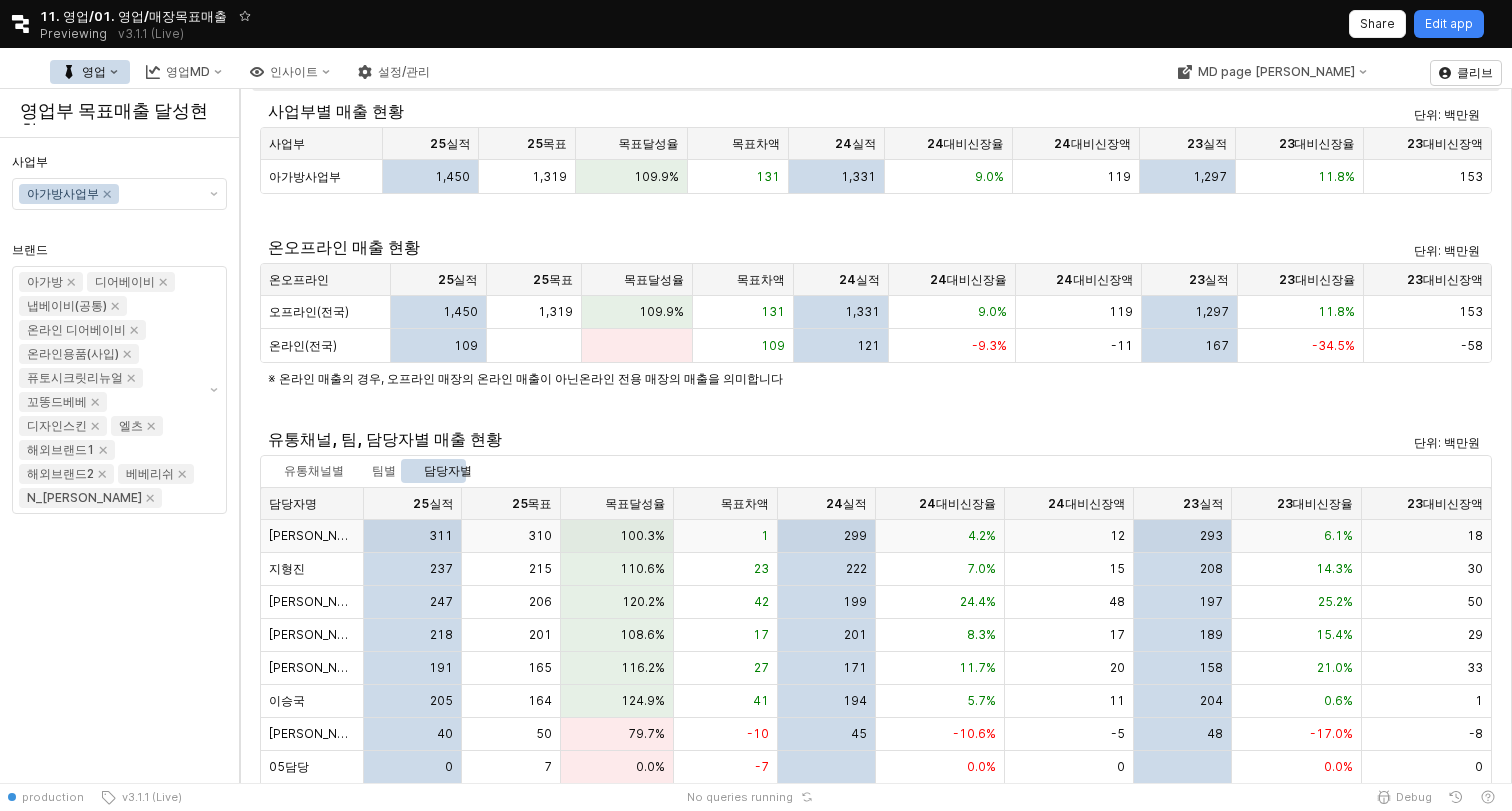 scroll, scrollTop: 0, scrollLeft: 0, axis: both 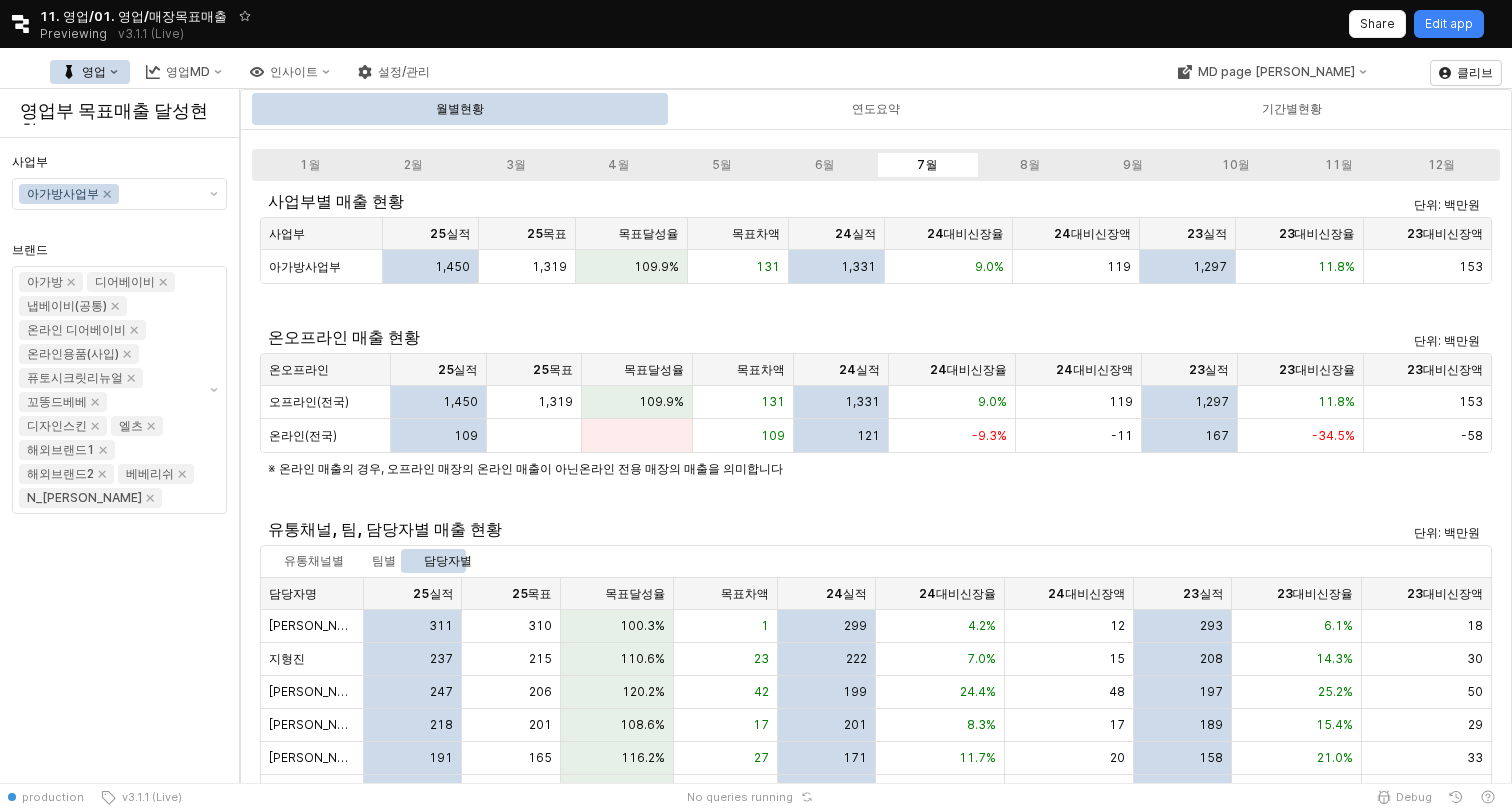 click on "영업" at bounding box center [90, 72] 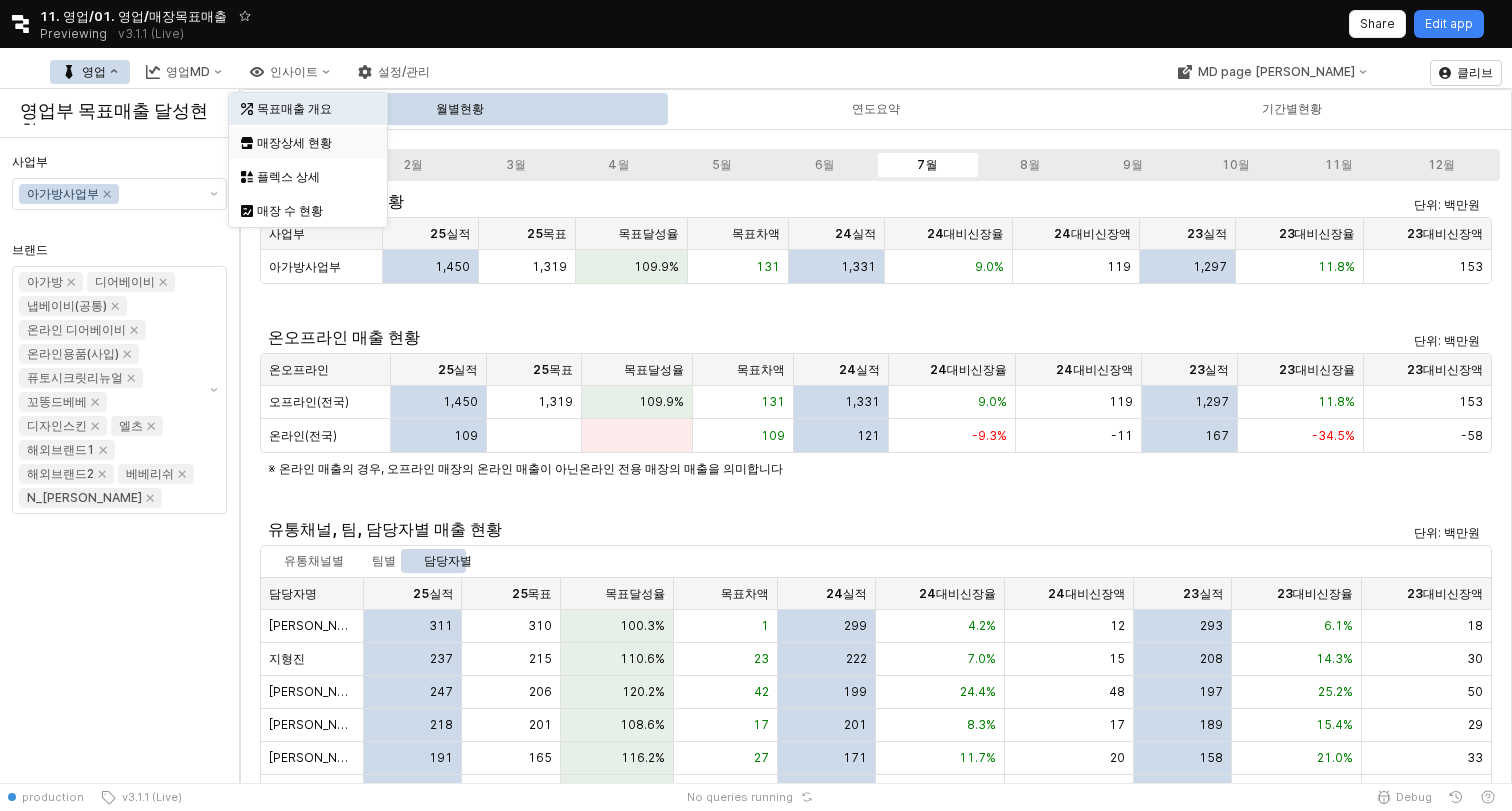 click on "매장상세 현황" at bounding box center [310, 143] 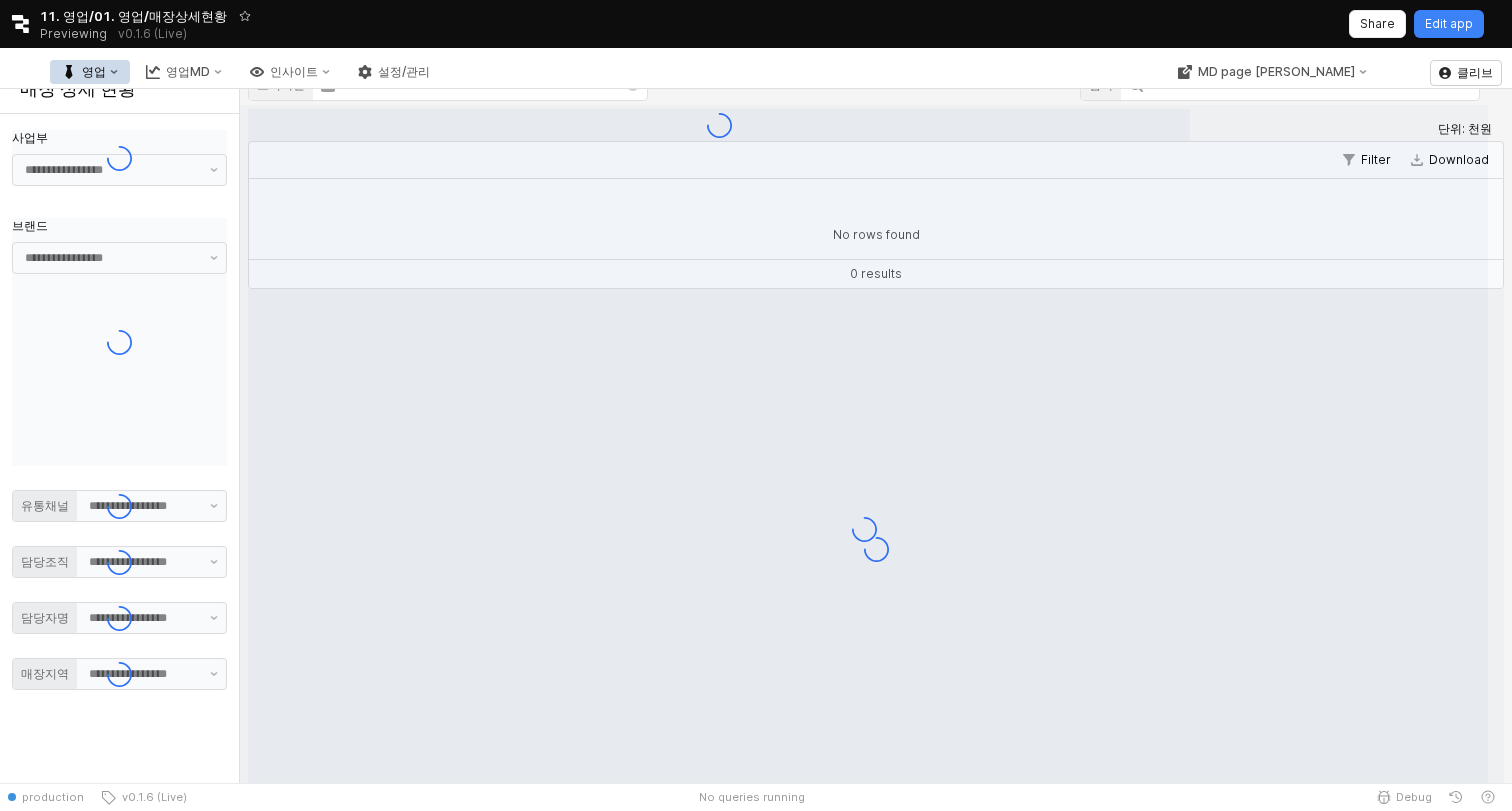 type on "**" 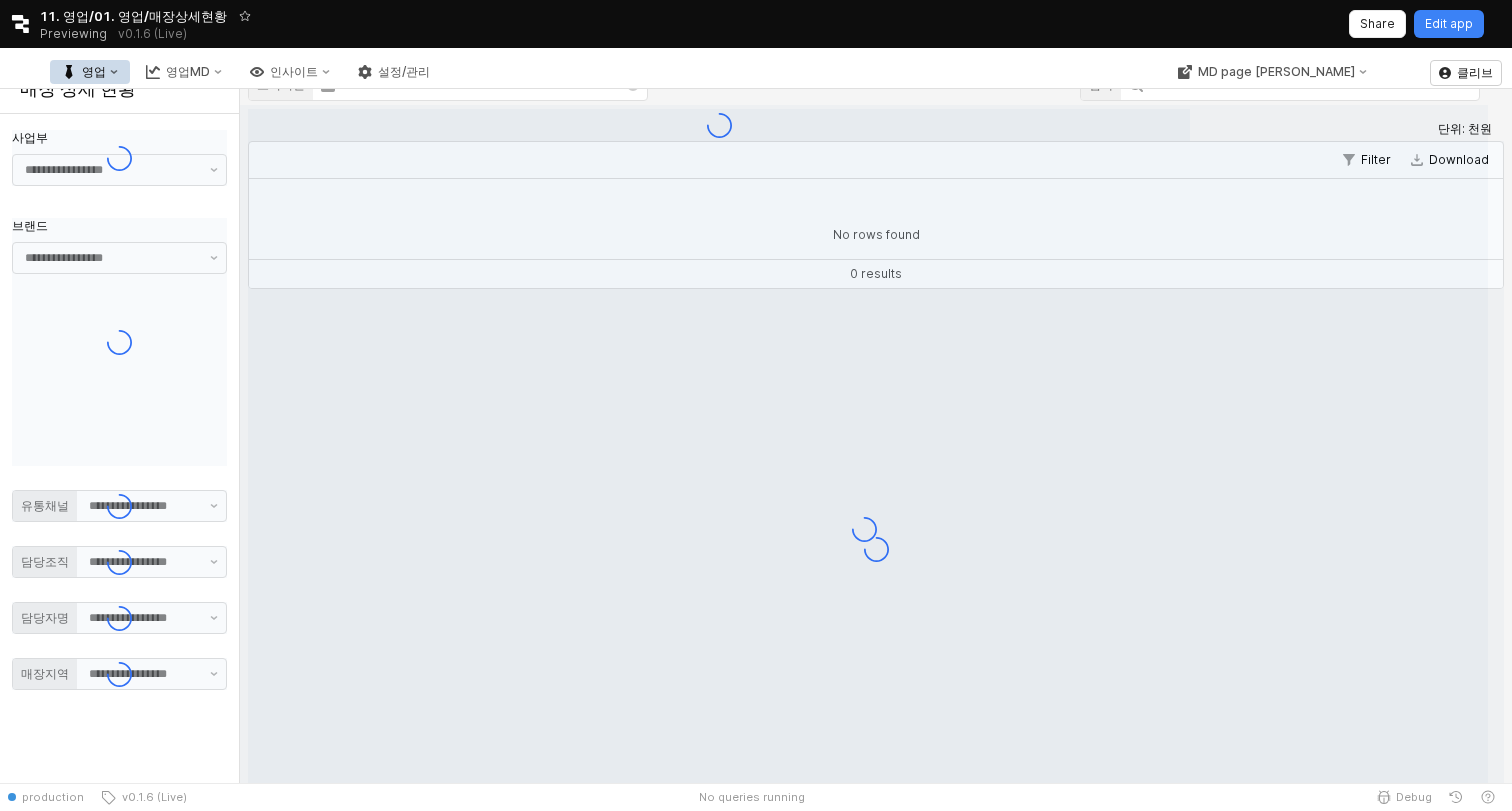 type on "**" 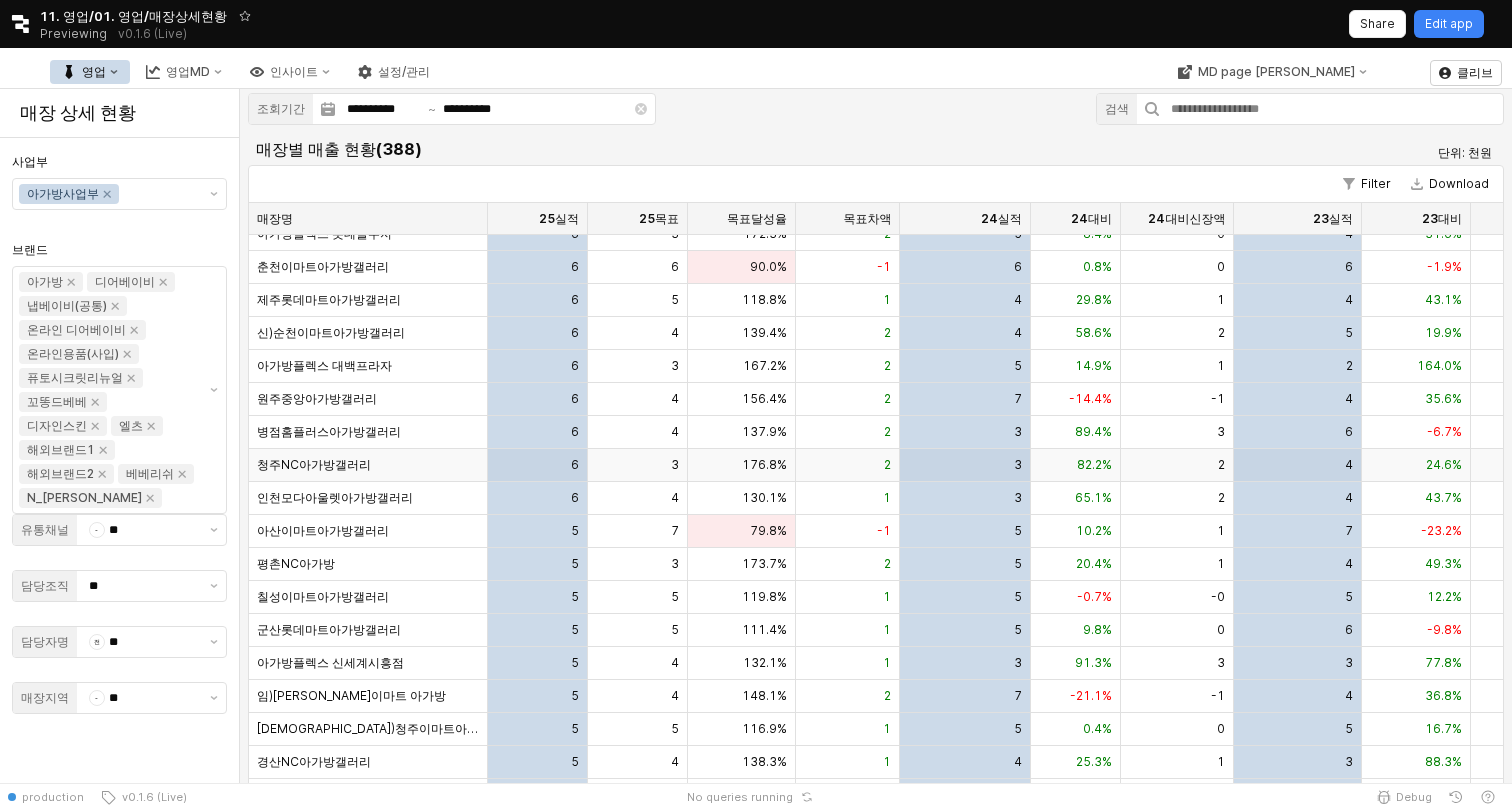 scroll, scrollTop: 2465, scrollLeft: 0, axis: vertical 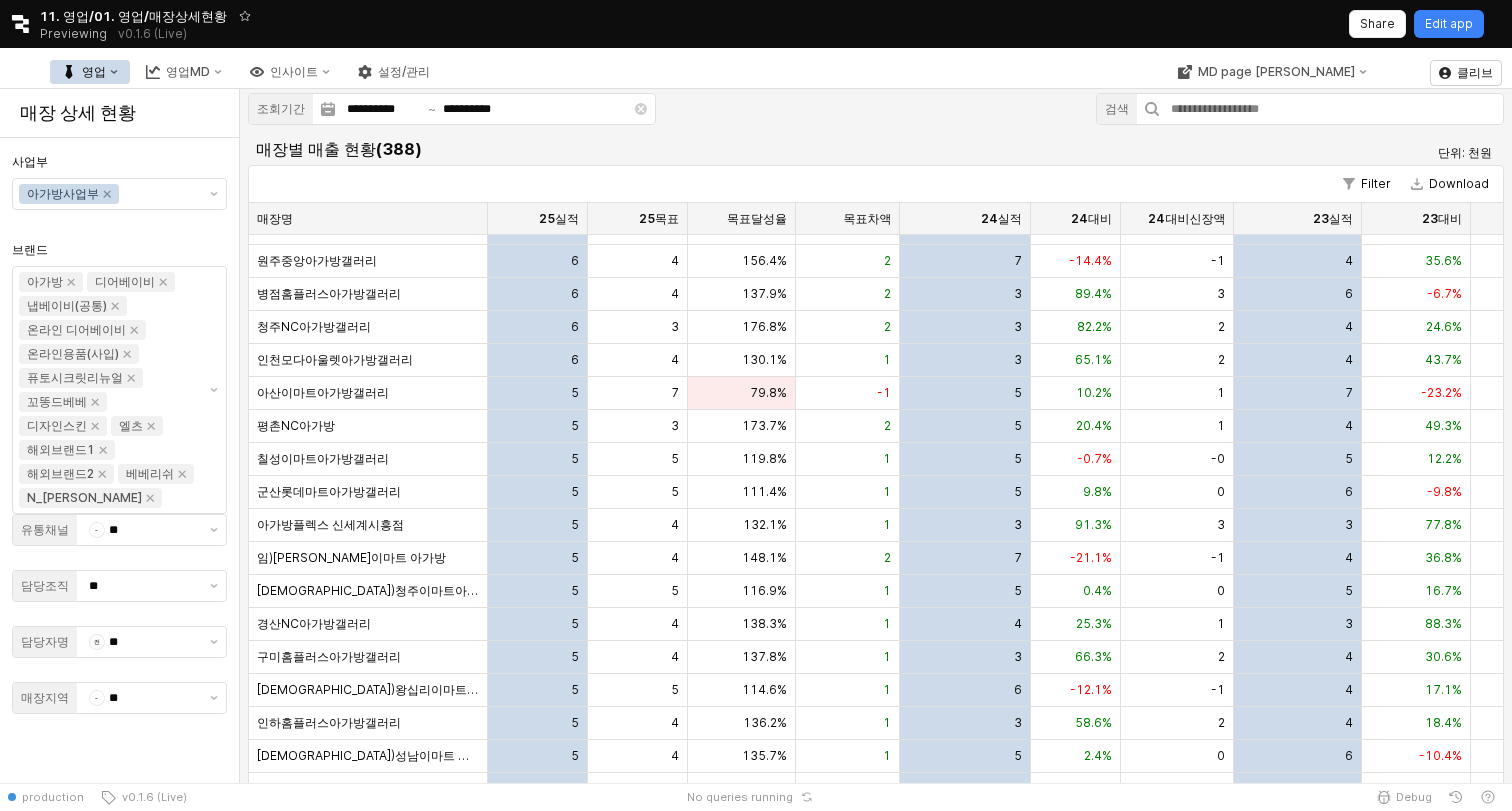 click on "영업" at bounding box center (94, 72) 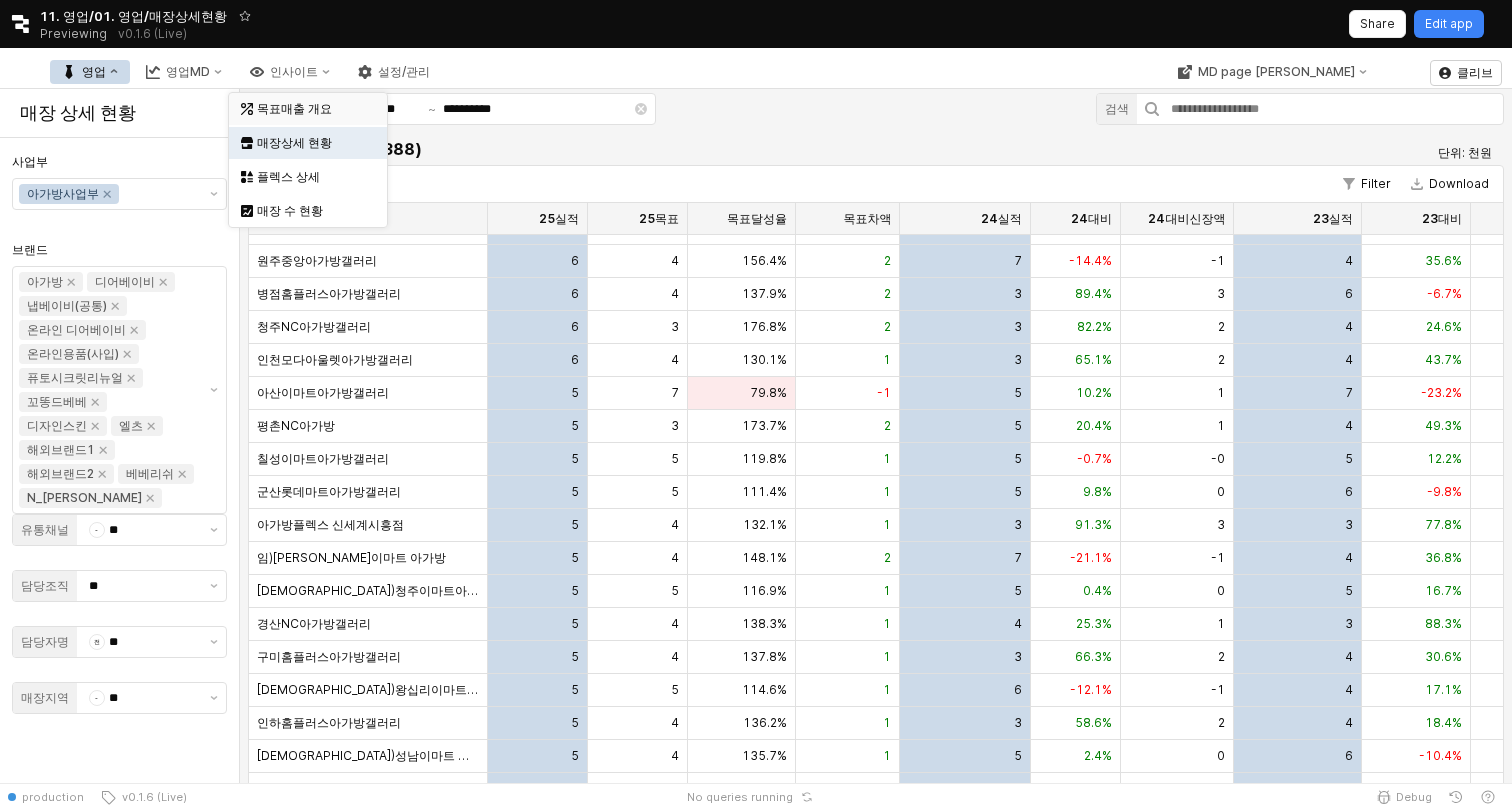 click on "목표매출 개요" at bounding box center [310, 109] 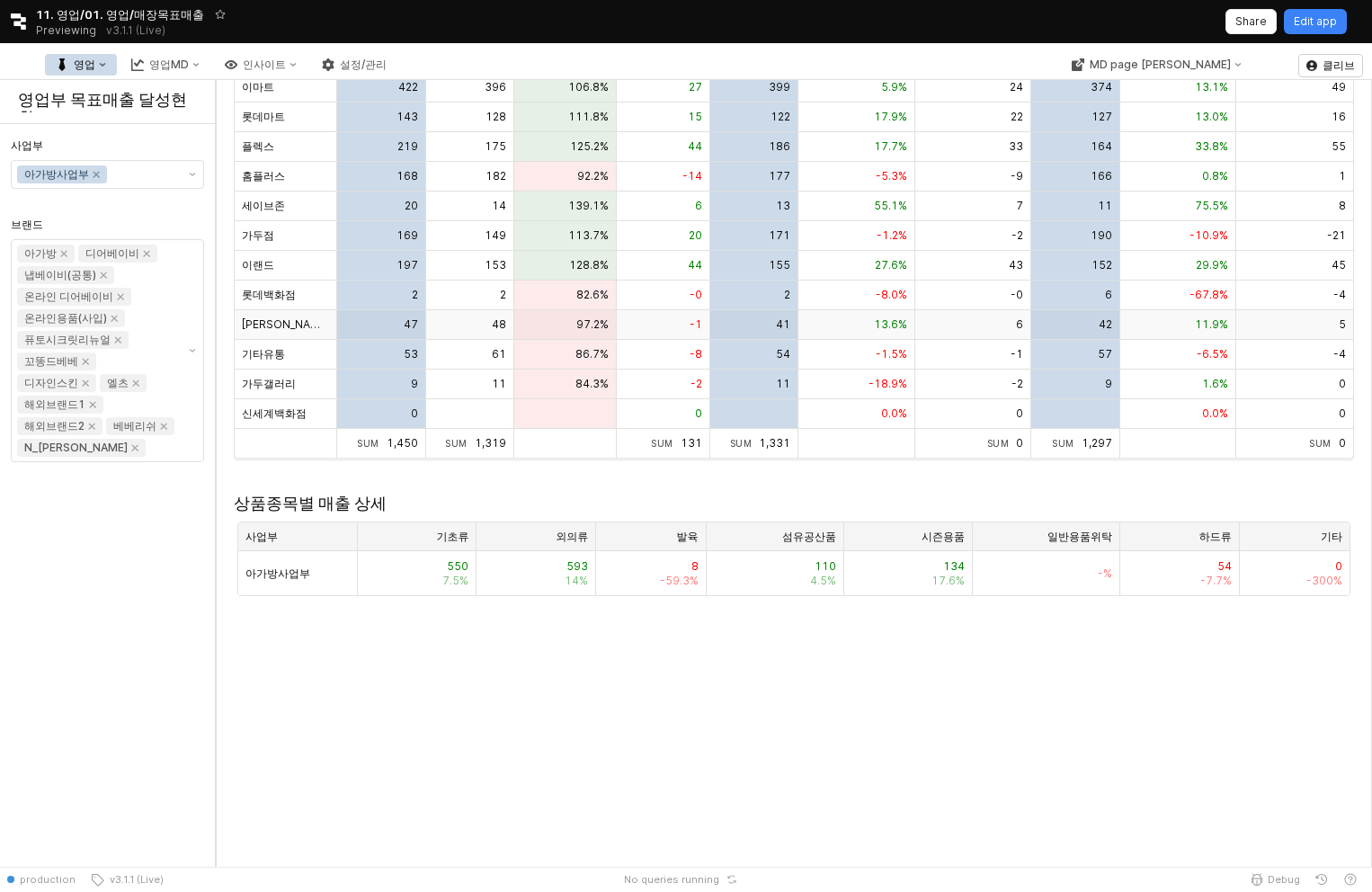 scroll, scrollTop: 0, scrollLeft: 0, axis: both 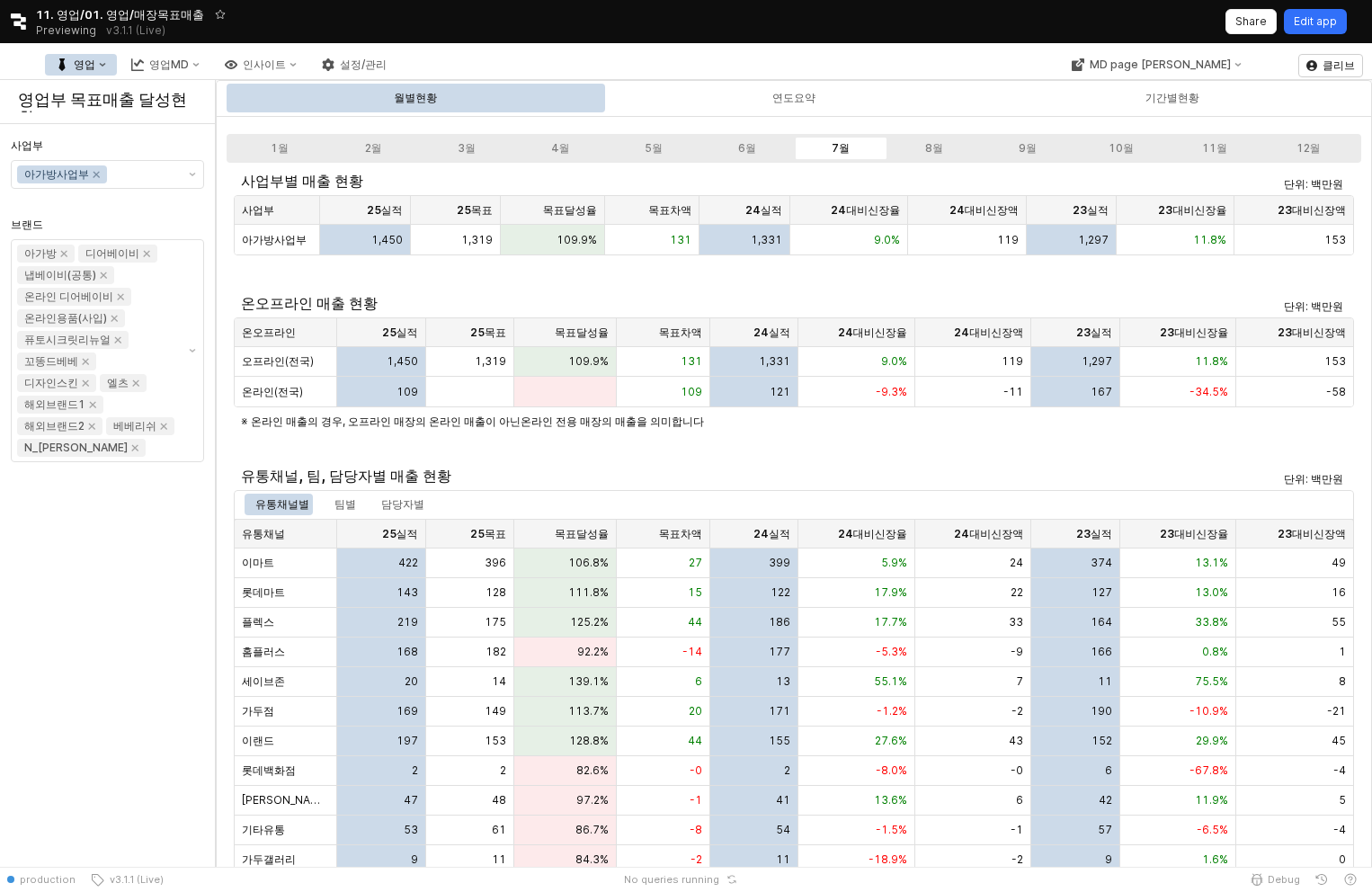 click on "Edit app" at bounding box center [1315, 22] 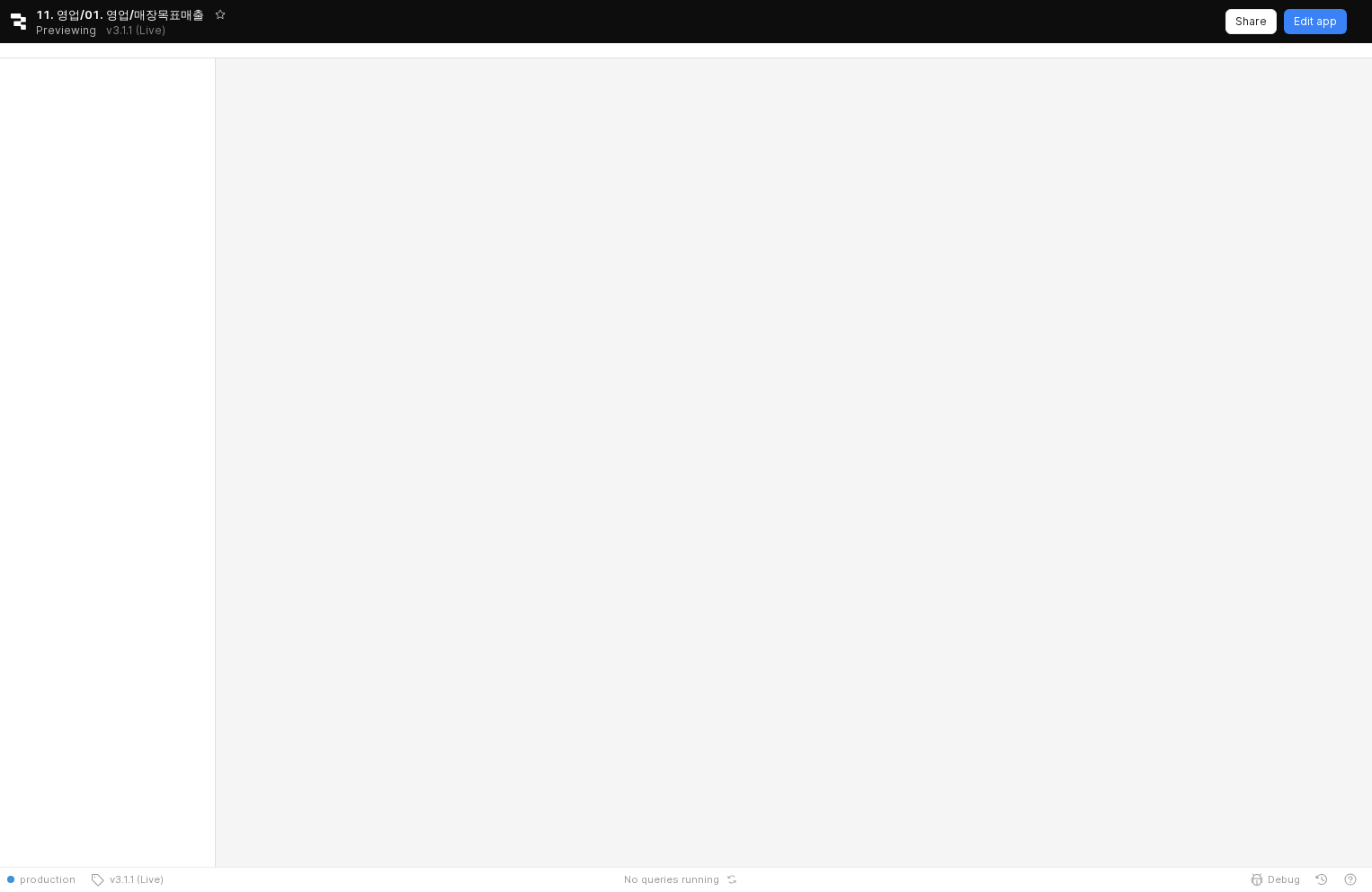 scroll, scrollTop: 0, scrollLeft: 0, axis: both 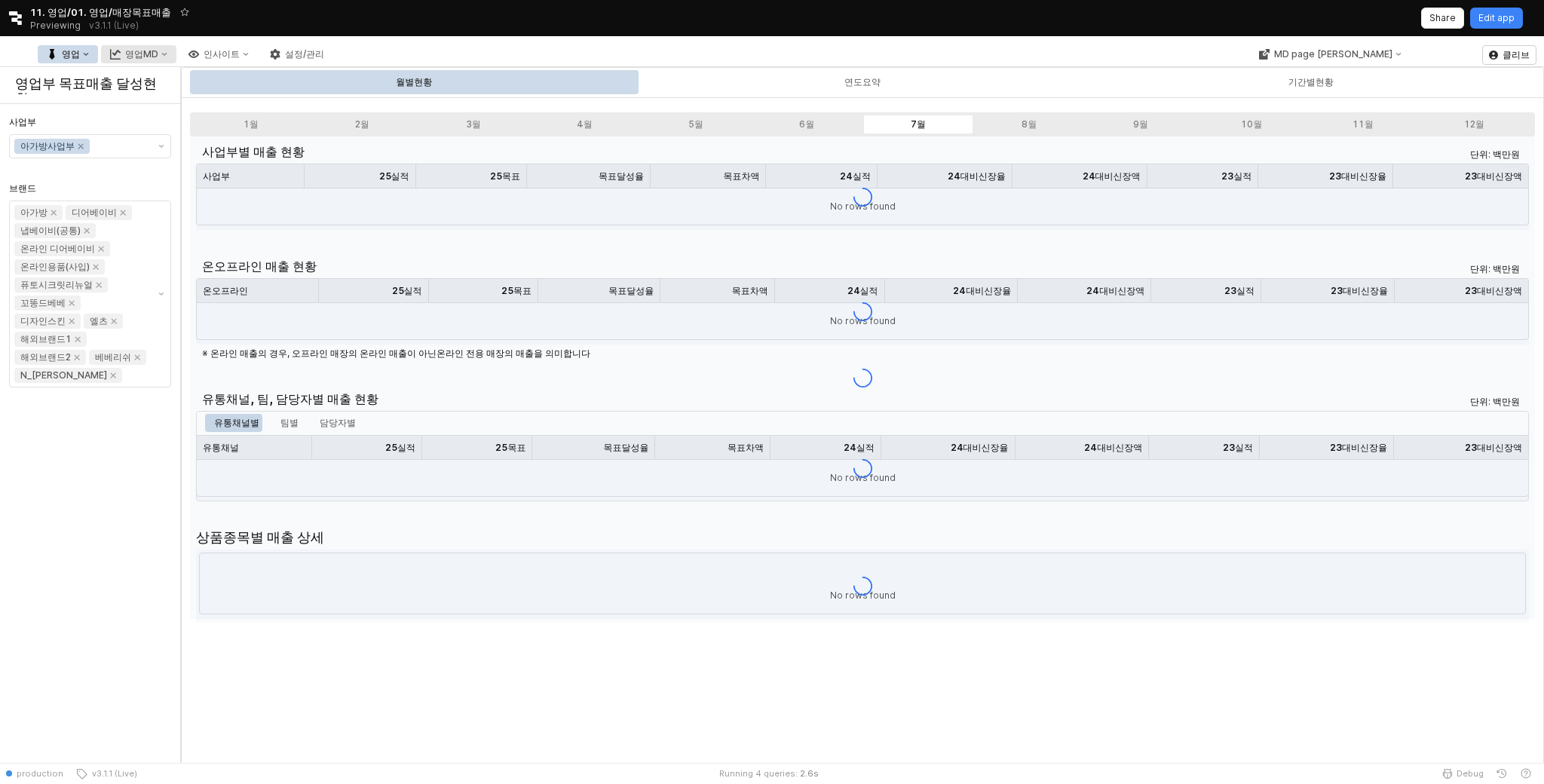 click on "영업MD" at bounding box center (142, 54) 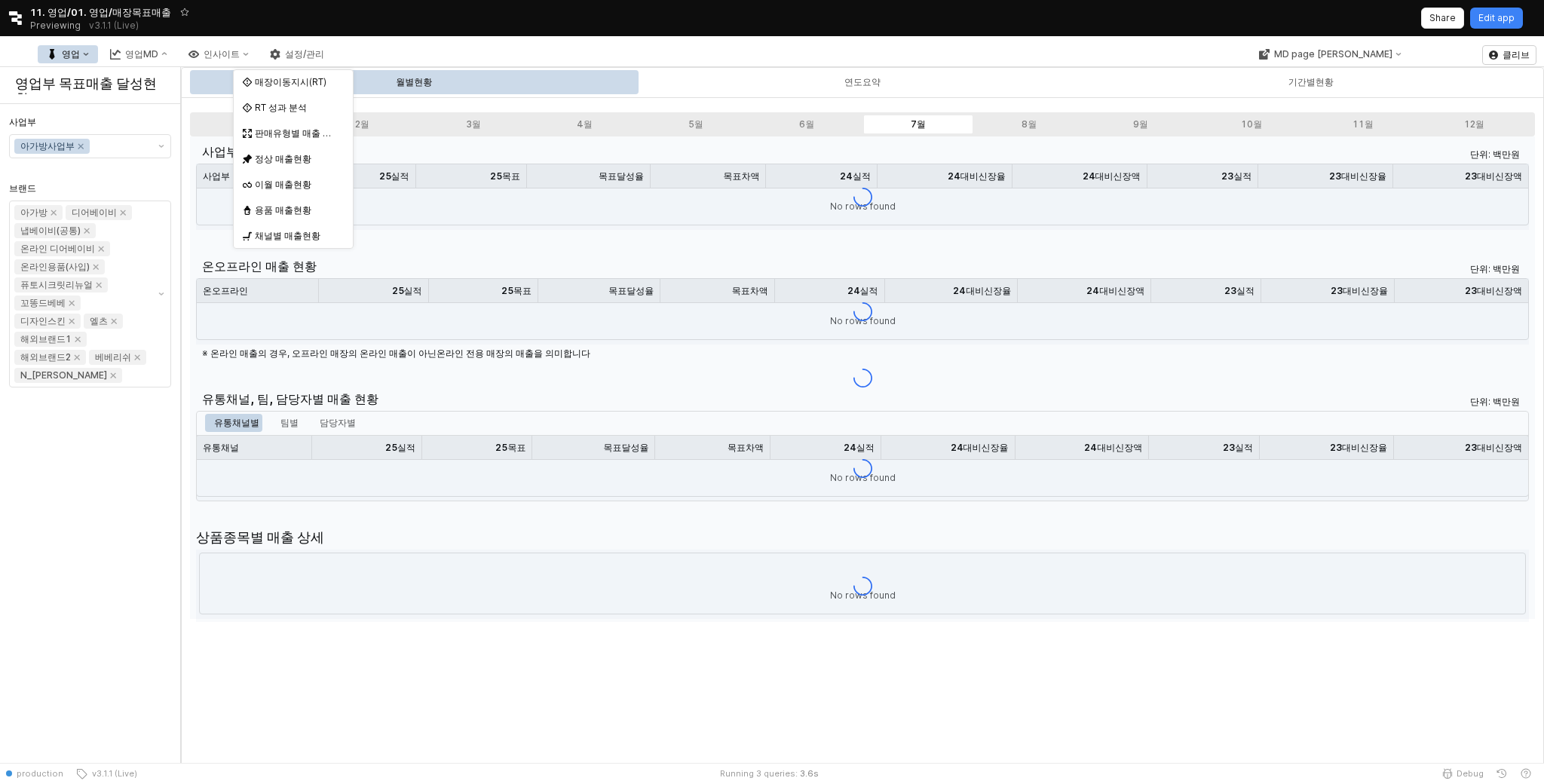 click on "영업" at bounding box center [68, 54] 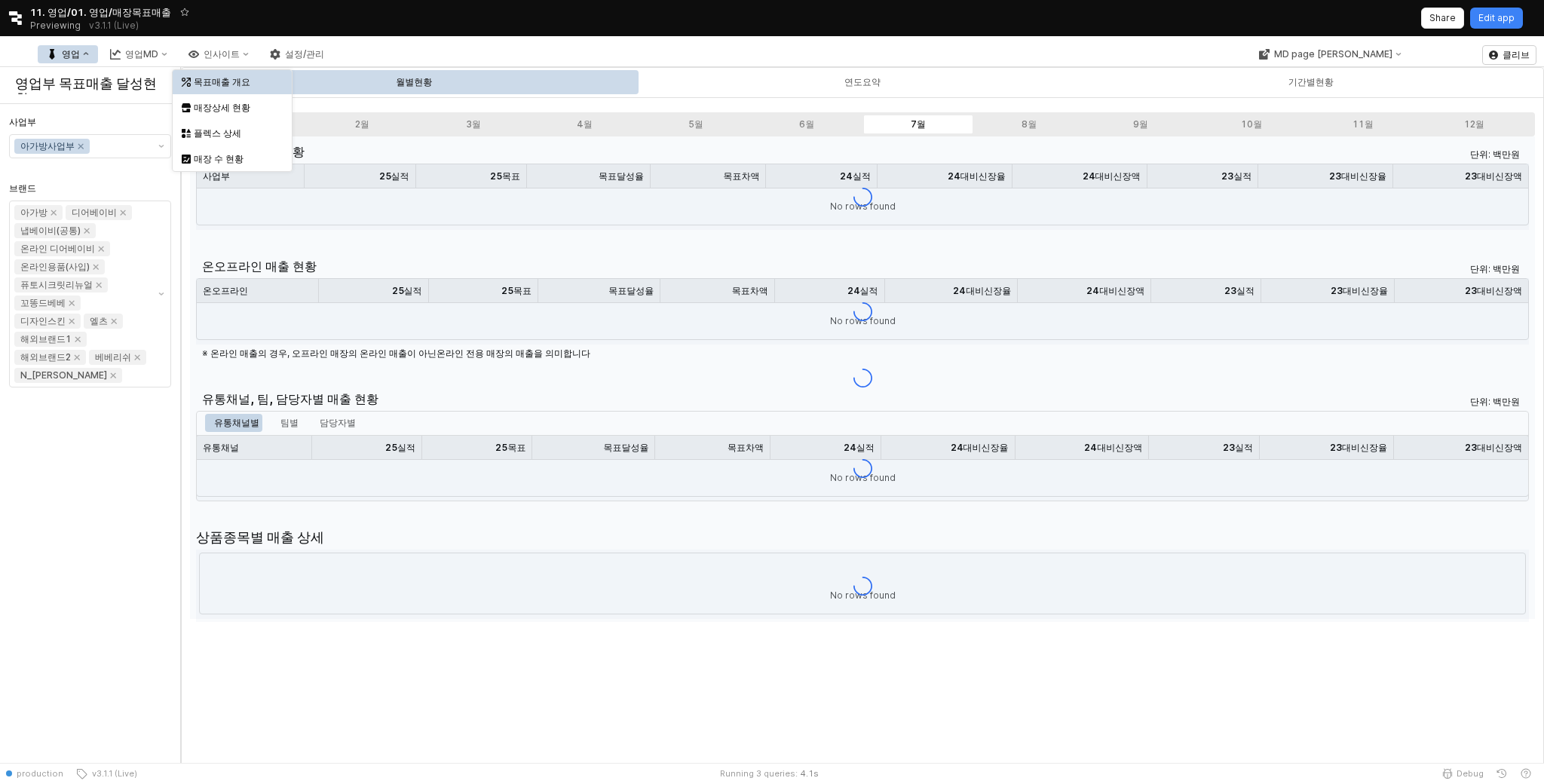 click on "목표매출 개요" at bounding box center [232, 82] 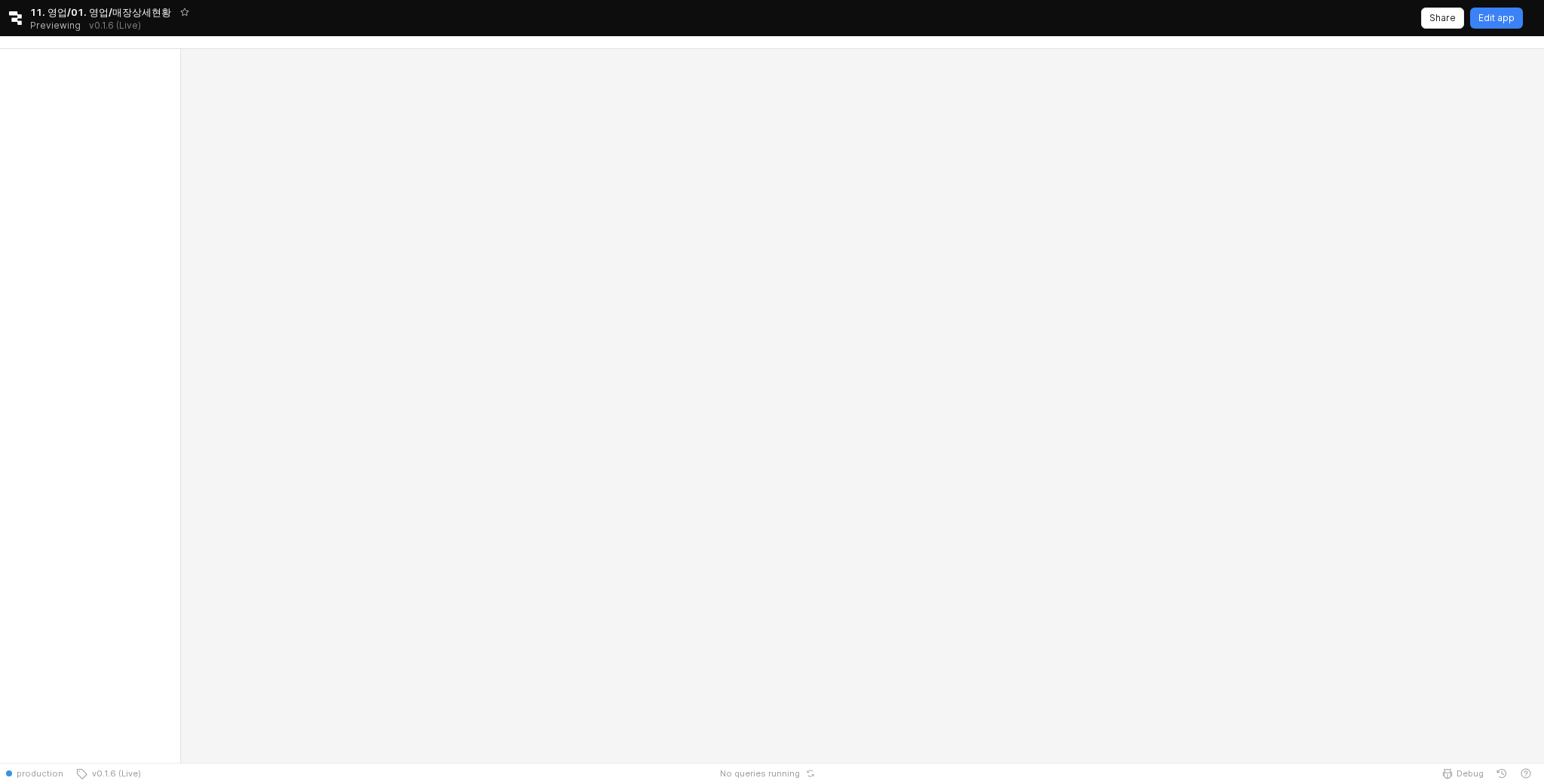 scroll, scrollTop: 0, scrollLeft: 0, axis: both 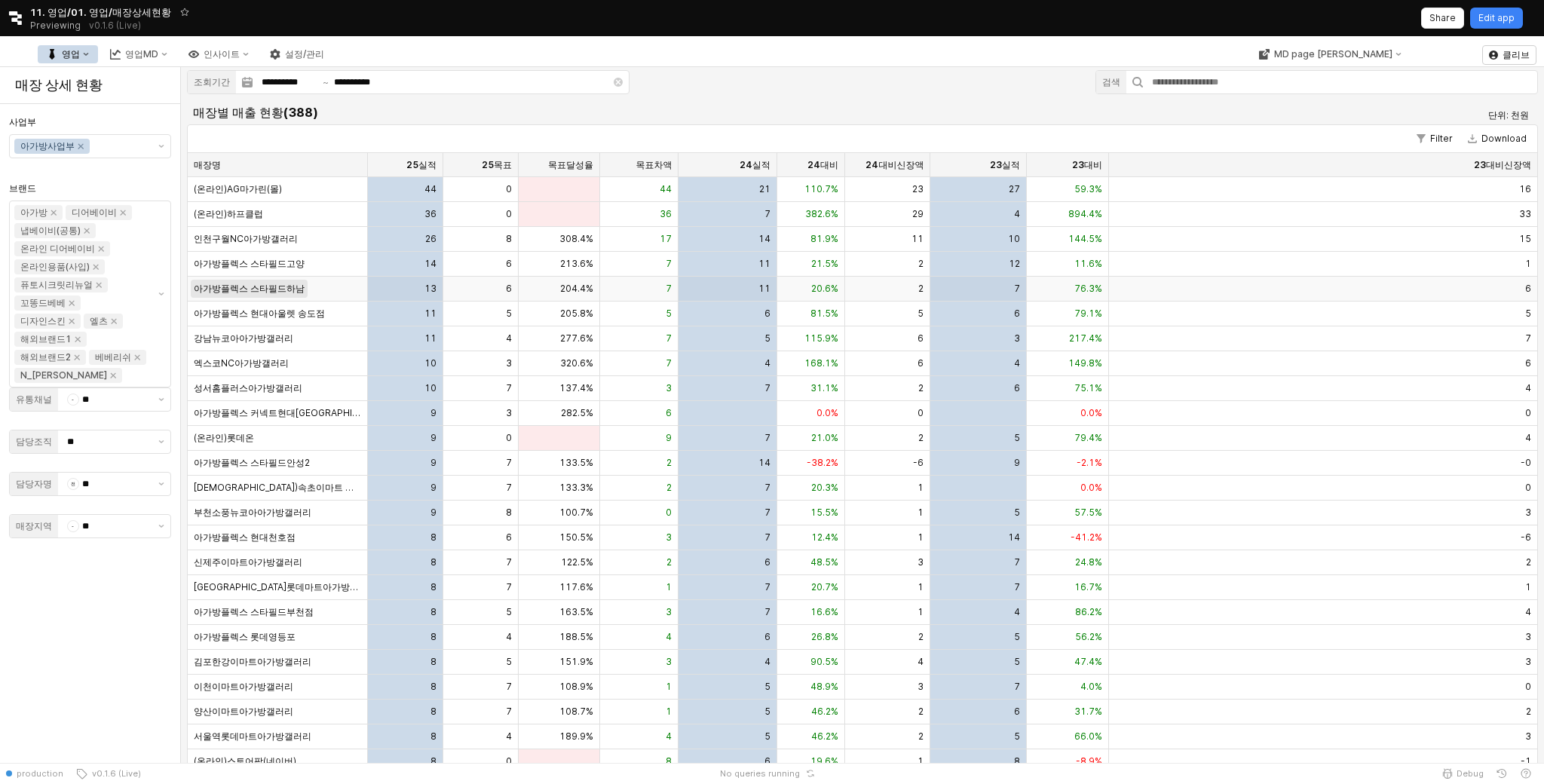click on "아가방플렉스 스타필드하남" at bounding box center (249, 289) 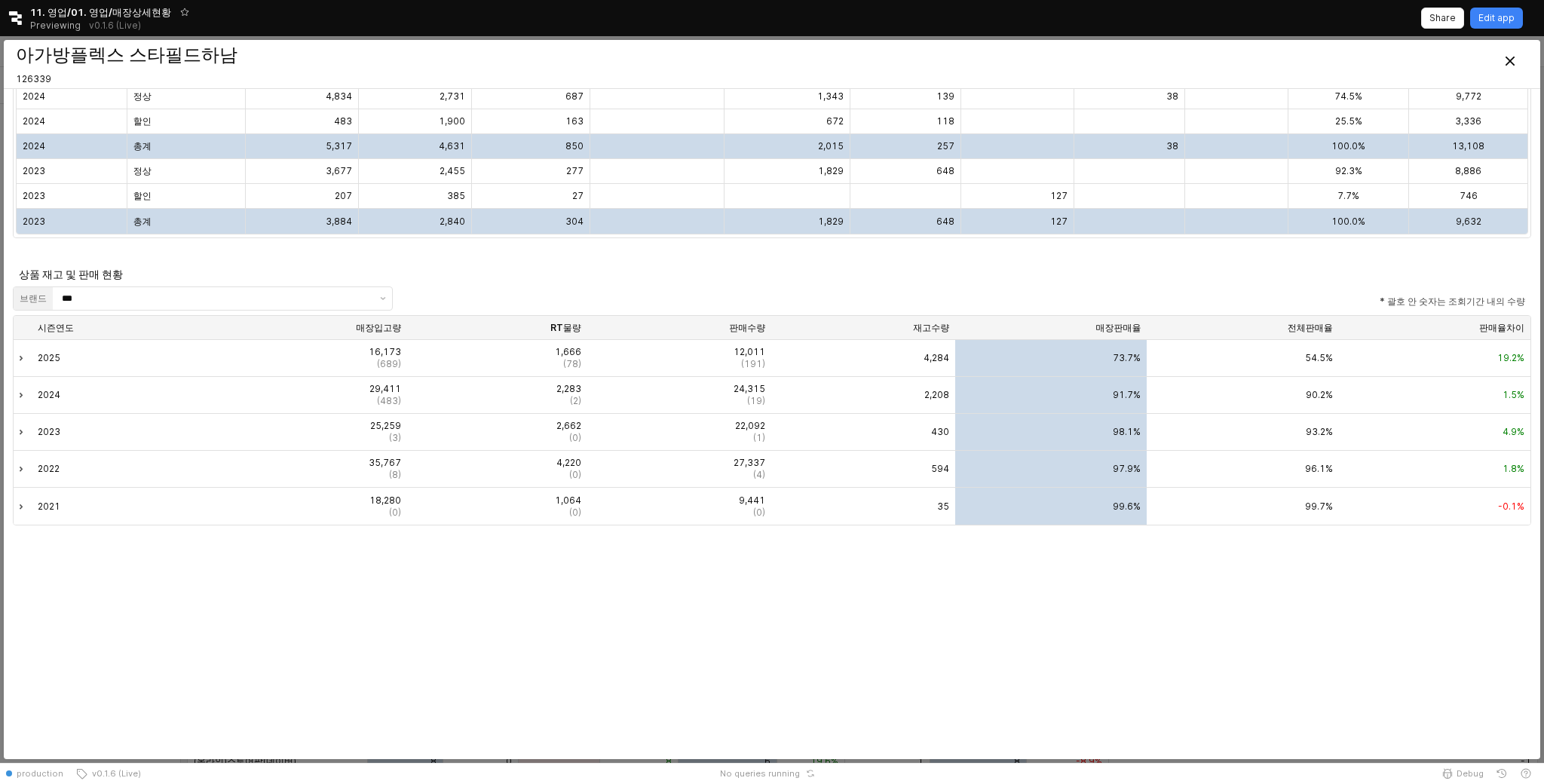 scroll, scrollTop: 1236, scrollLeft: 0, axis: vertical 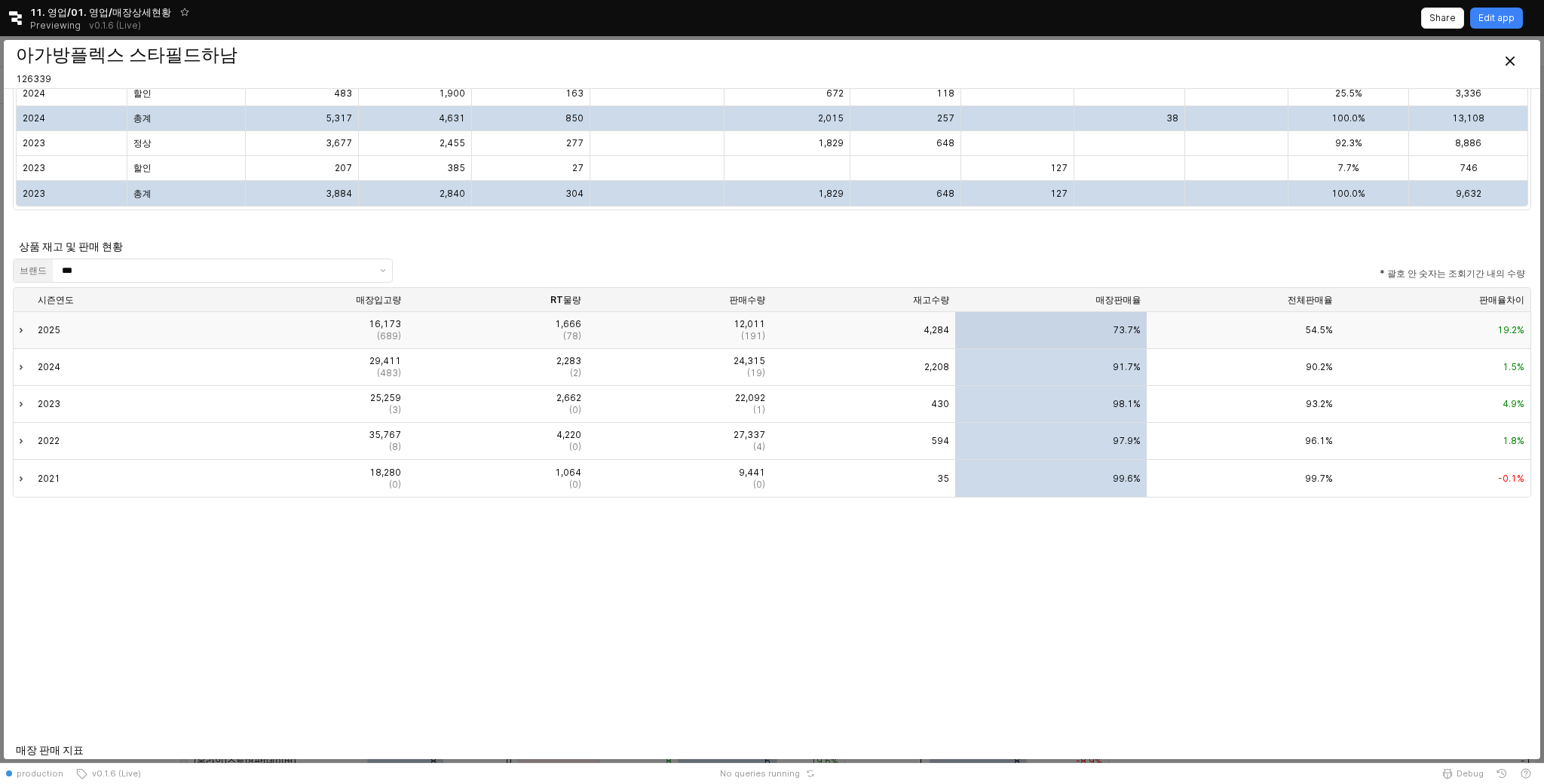 click 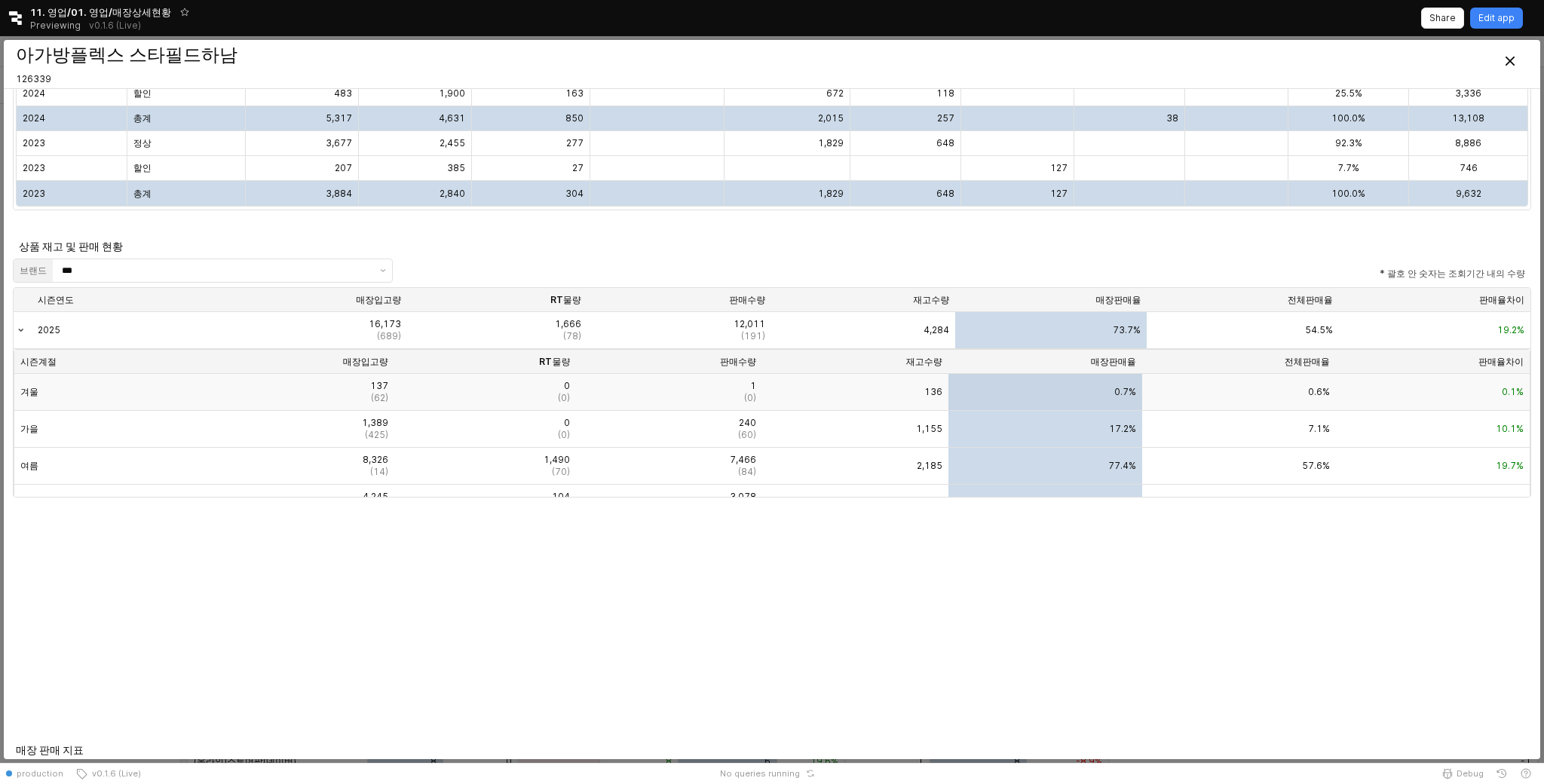 click on "겨울" at bounding box center (107, 392) 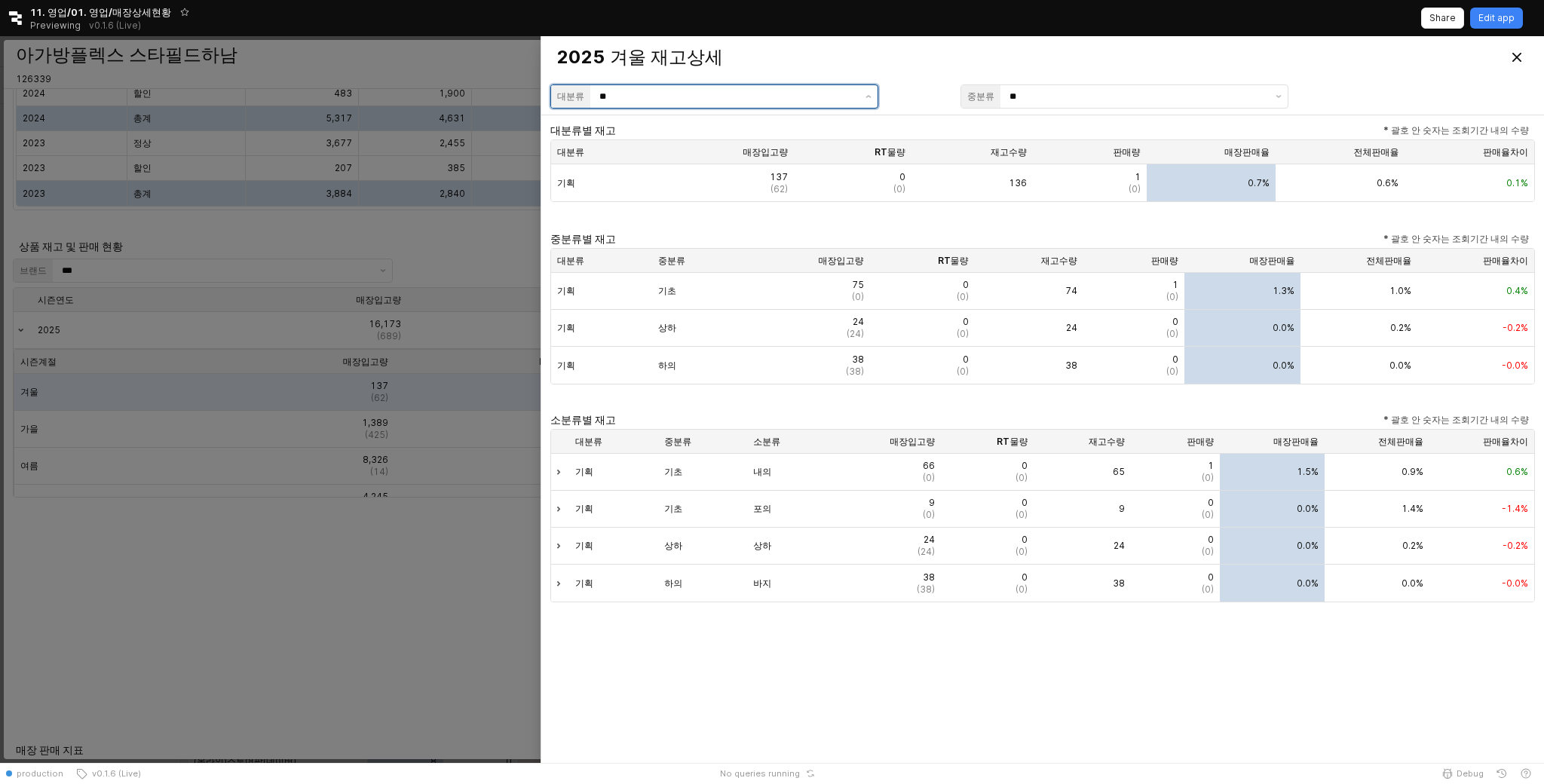 click on "**" at bounding box center (728, 96) 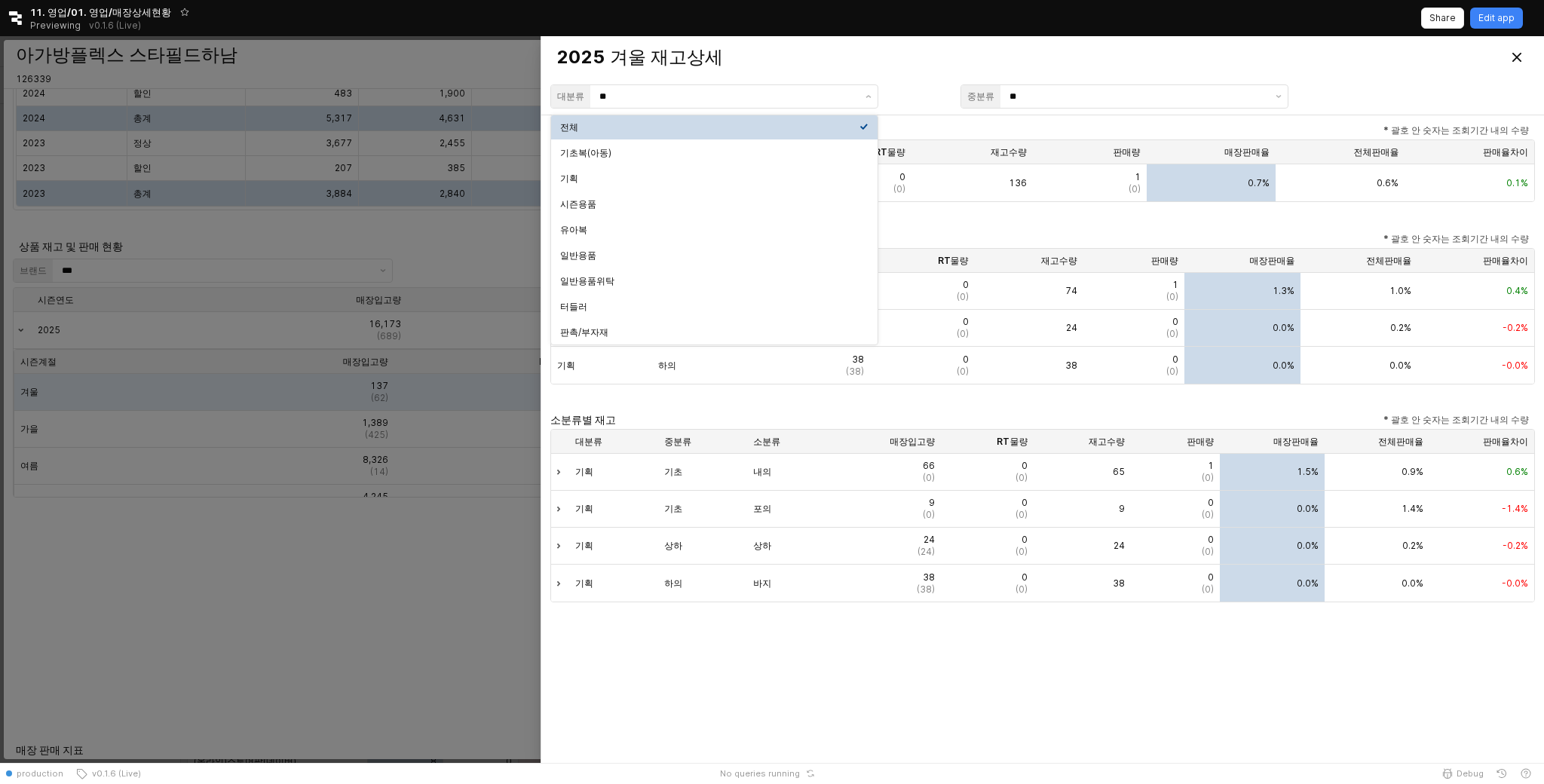 click at bounding box center [772, 400] 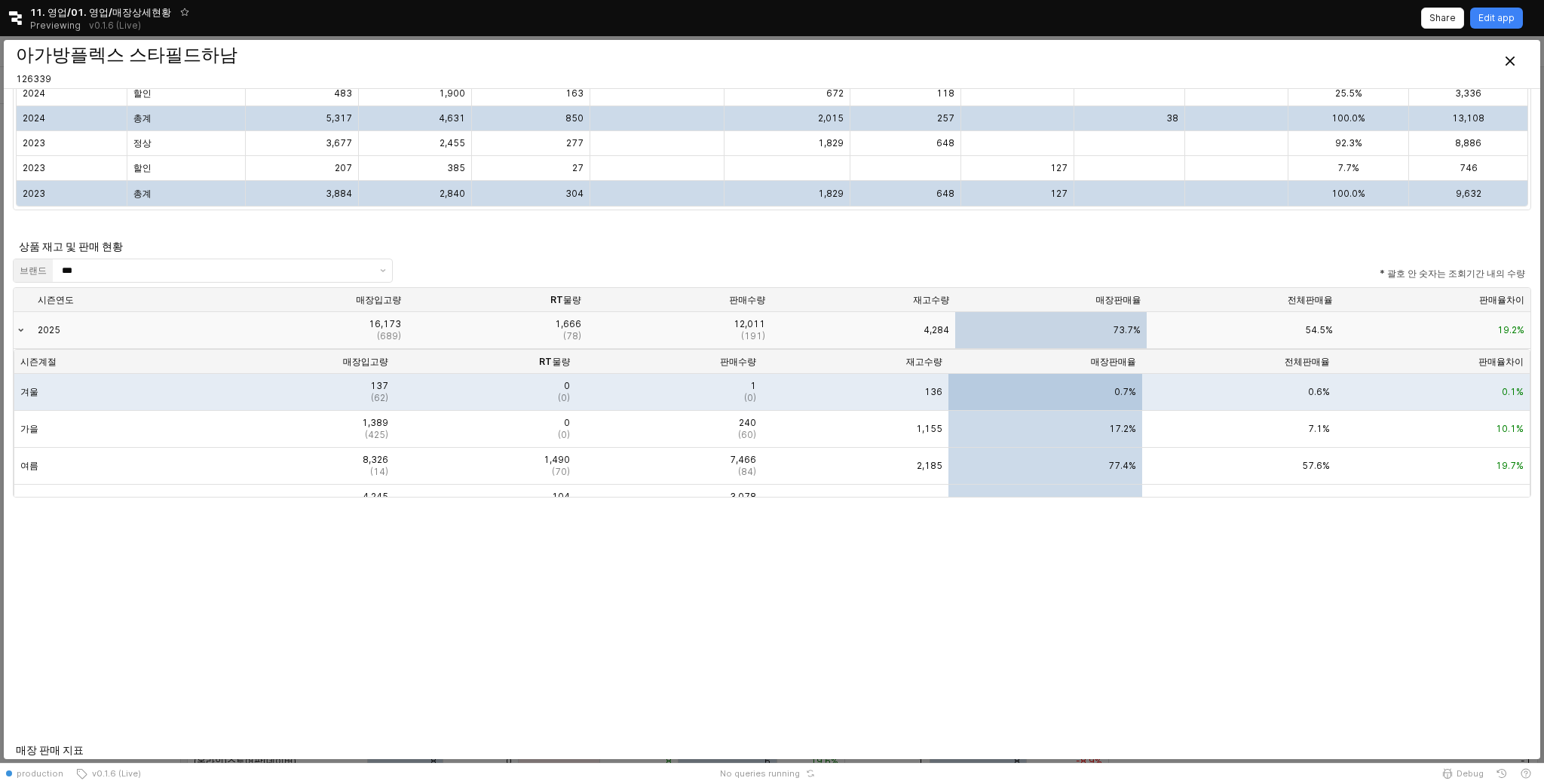 click 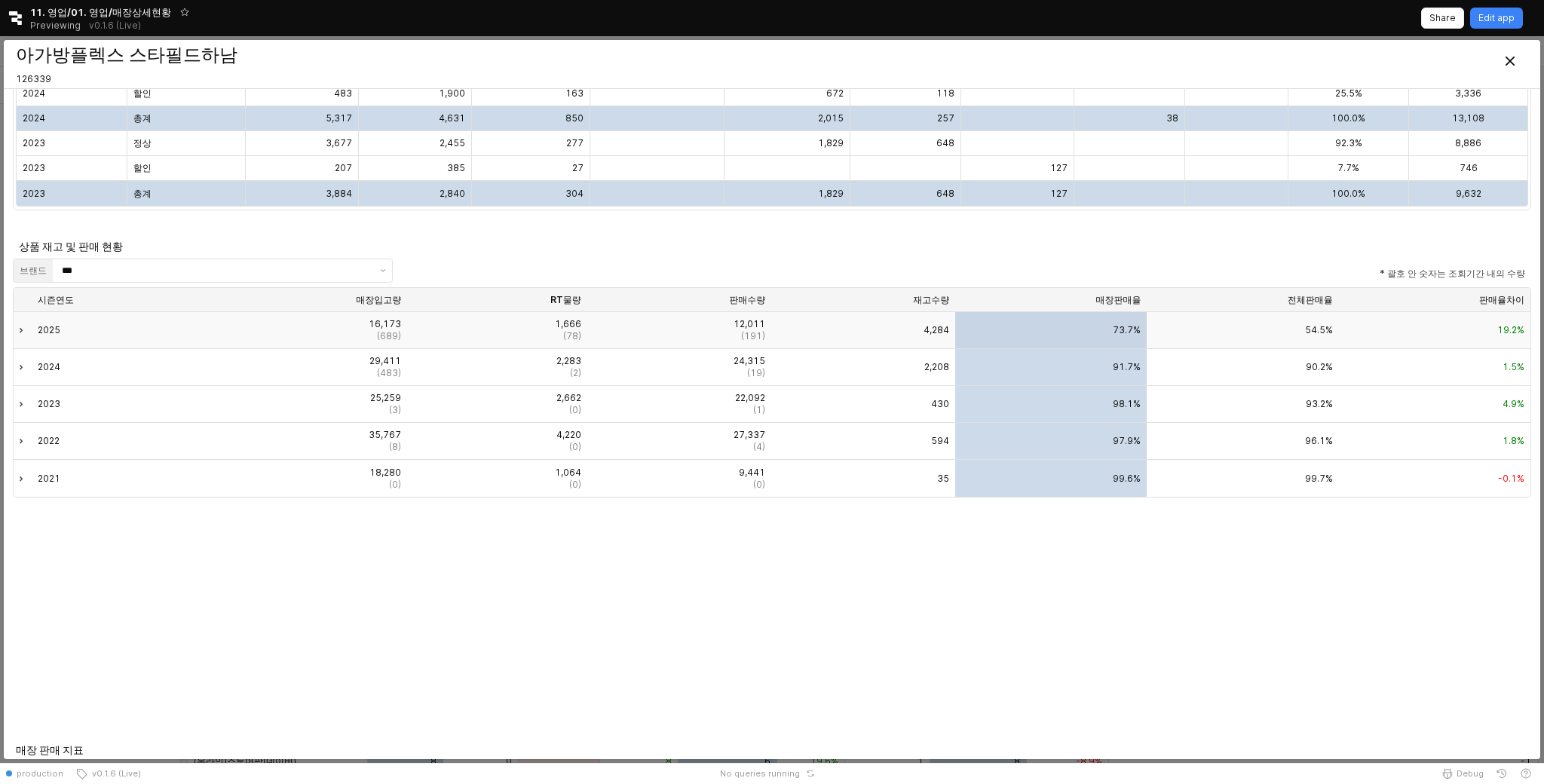 click on "2025" at bounding box center [124, 330] 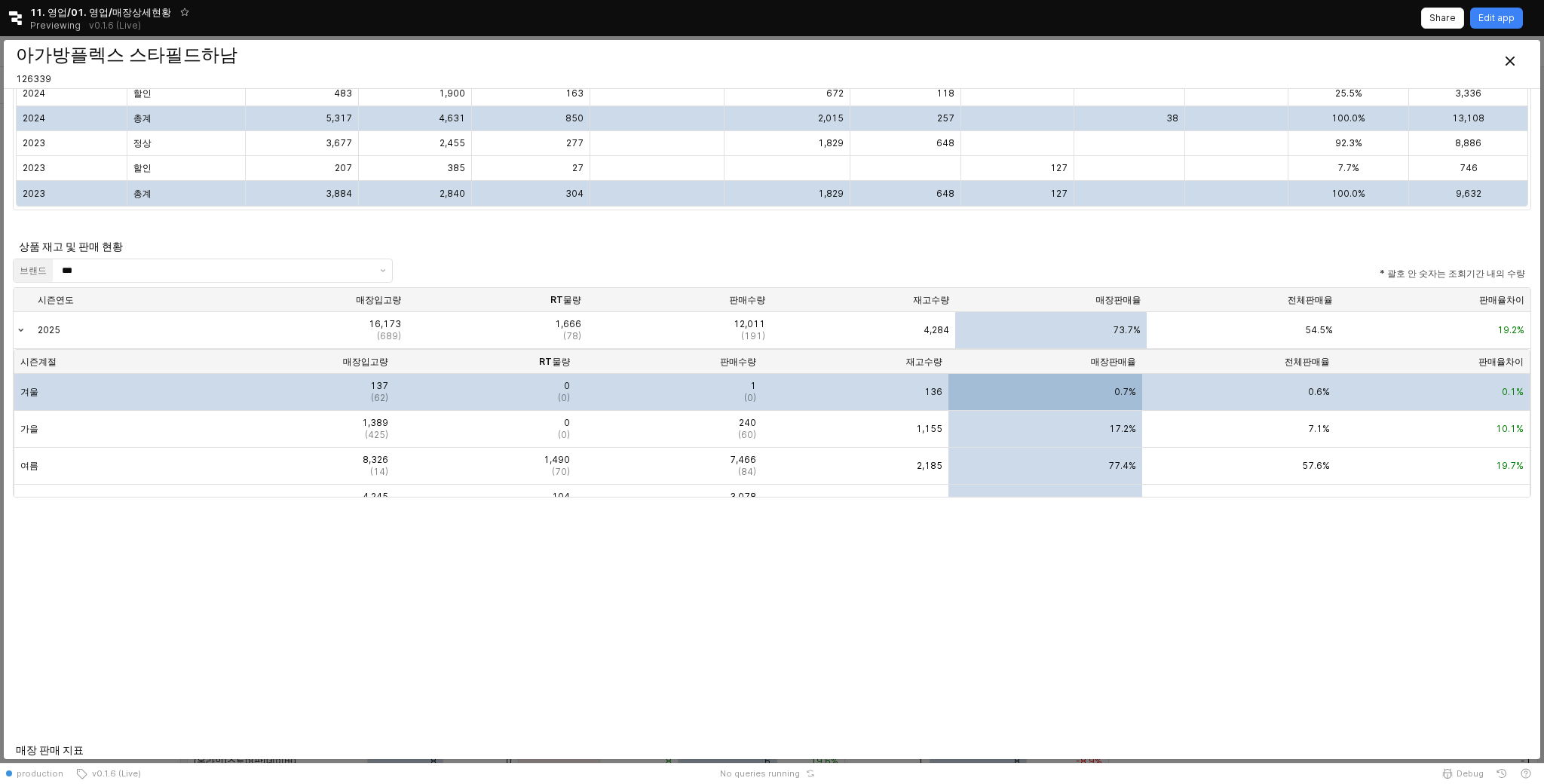 click on "겨울" at bounding box center (107, 392) 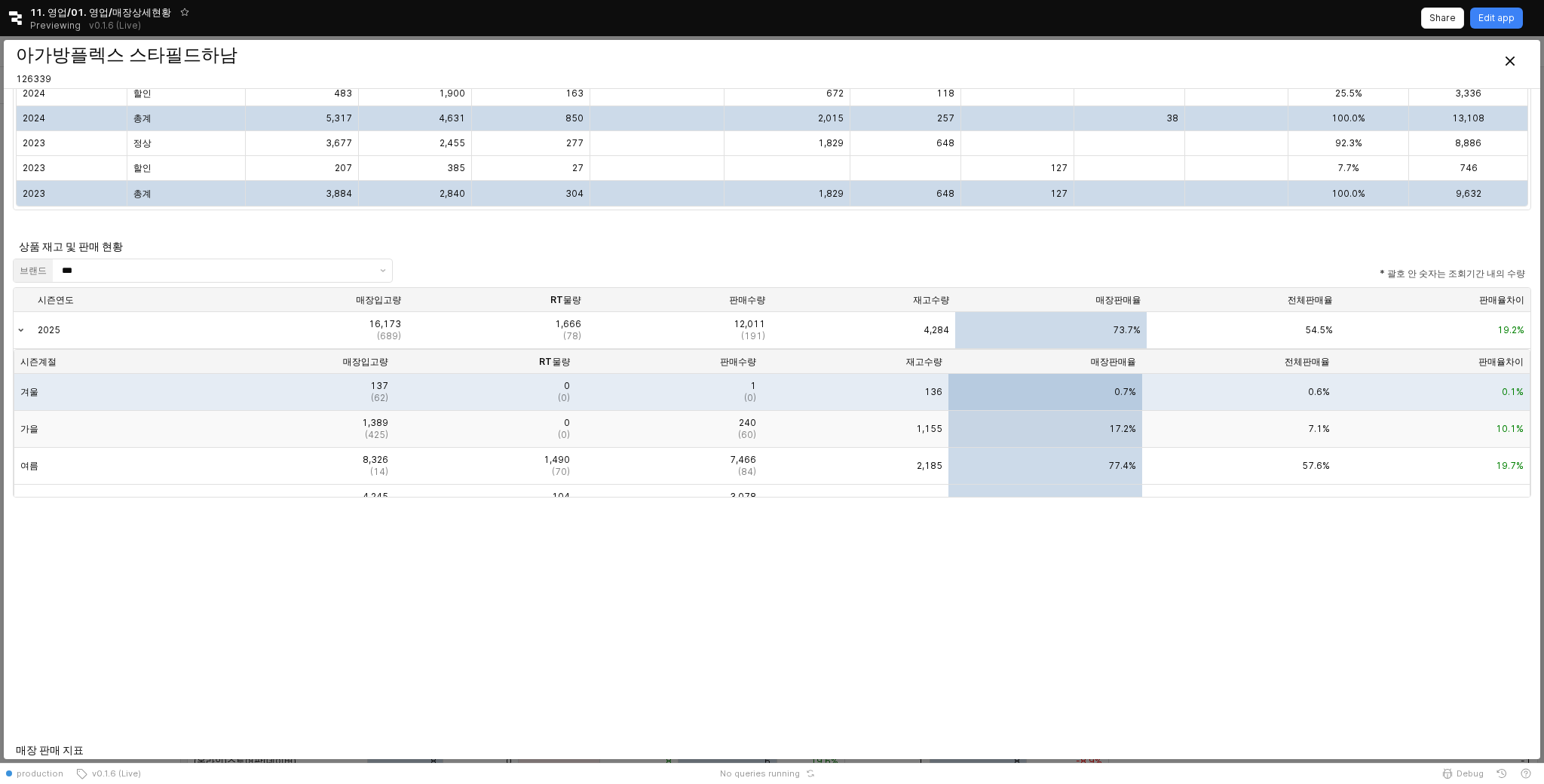 click on "240 (60)" at bounding box center (669, 429) 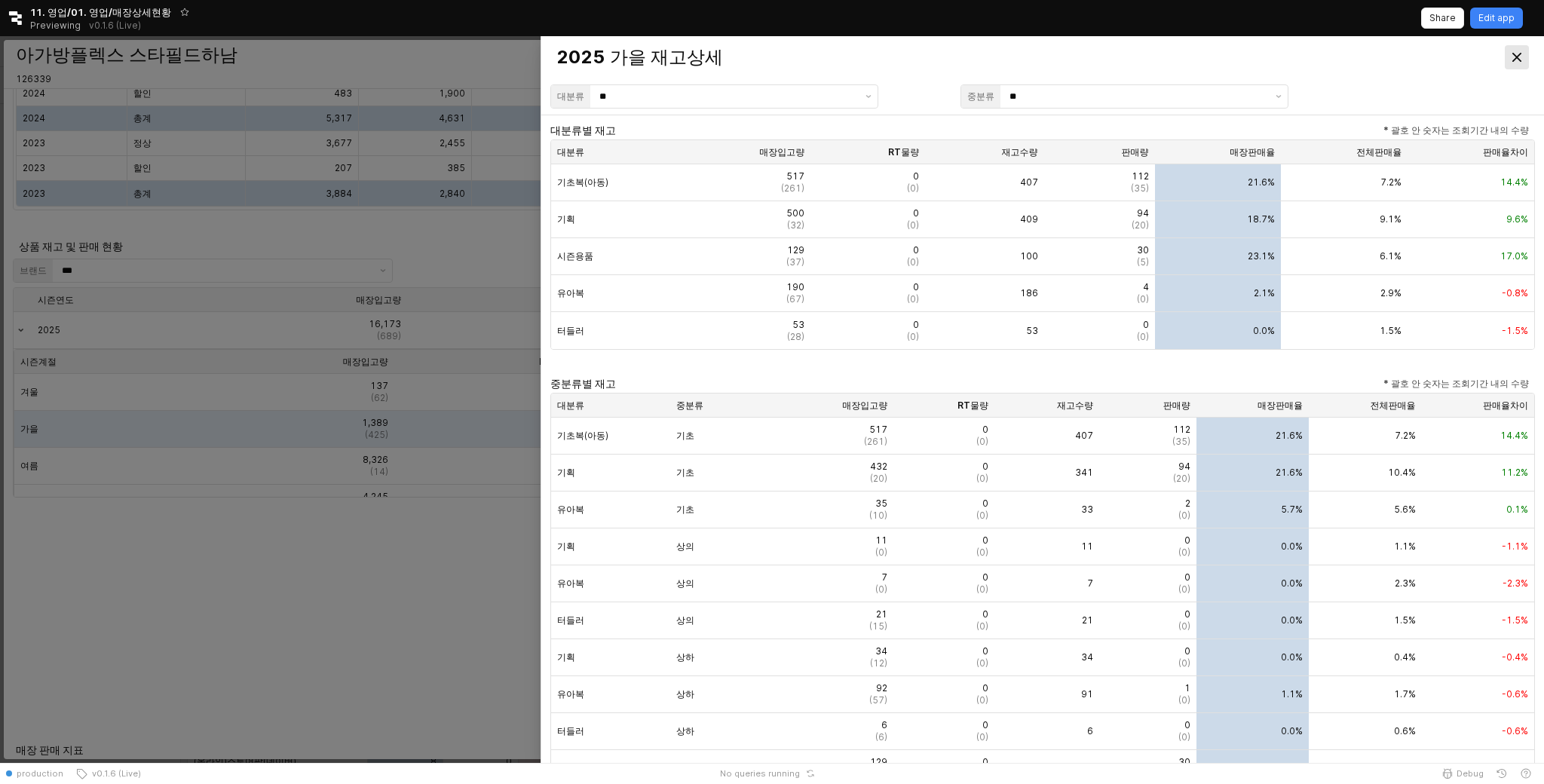 click at bounding box center [1517, 57] 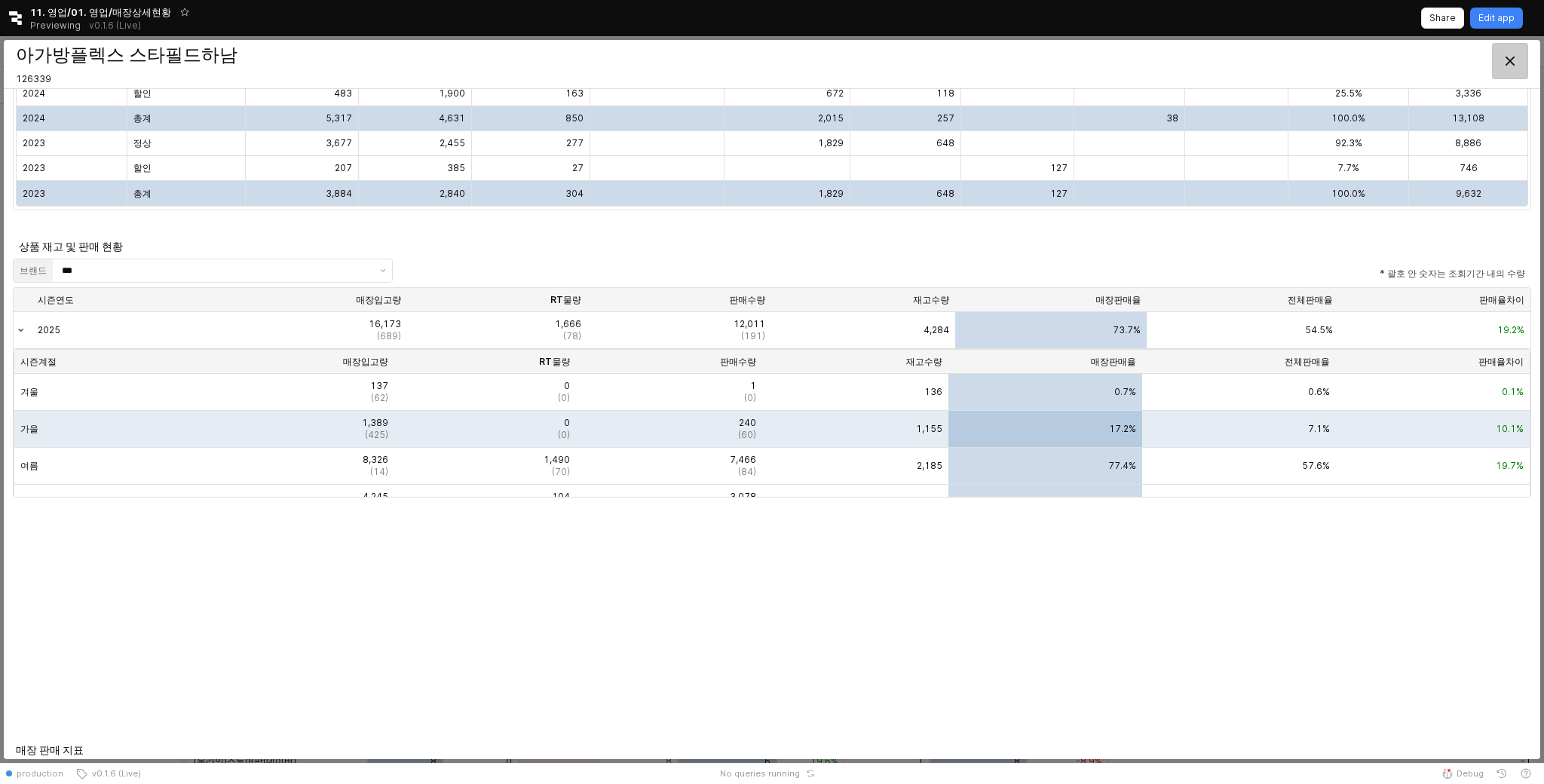 click at bounding box center [1510, 61] 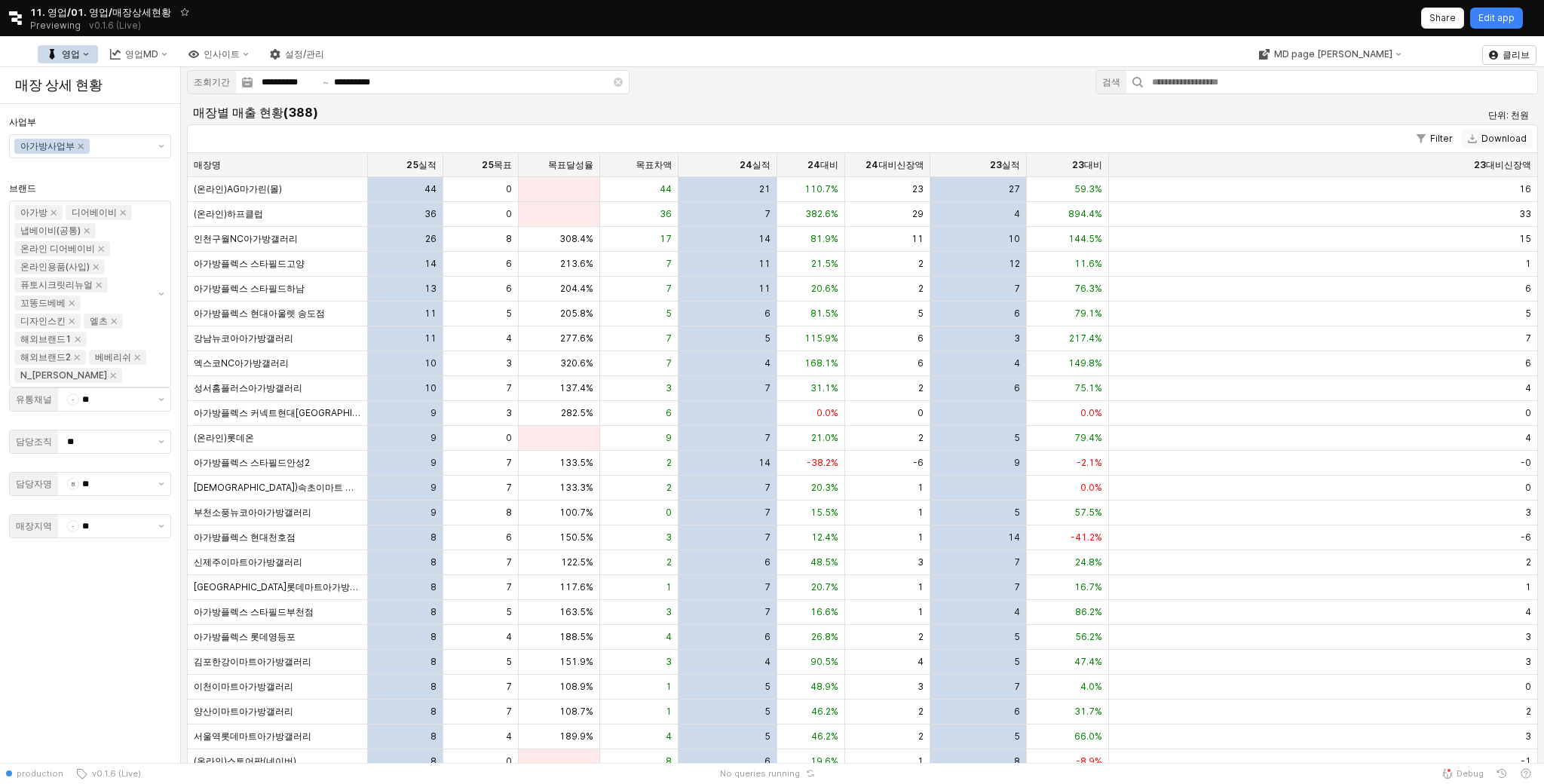 click on "Download" at bounding box center [1497, 139] 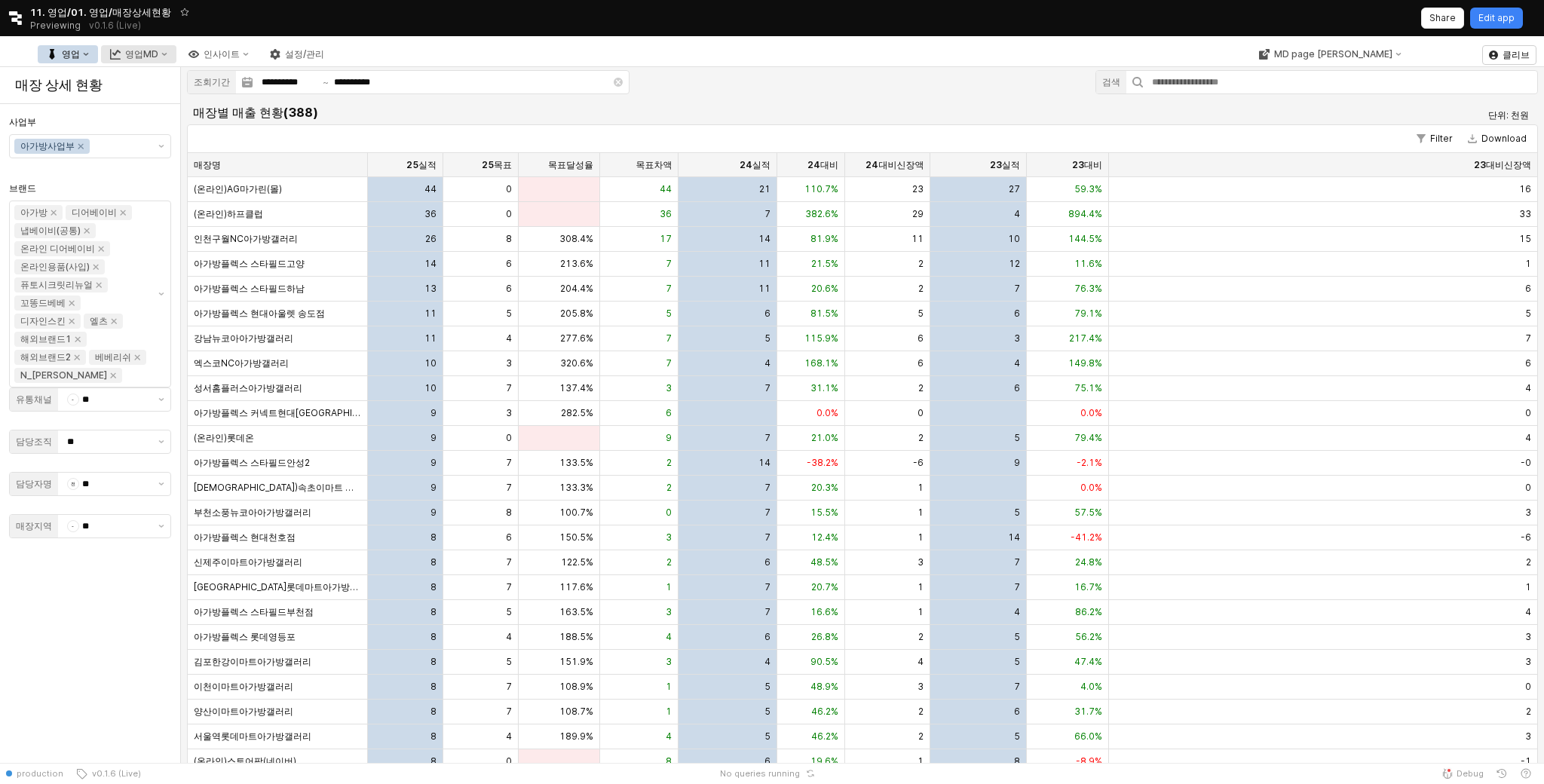 click on "영업MD" at bounding box center [142, 54] 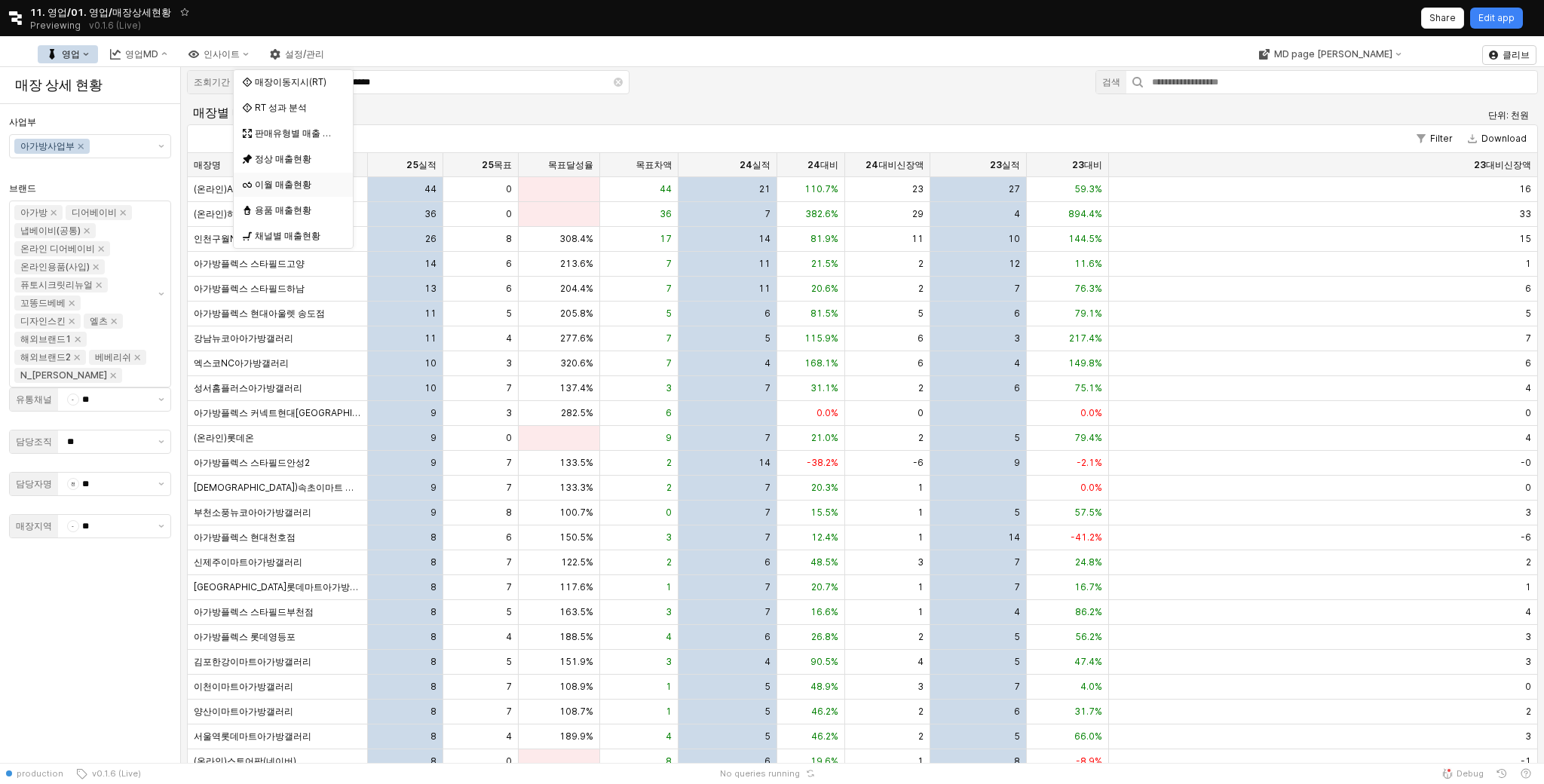 click on "이월 매출현황" at bounding box center [295, 185] 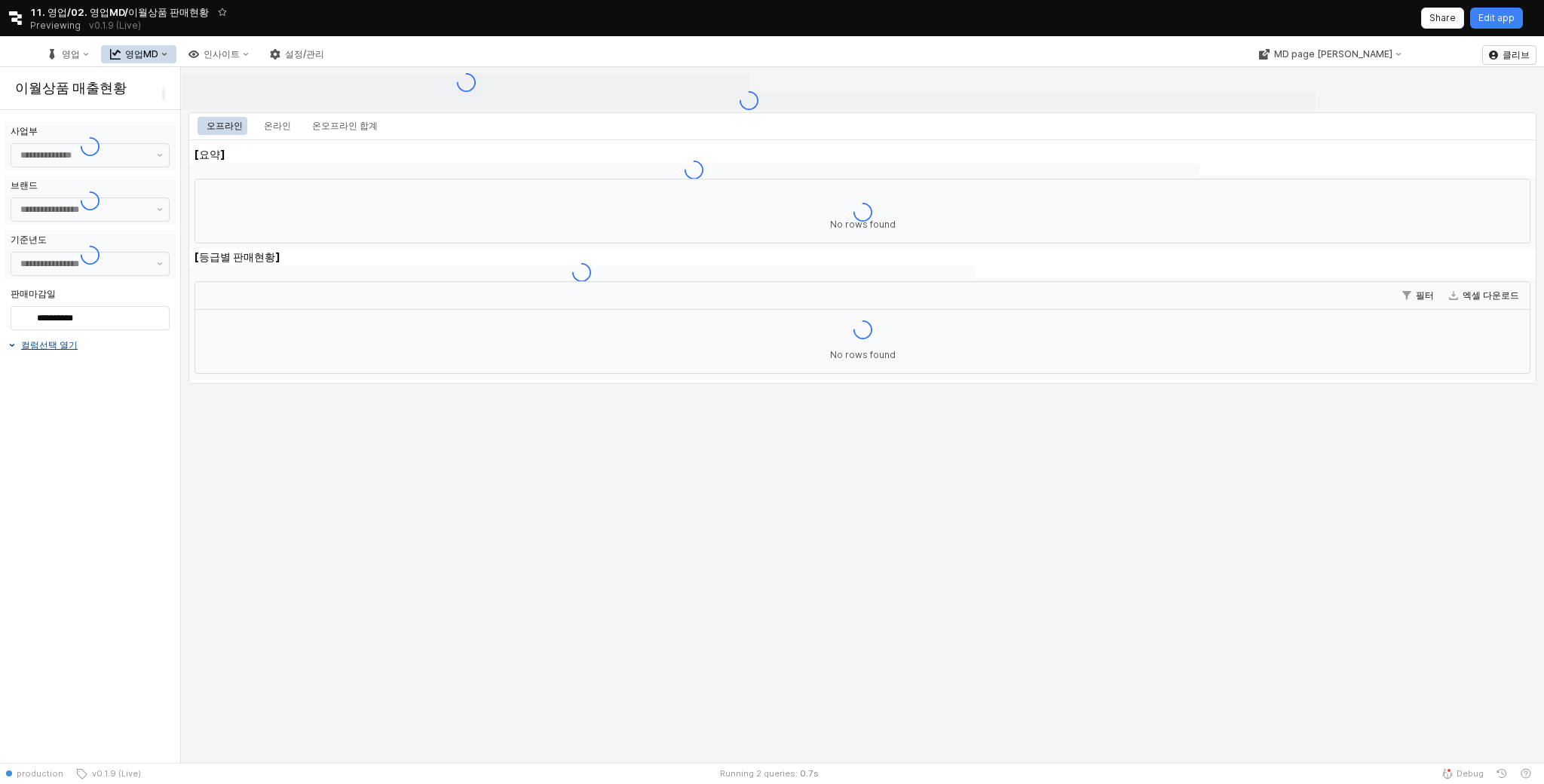 type on "******" 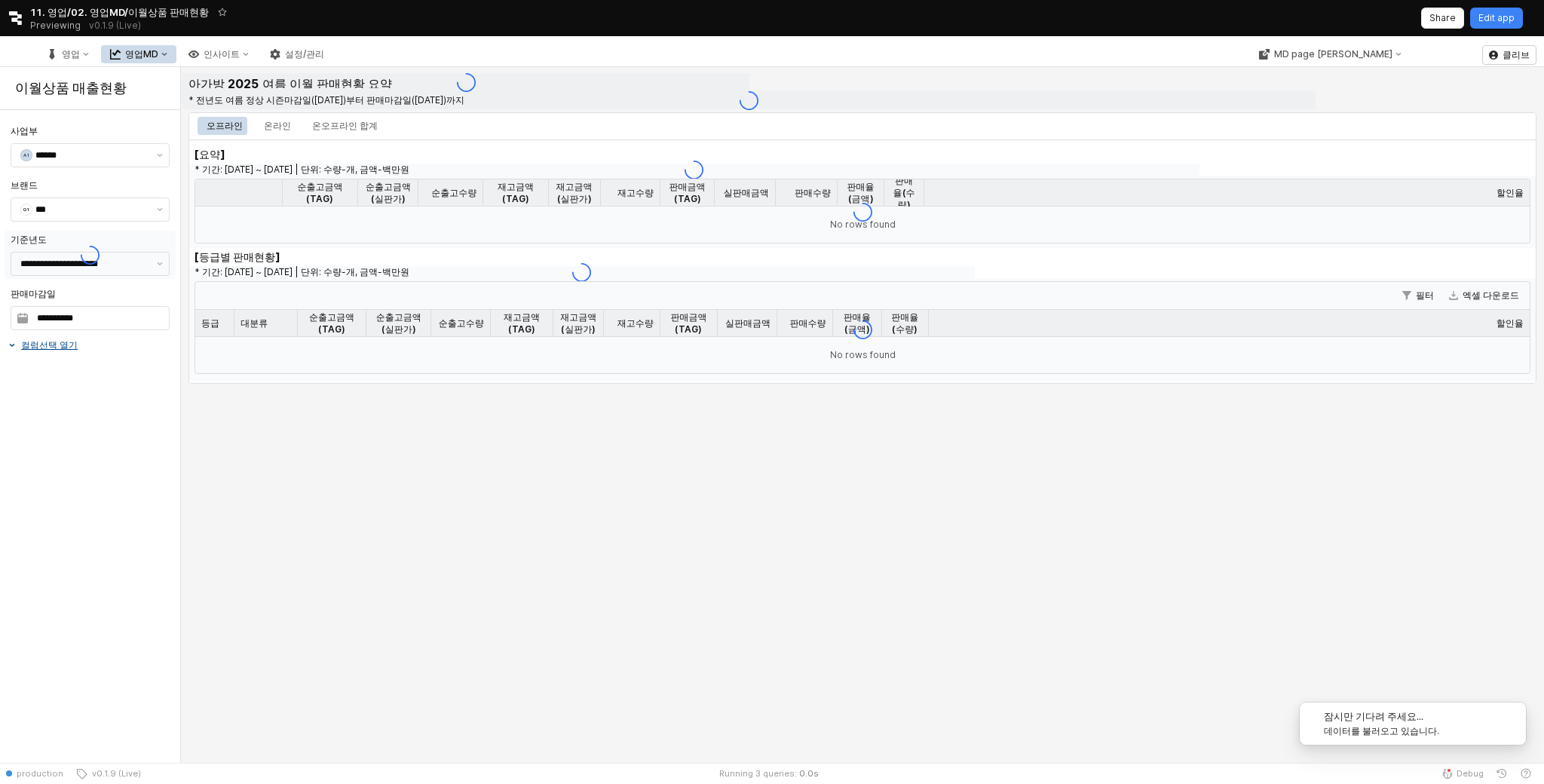 type on "**********" 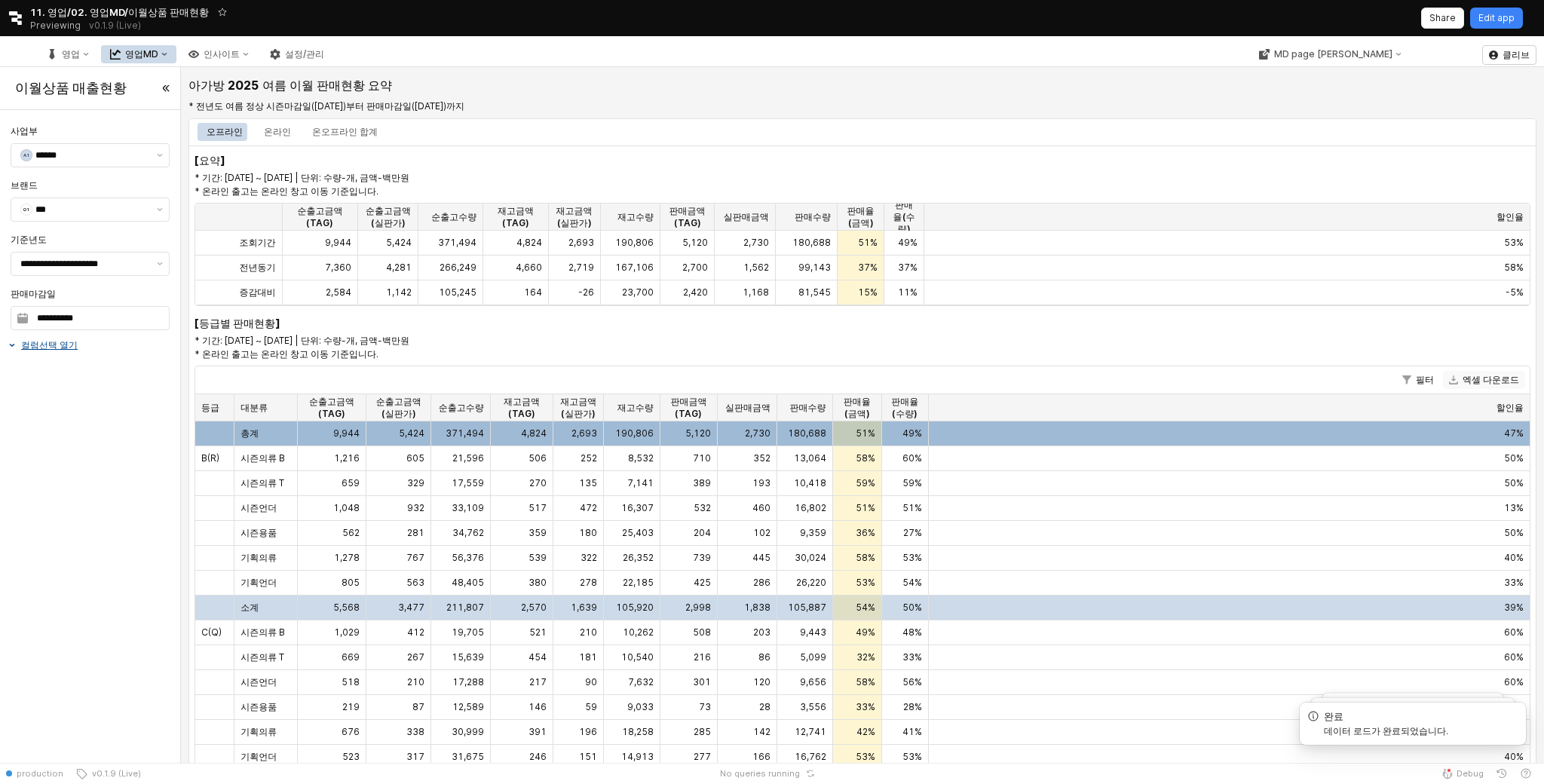 click on "엑셀 다운로드" at bounding box center (1484, 380) 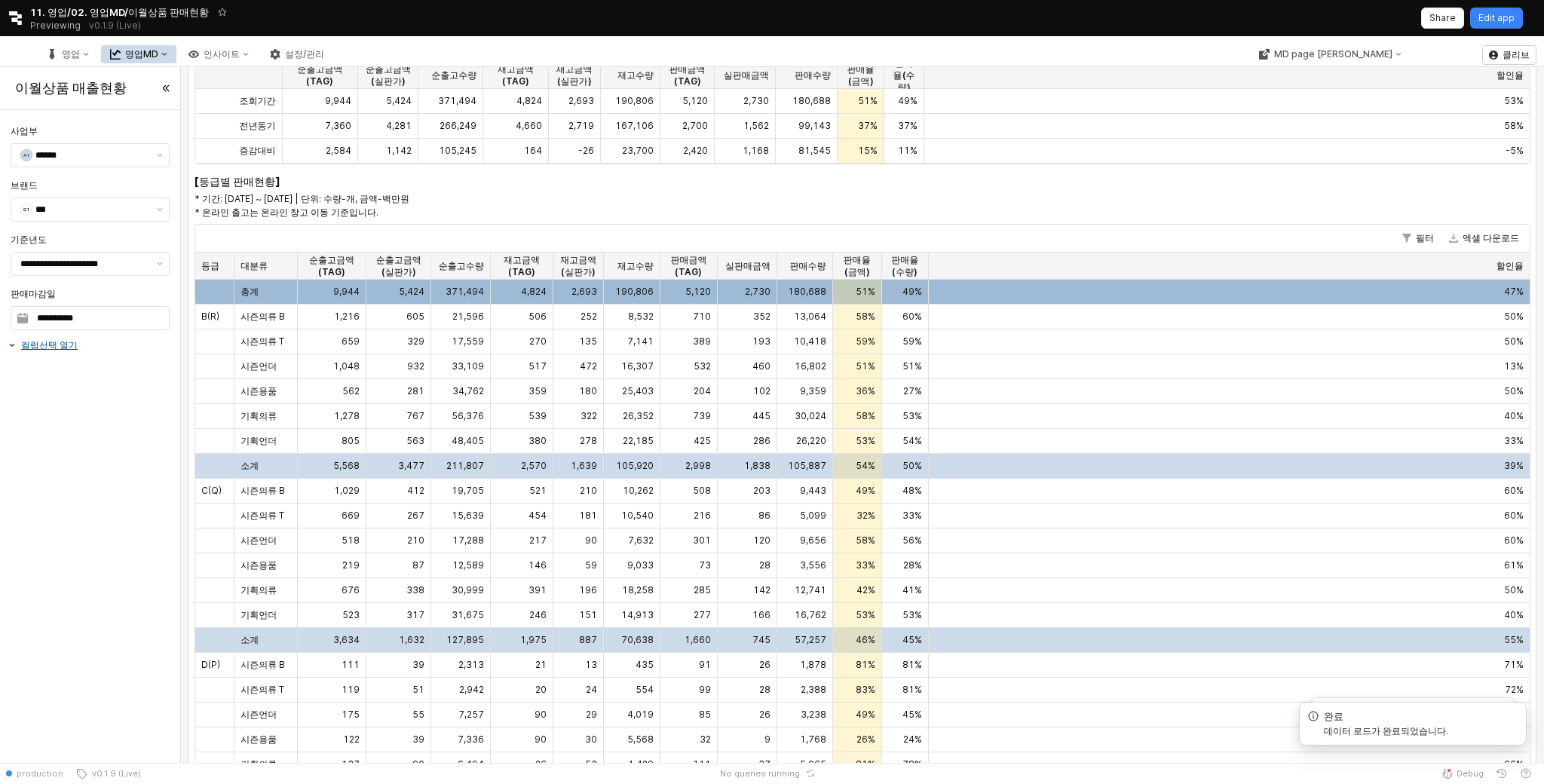 scroll, scrollTop: 143, scrollLeft: 0, axis: vertical 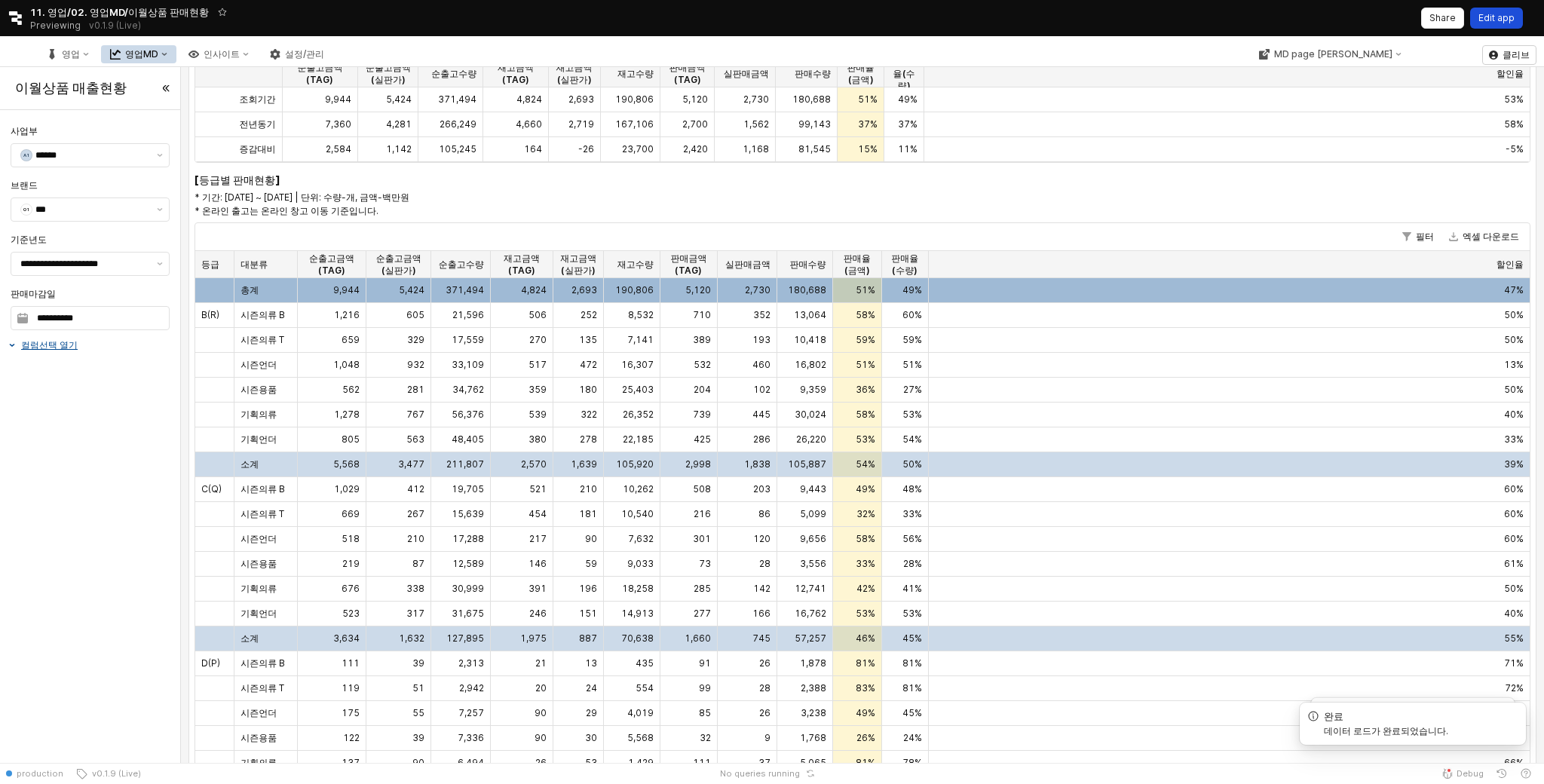 click on "Edit app" at bounding box center [1497, 18] 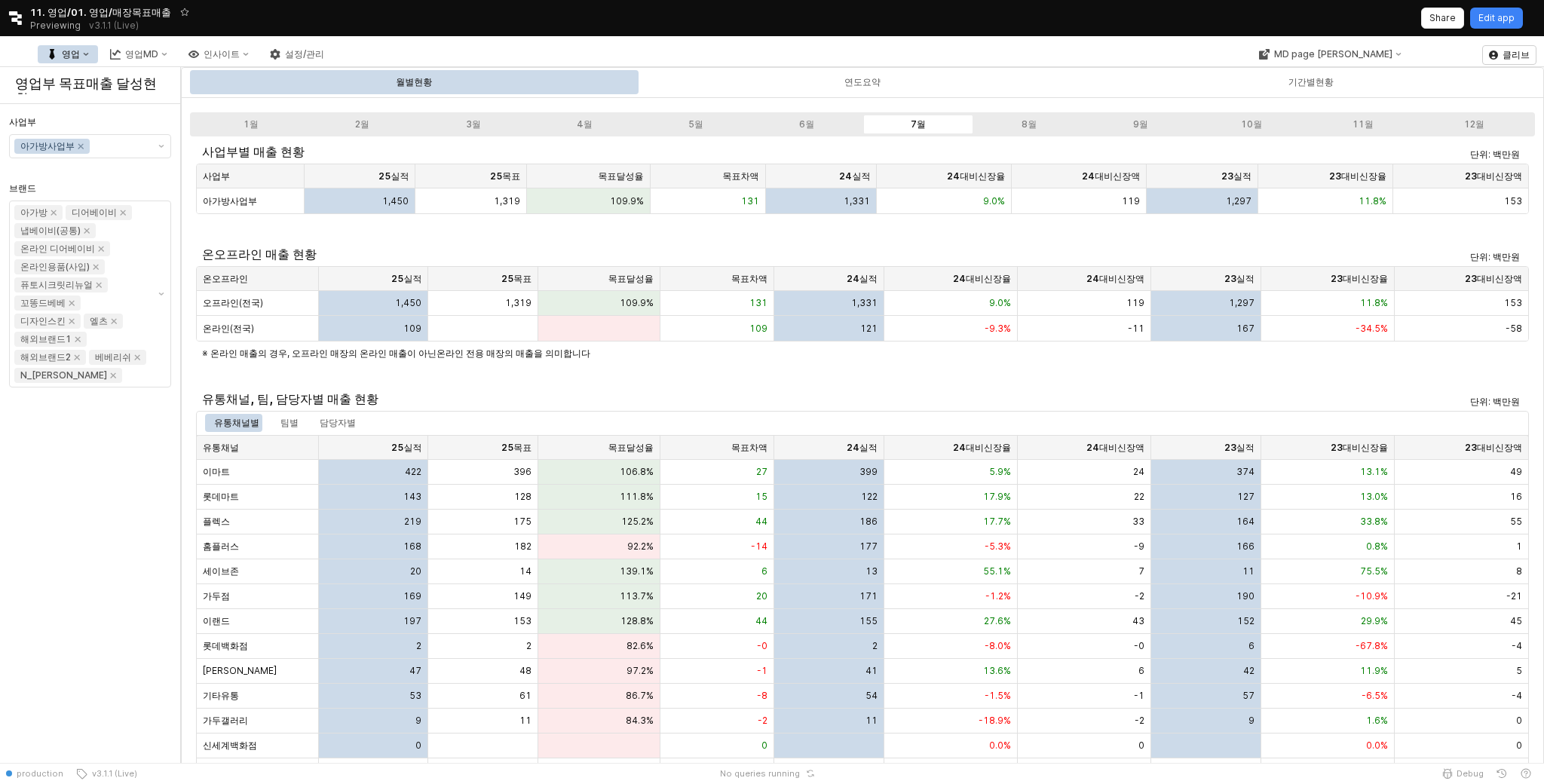 scroll, scrollTop: 0, scrollLeft: 0, axis: both 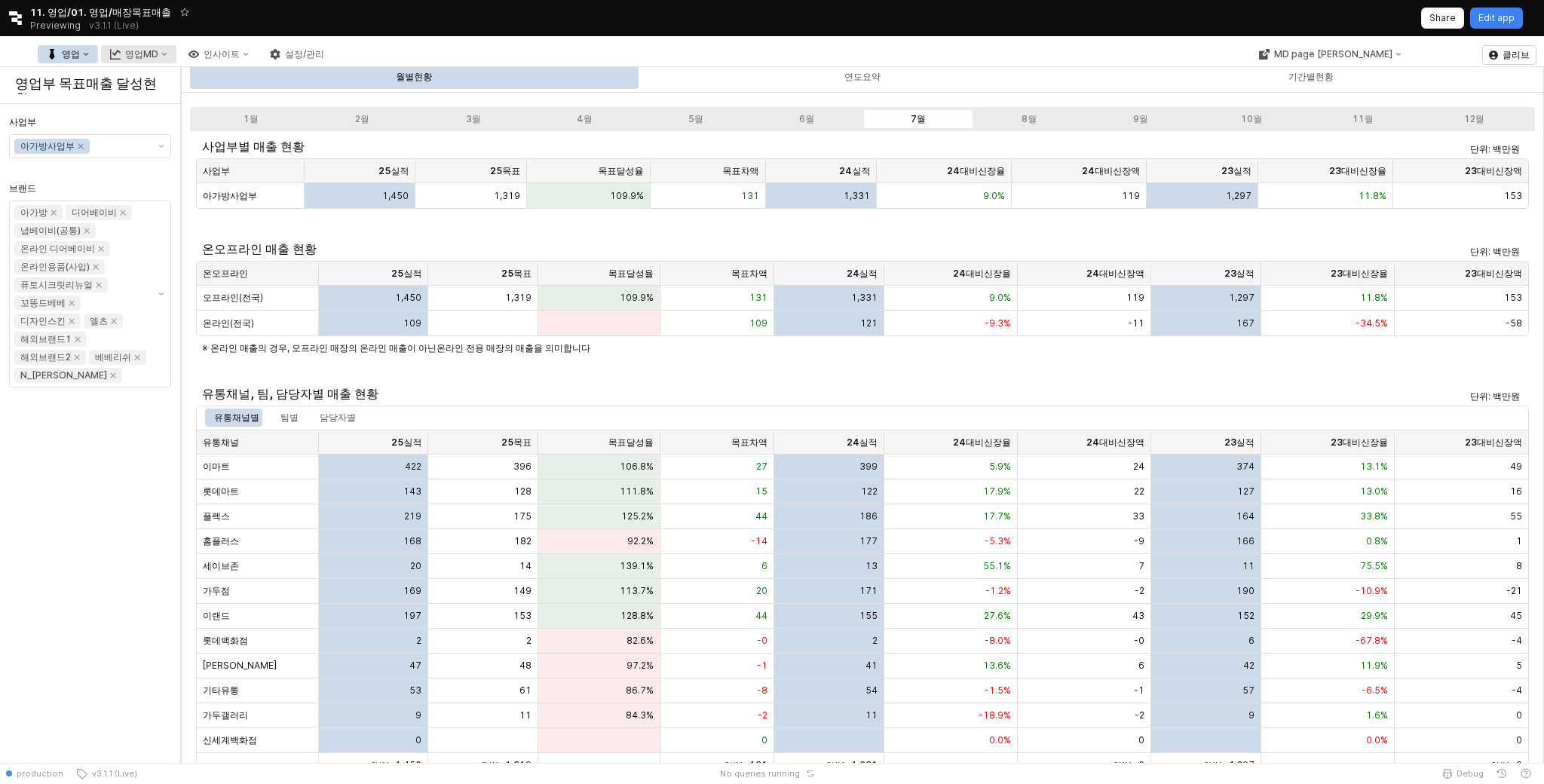 click on "영업MD" at bounding box center (142, 54) 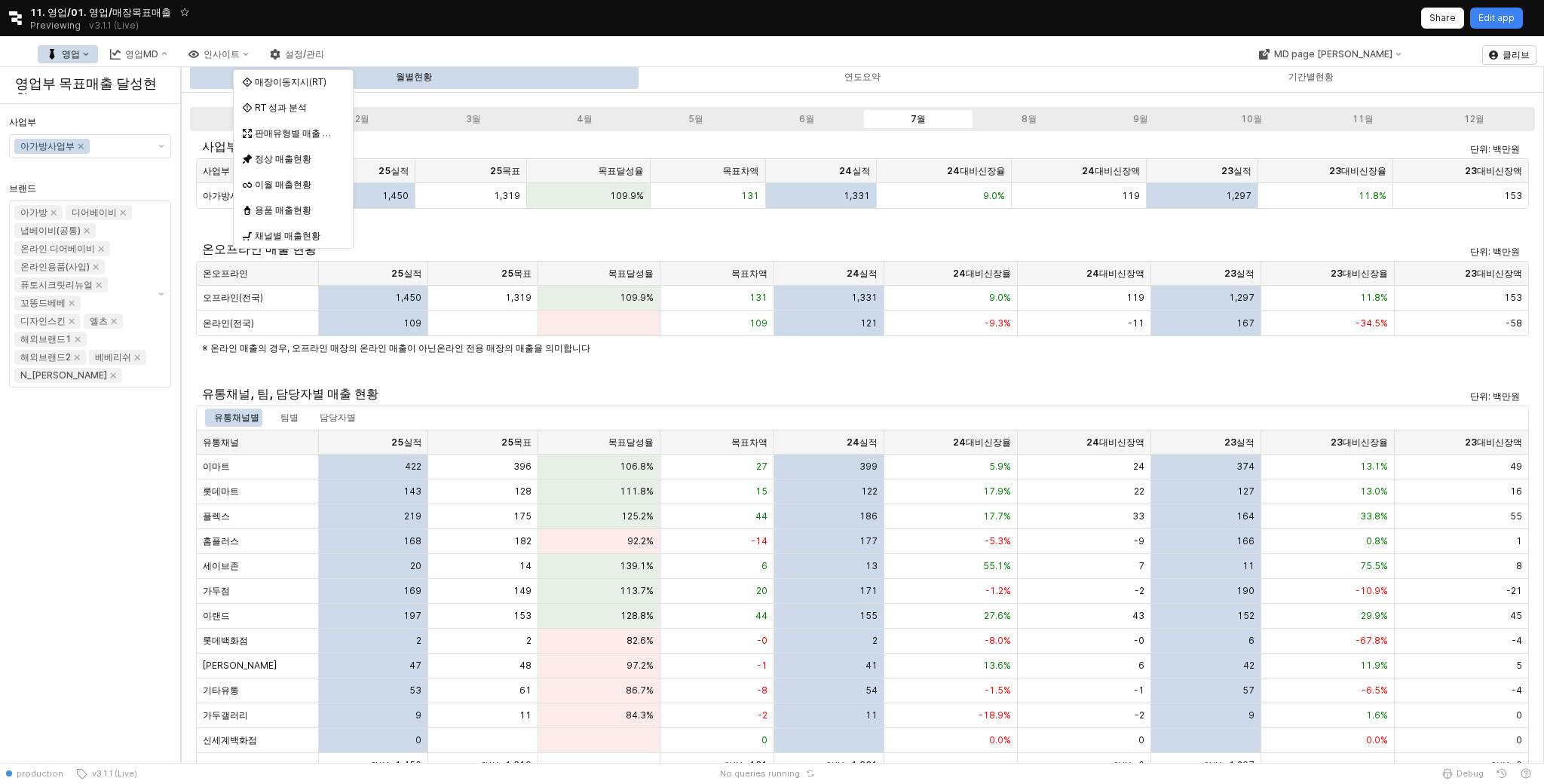 click on "사업부별 매출 현황 단위: 백만원 사업부 사업부 25실적 25실적 25목표 25목표 목표달성율 목표달성율 목표차액 목표차액 24실적 24실적 24대비신장율 24대비신장율 24대비신장액 24대비신장액 23실적 23실적 23대비신장율 23대비신장율 23대비신장액 23대비신장액 아가방사업부 1,450 1,319 109.9% 131 1,331 9.0% 119 1,297 11.8% 153 온오프라인 매출 현황 단위: 백만원 온오프라인 온오프라인 25실적 25실적 25목표 25목표 목표달성율 목표달성율 목표차액 목표차액 24실적 24실적 24대비신장율 24대비신장율 24대비신장액 24대비신장액 23실적 23실적 23대비신장율 23대비신장율 23대비신장액 23대비신장액 오프라인(전국) 1,450 1,319 109.9% 131 1,331 9.0% 119 1,297 11.8% 153 온라인(전국) 109 109 121 -9.3% -11 167 -34.5% -58 ※ 온라인 매출의 경우, 오프라인 매장의 온라인 매출이 아닌  온라인 전용 매장의 매출 팀별 422" at bounding box center [862, 517] 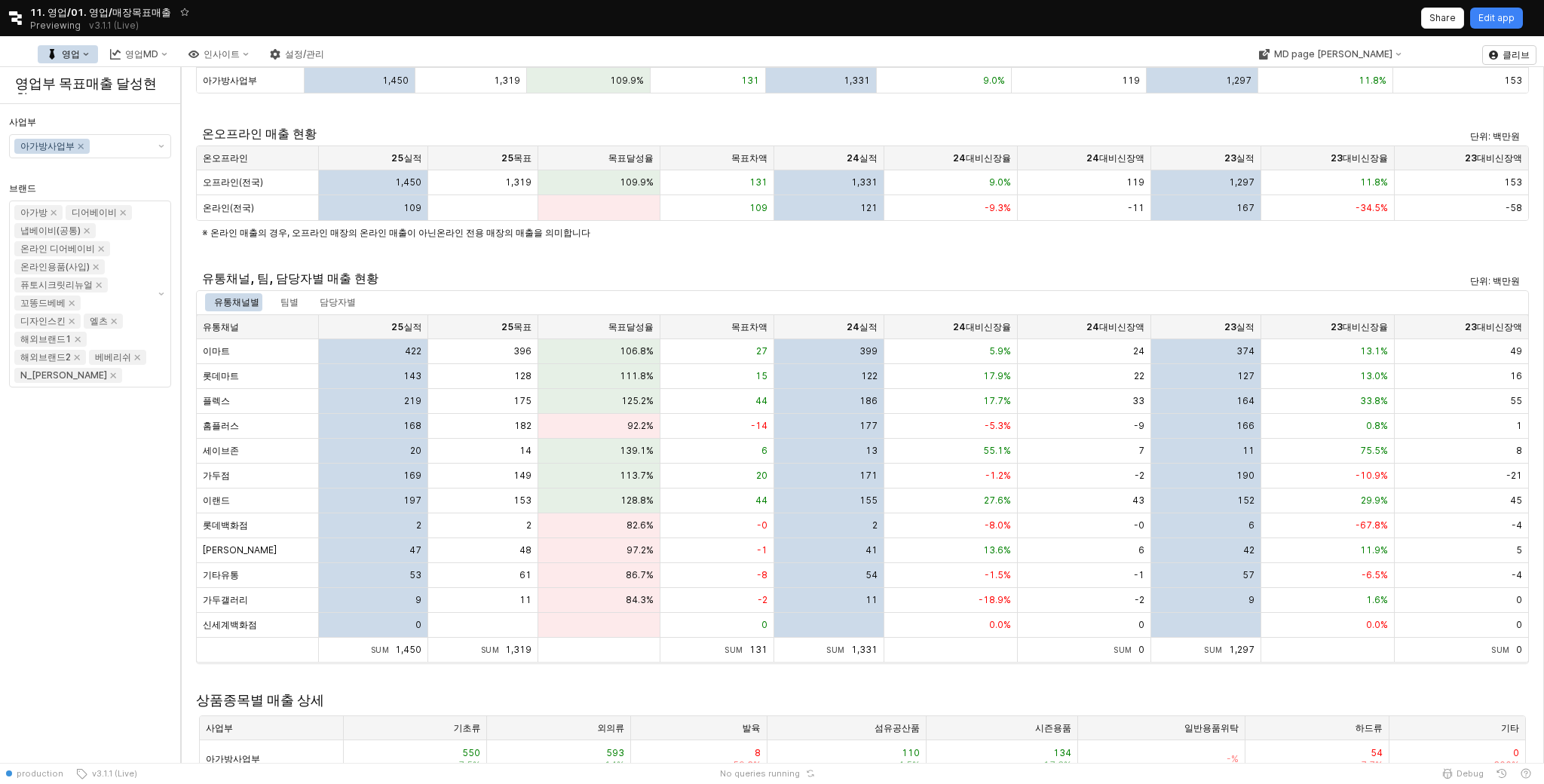 scroll, scrollTop: 0, scrollLeft: 0, axis: both 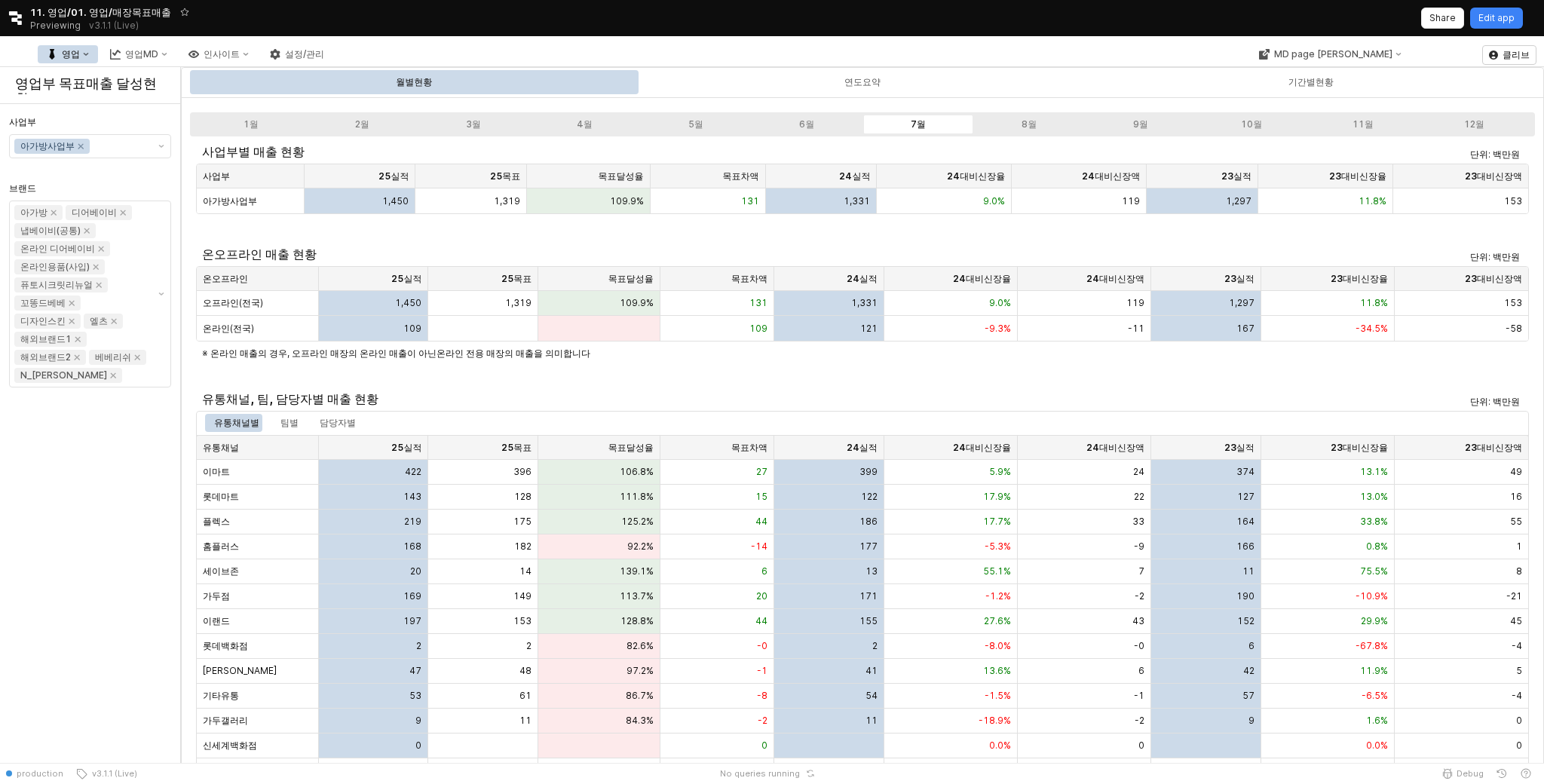 click on "영업" at bounding box center [68, 54] 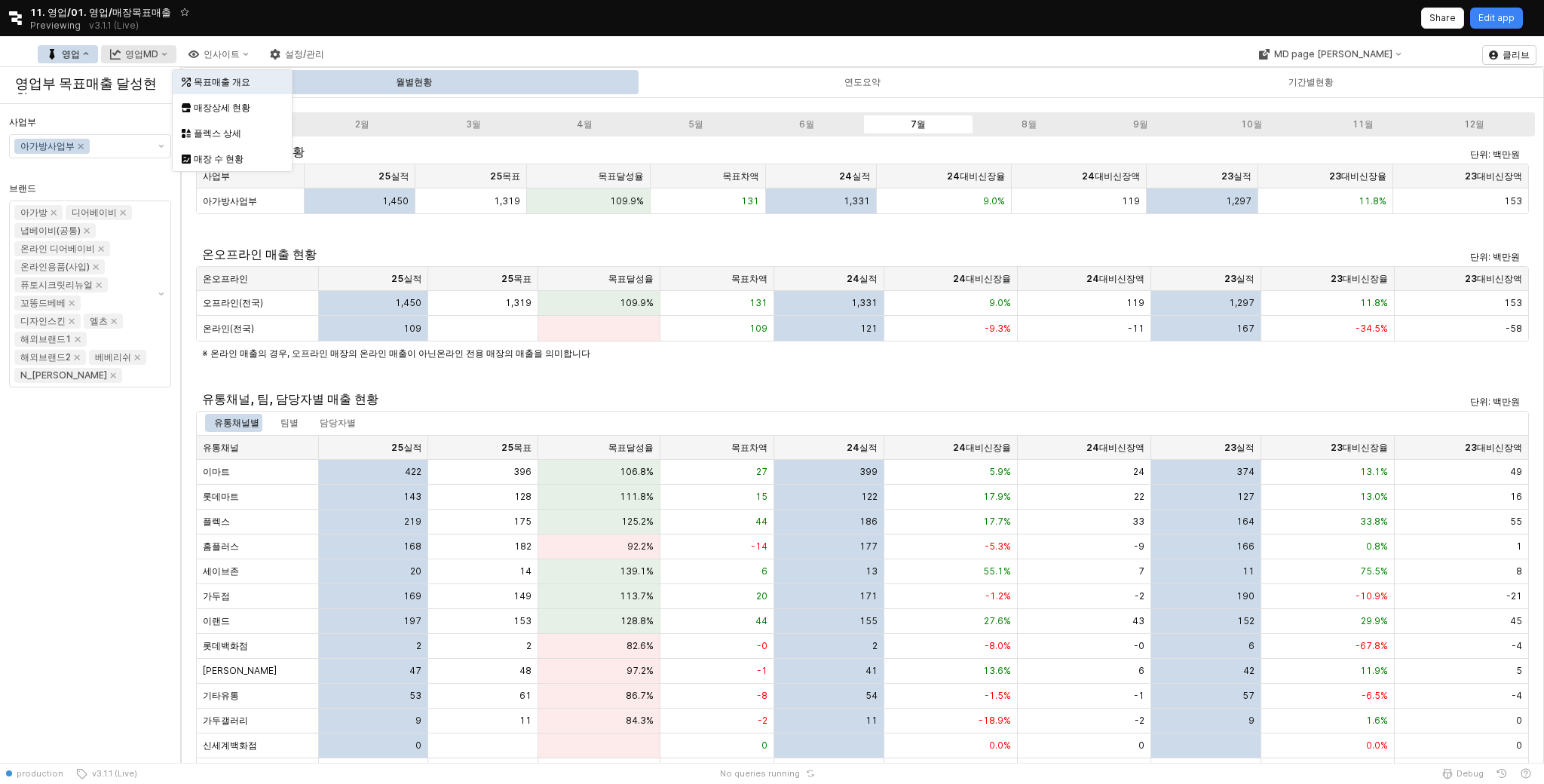 click on "영업MD" at bounding box center (142, 54) 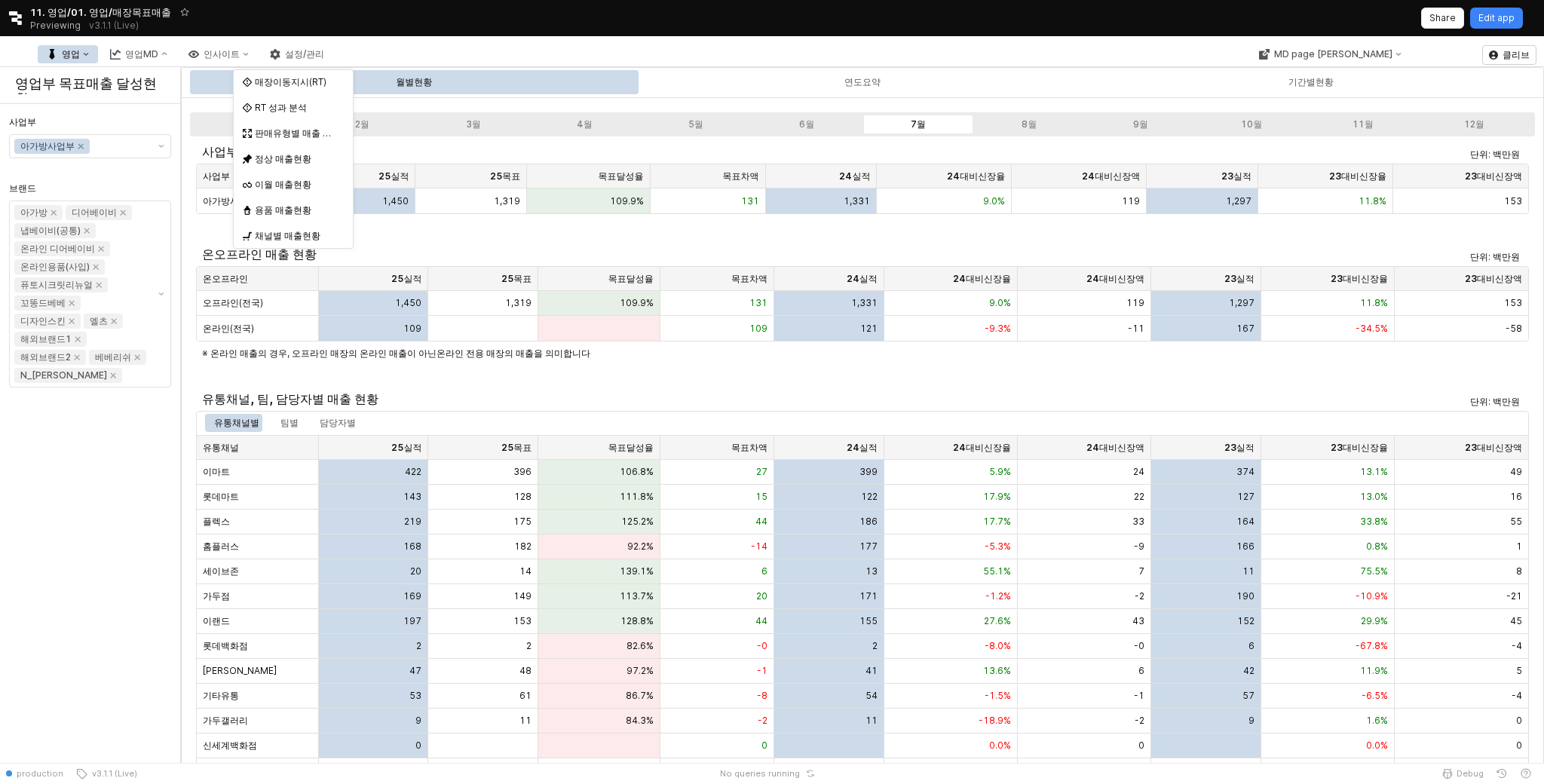 click on "사업부별 매출 현황 단위: 백만원 사업부 사업부 25실적 25실적 25목표 25목표 목표달성율 목표달성율 목표차액 목표차액 24실적 24실적 24대비신장율 24대비신장율 24대비신장액 24대비신장액 23실적 23실적 23대비신장율 23대비신장율 23대비신장액 23대비신장액 아가방사업부 1,450 1,319 109.9% 131 1,331 9.0% 119 1,297 11.8% 153 온오프라인 매출 현황 단위: 백만원 온오프라인 온오프라인 25실적 25실적 25목표 25목표 목표달성율 목표달성율 목표차액 목표차액 24실적 24실적 24대비신장율 24대비신장율 24대비신장액 24대비신장액 23실적 23실적 23대비신장율 23대비신장율 23대비신장액 23대비신장액 오프라인(전국) 1,450 1,319 109.9% 131 1,331 9.0% 119 1,297 11.8% 153 온라인(전국) 109 109 121 -9.3% -11 167 -34.5% -58 ※ 온라인 매출의 경우, 오프라인 매장의 온라인 매출이 아닌  온라인 전용 매장의 매출 팀별 422" at bounding box center (862, 522) 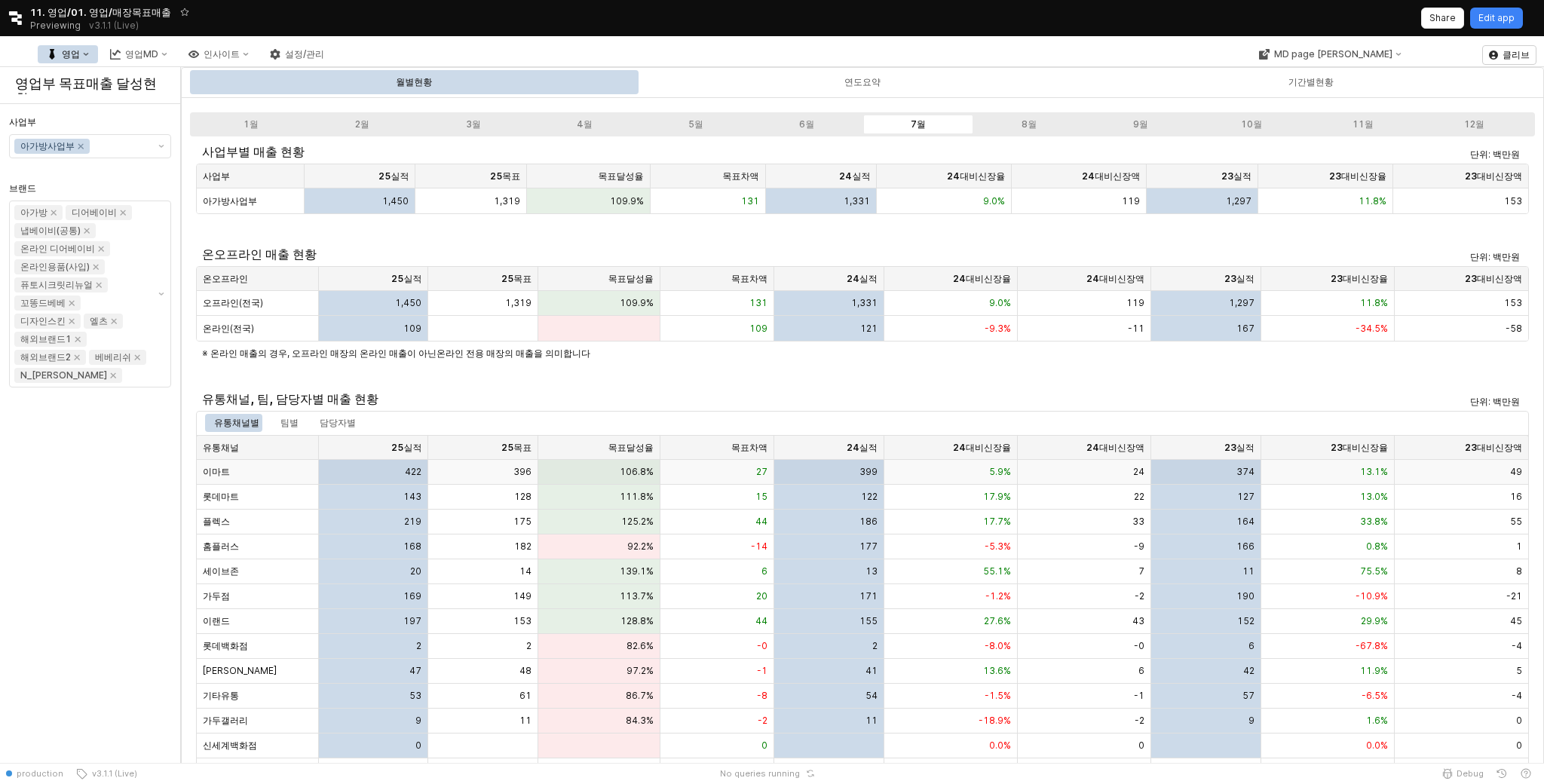 click on "이마트" at bounding box center [258, 472] 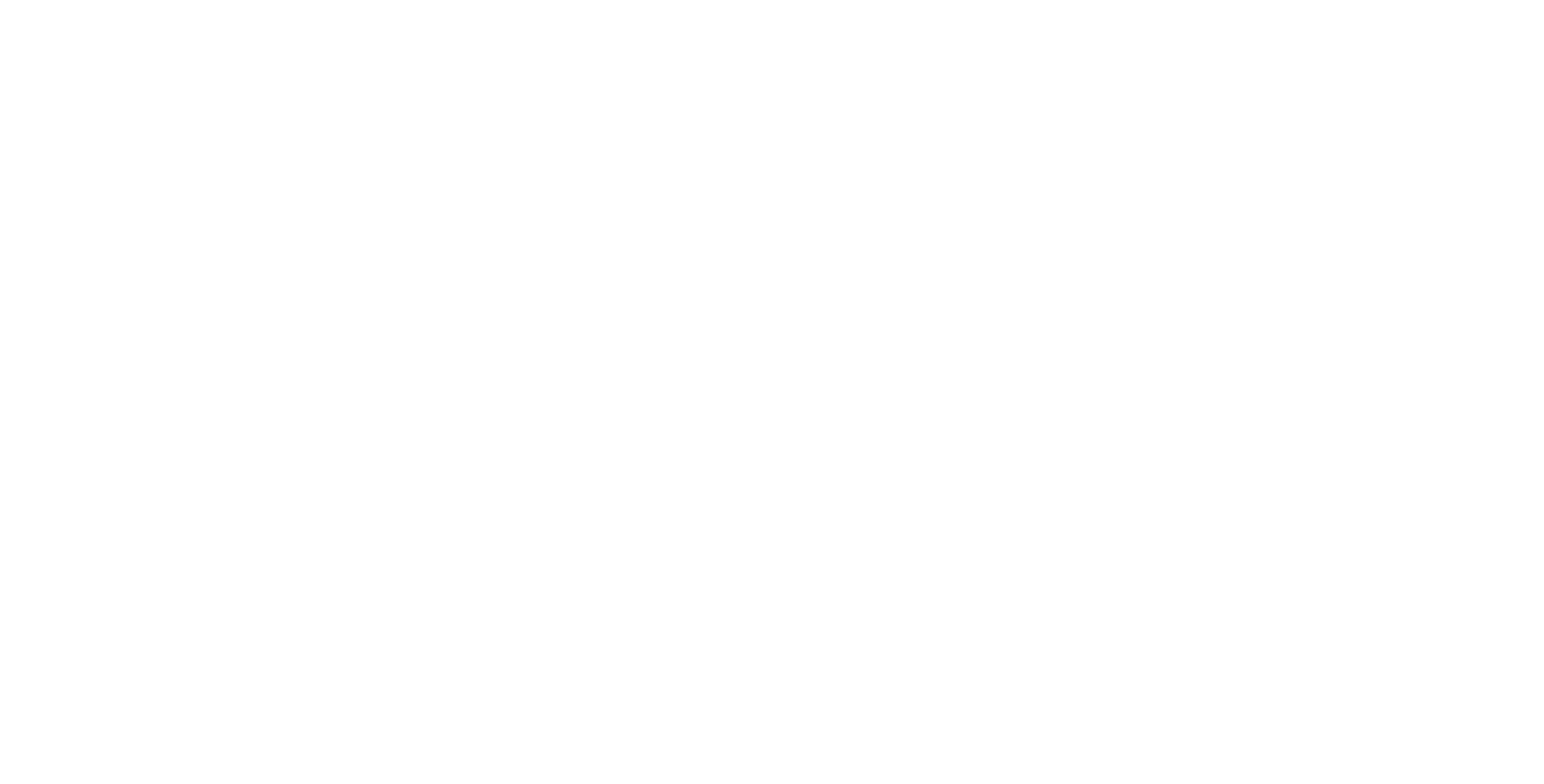 scroll, scrollTop: 0, scrollLeft: 0, axis: both 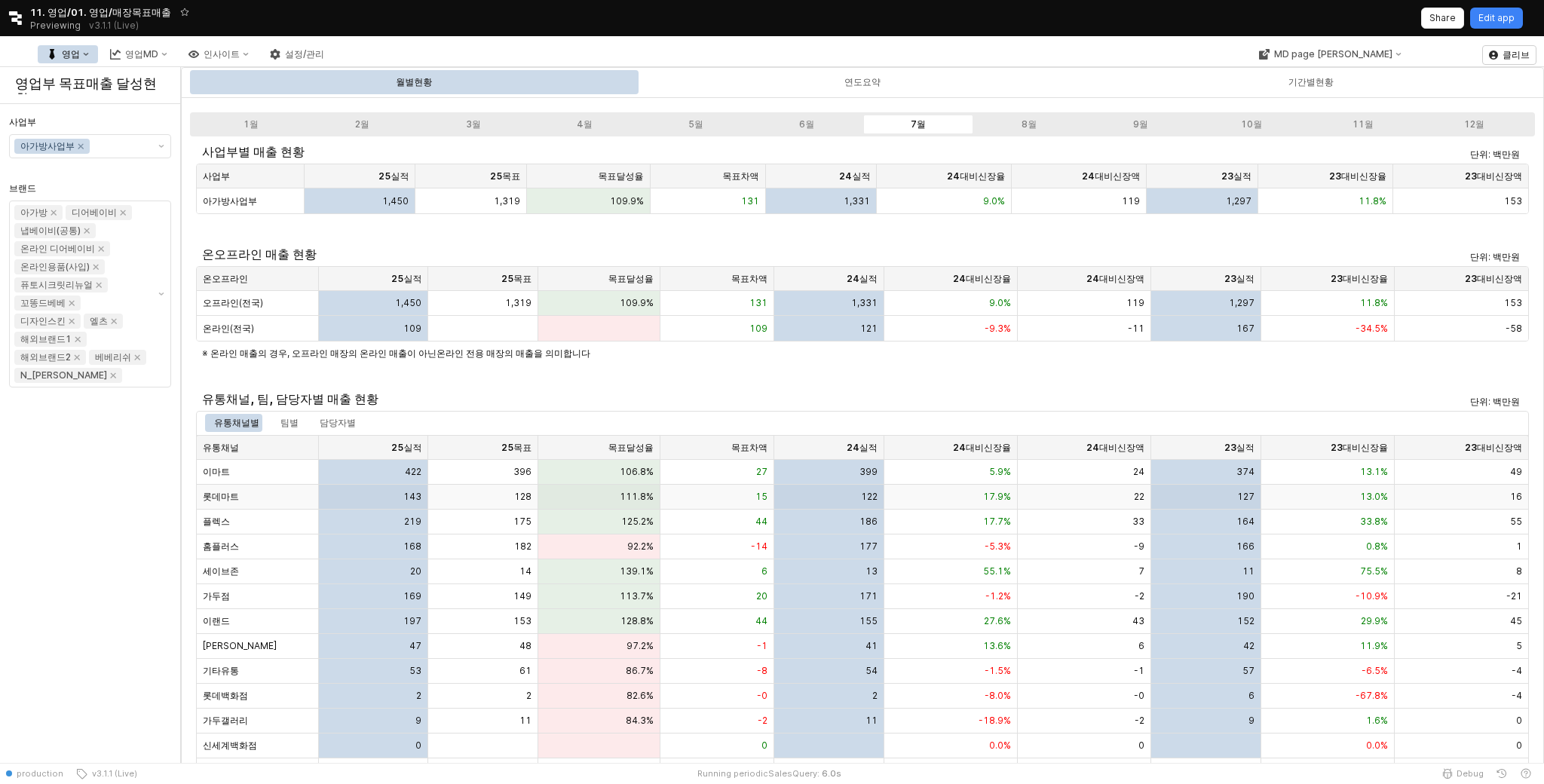 click on "이마트" at bounding box center [258, 472] 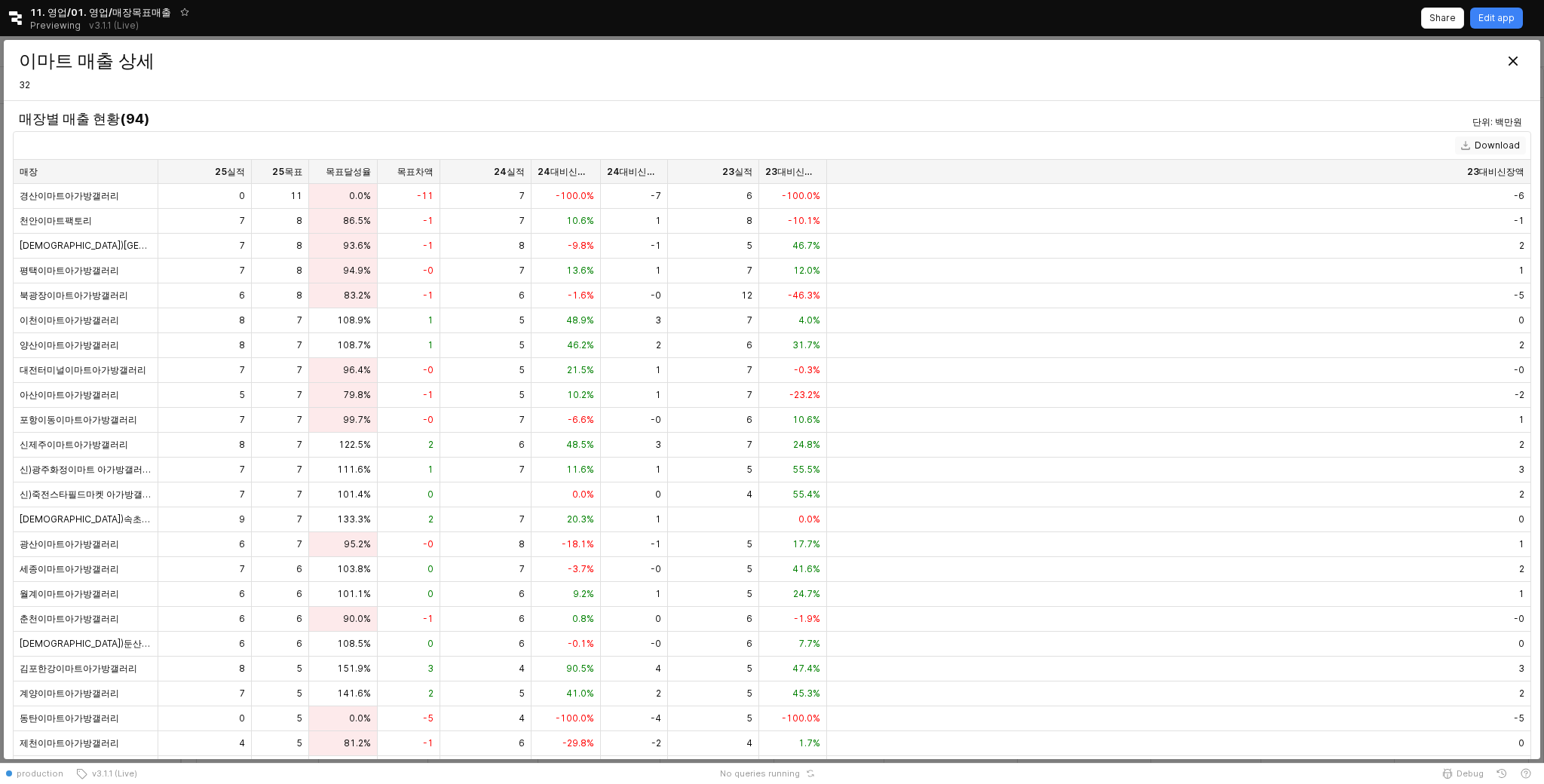 click on "Download" at bounding box center (1490, 145) 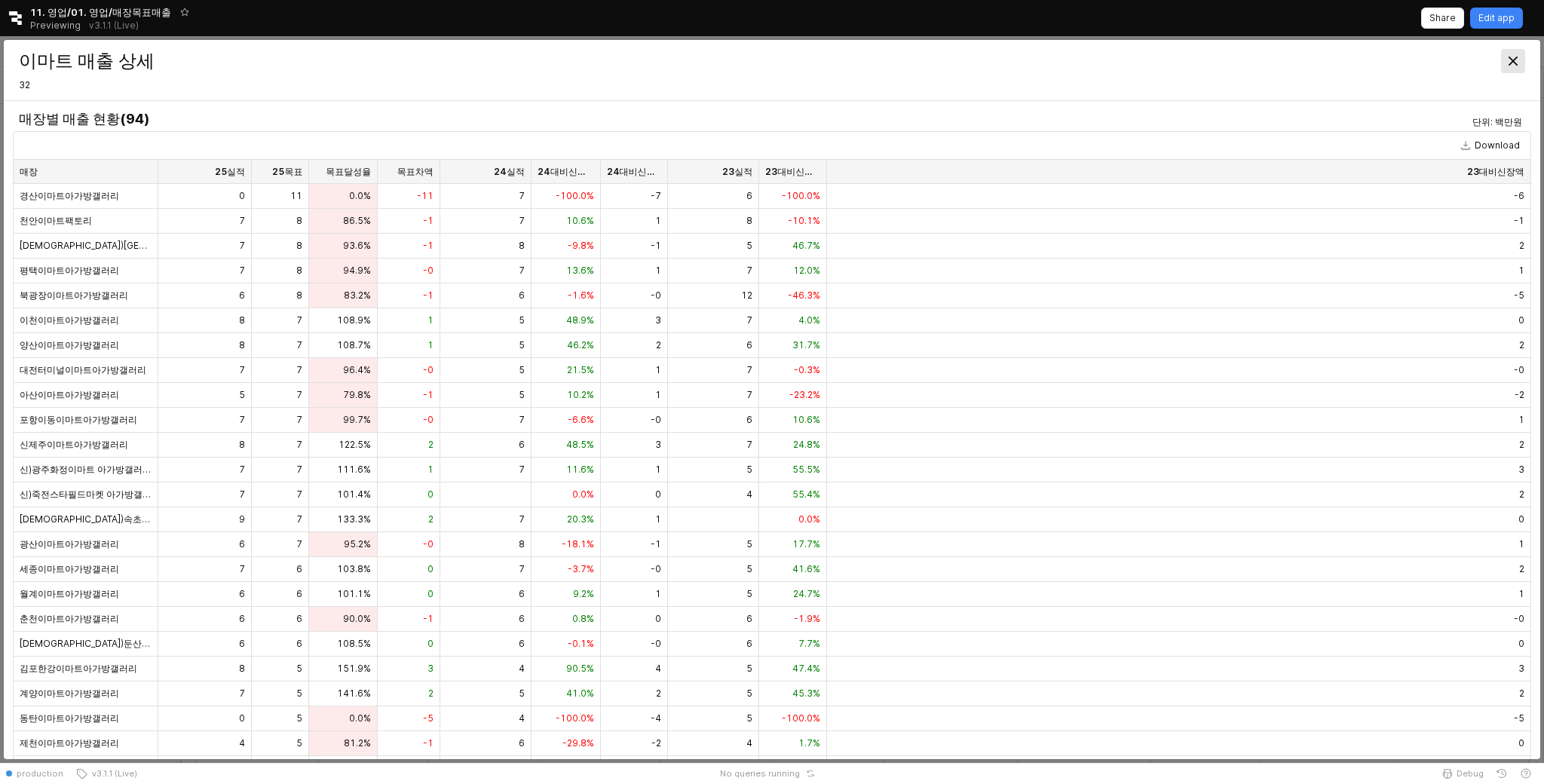 click 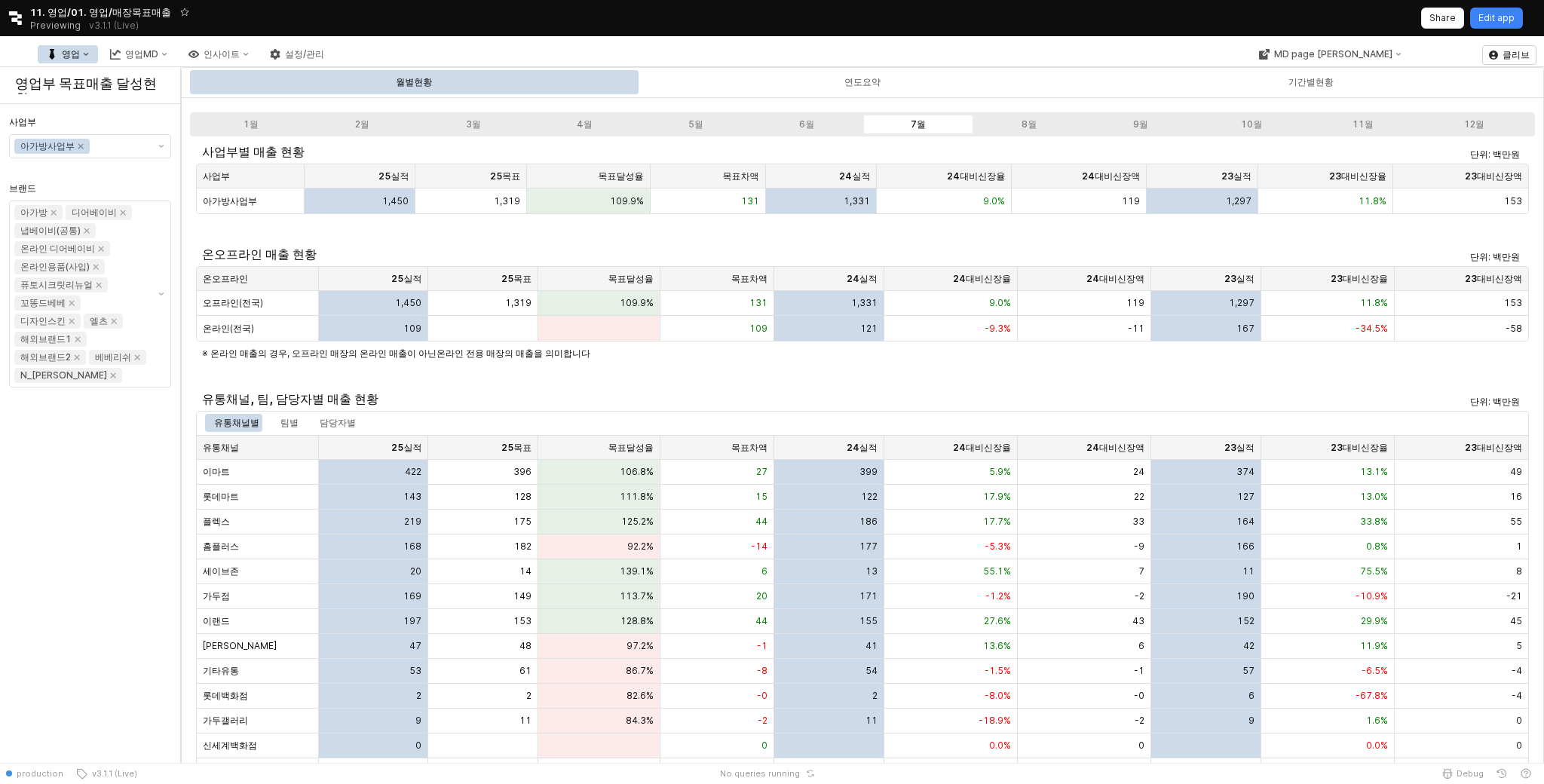 click on "영업" at bounding box center [71, 54] 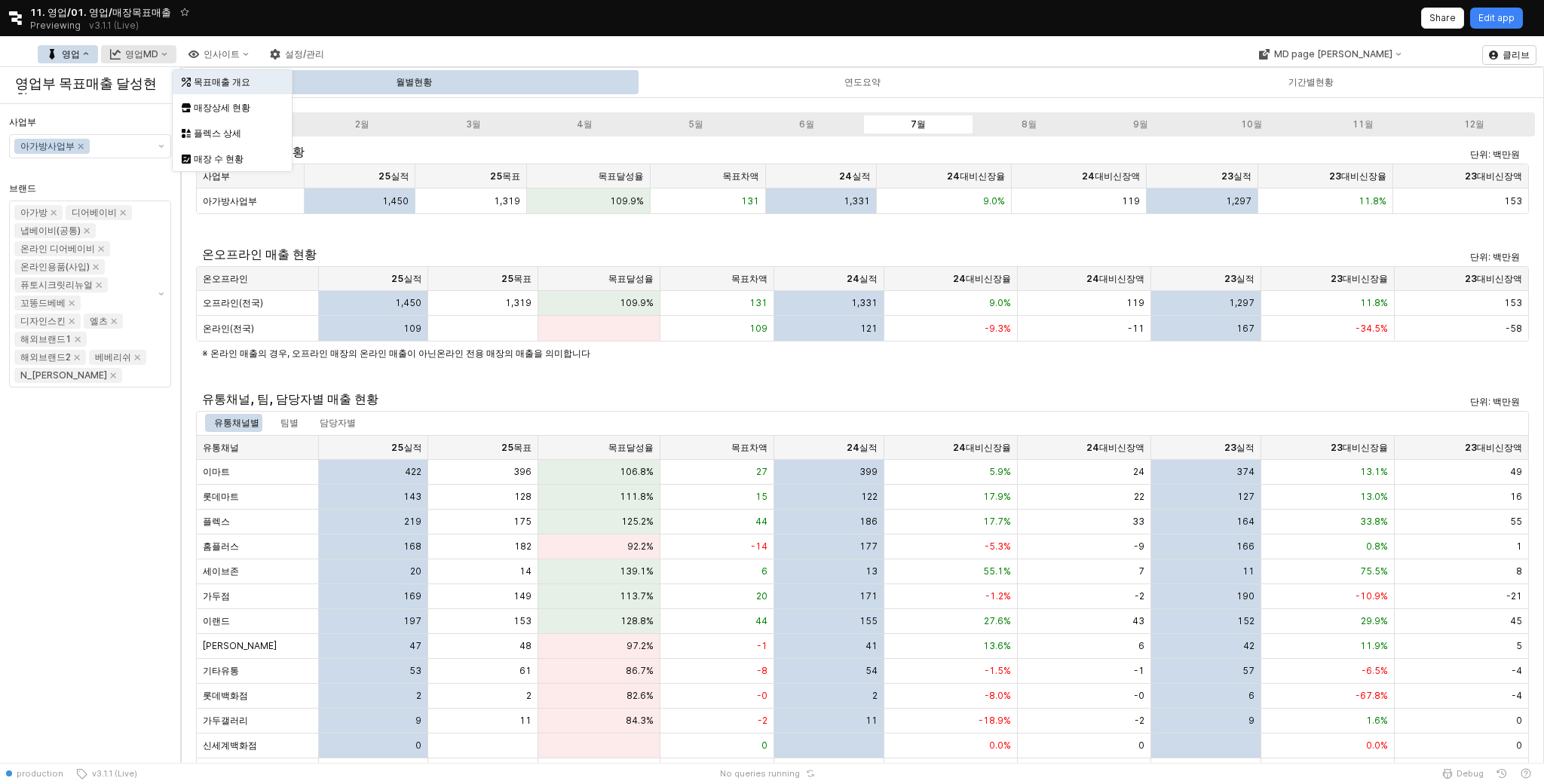 click on "영업MD" at bounding box center [142, 54] 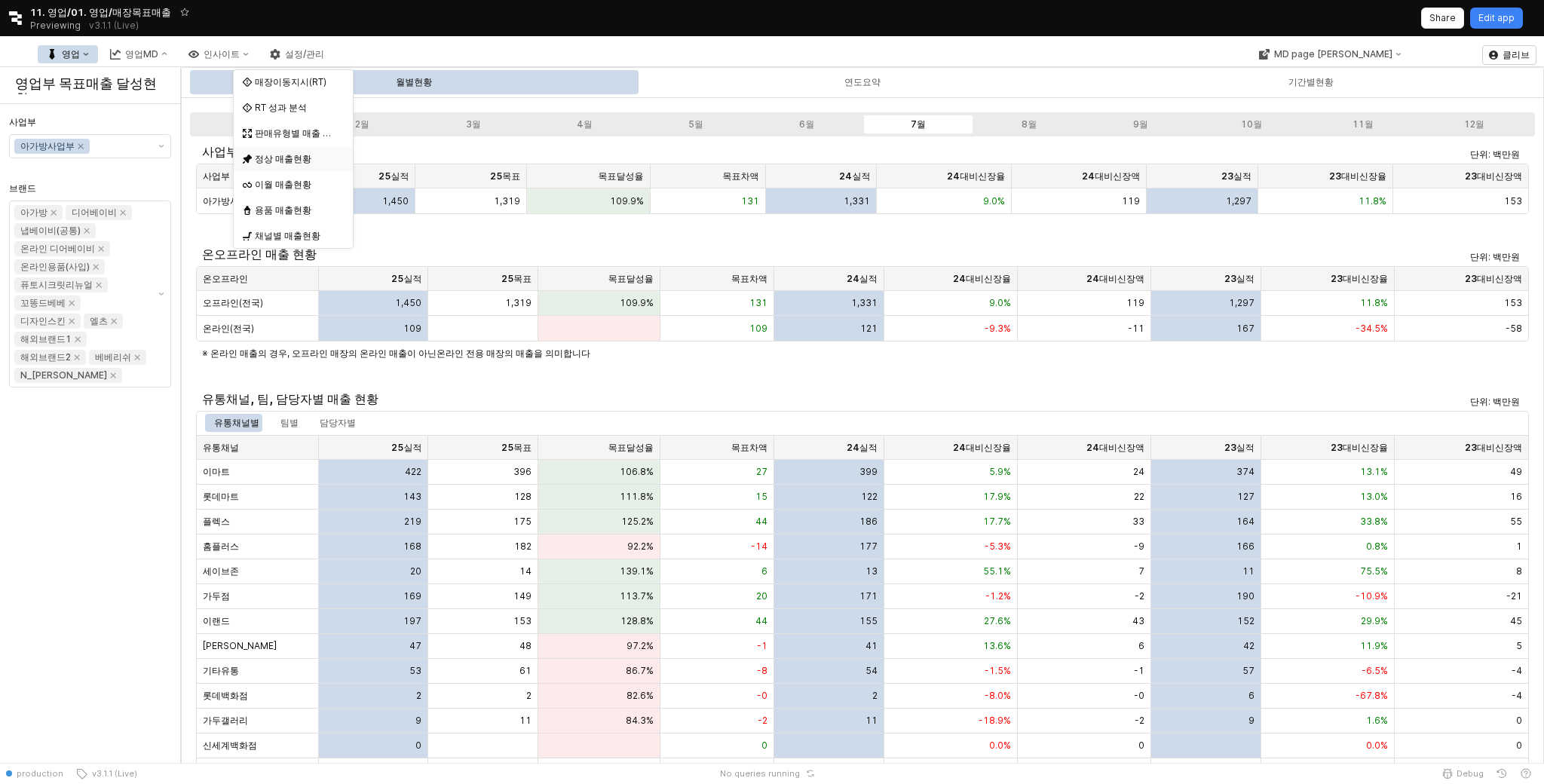 click on "정상 매출현황" at bounding box center (289, 159) 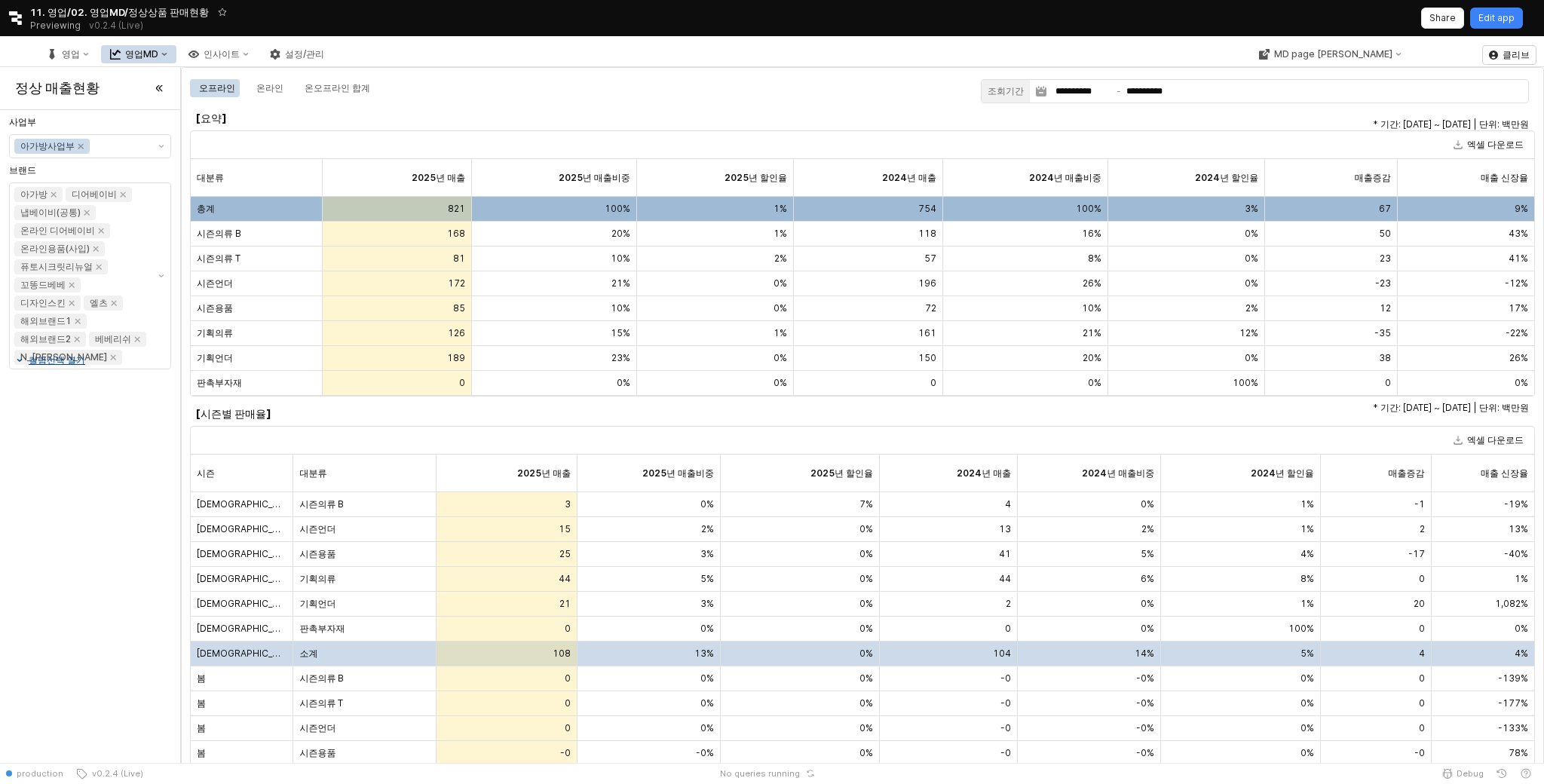 click on "영업MD" at bounding box center (142, 54) 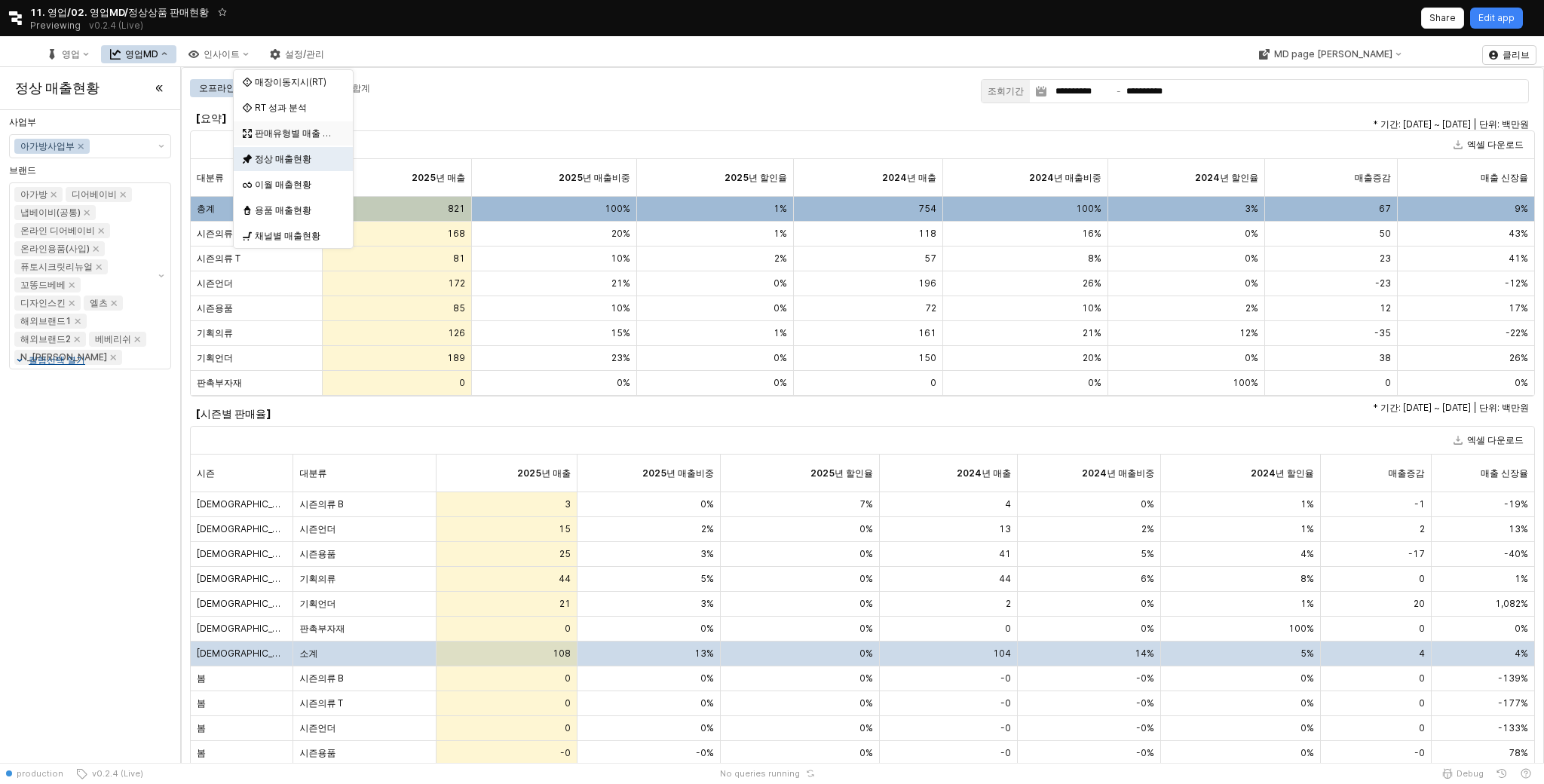 click on "판매유형별 매출 현황" at bounding box center (295, 133) 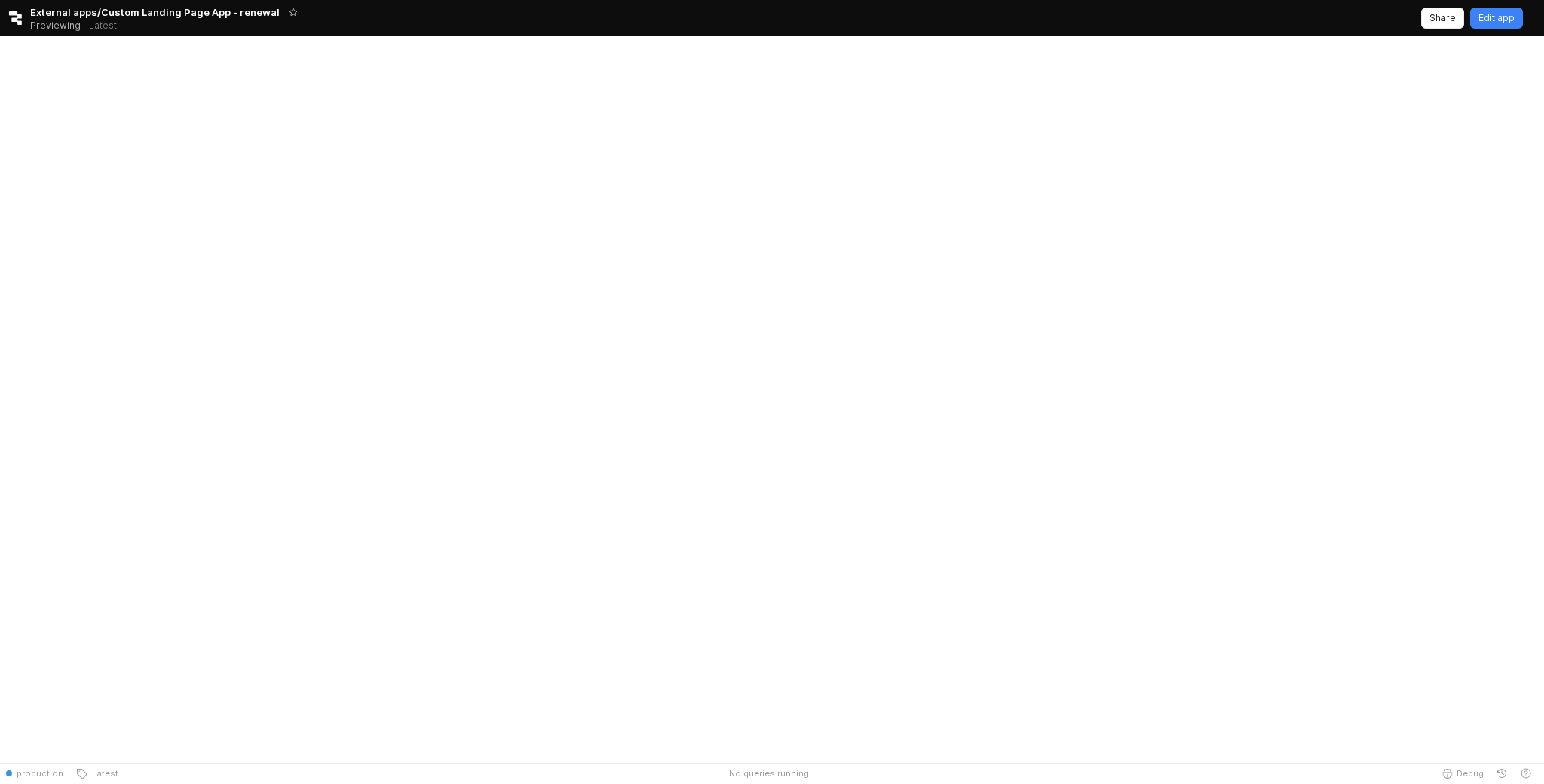scroll, scrollTop: 0, scrollLeft: 0, axis: both 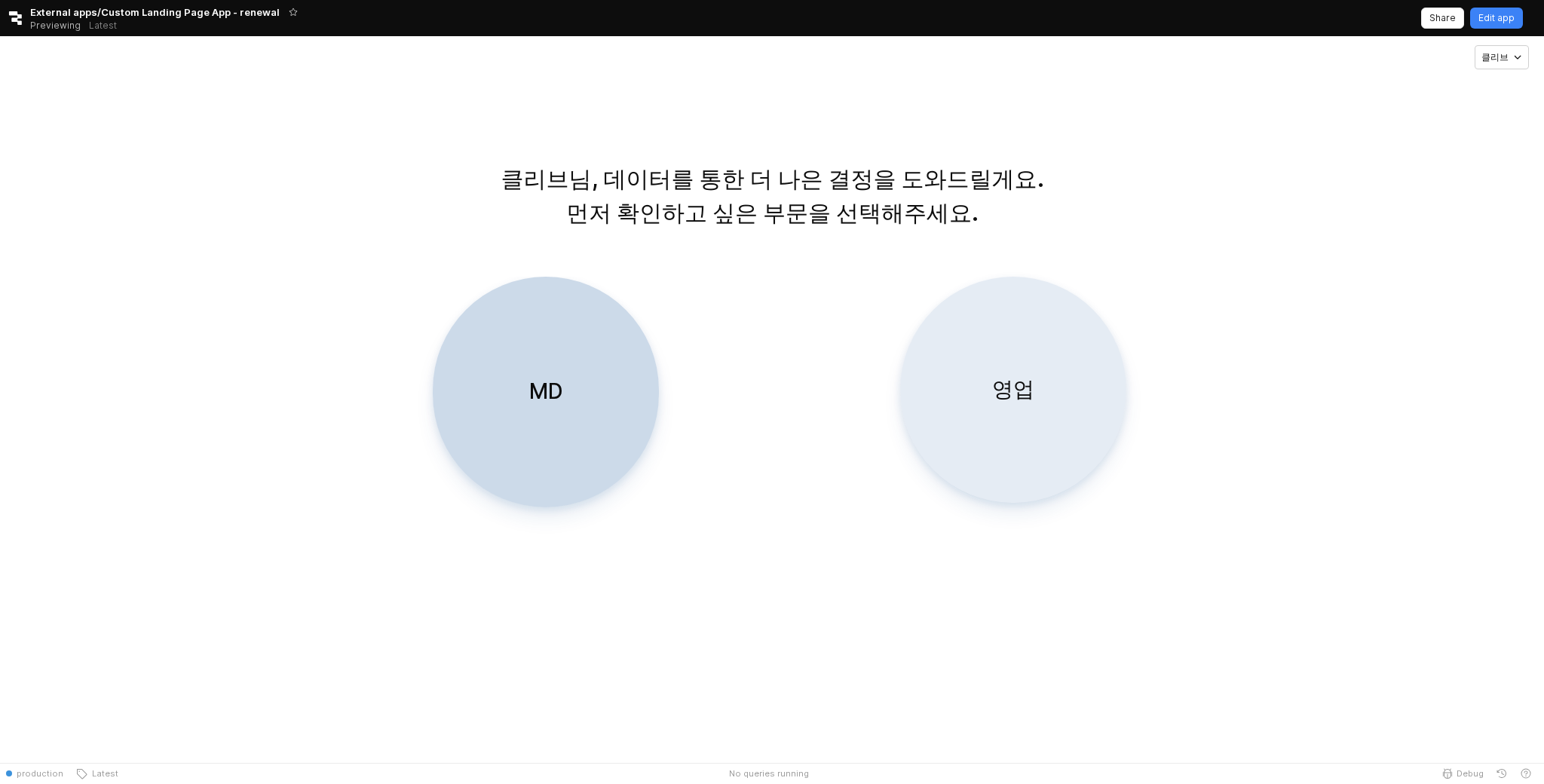 click on "영업" at bounding box center (1013, 390) 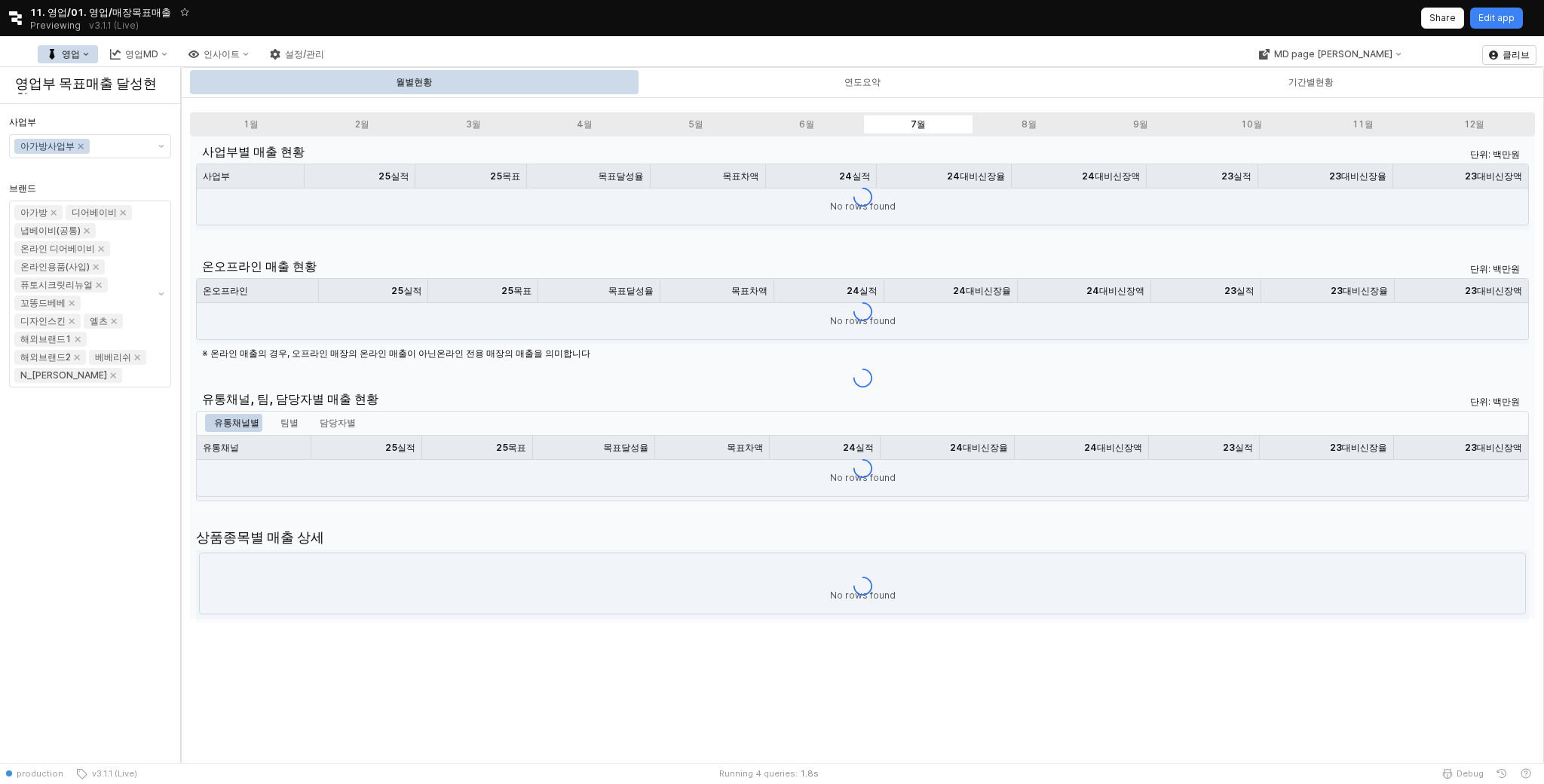 click on "영업" at bounding box center (71, 54) 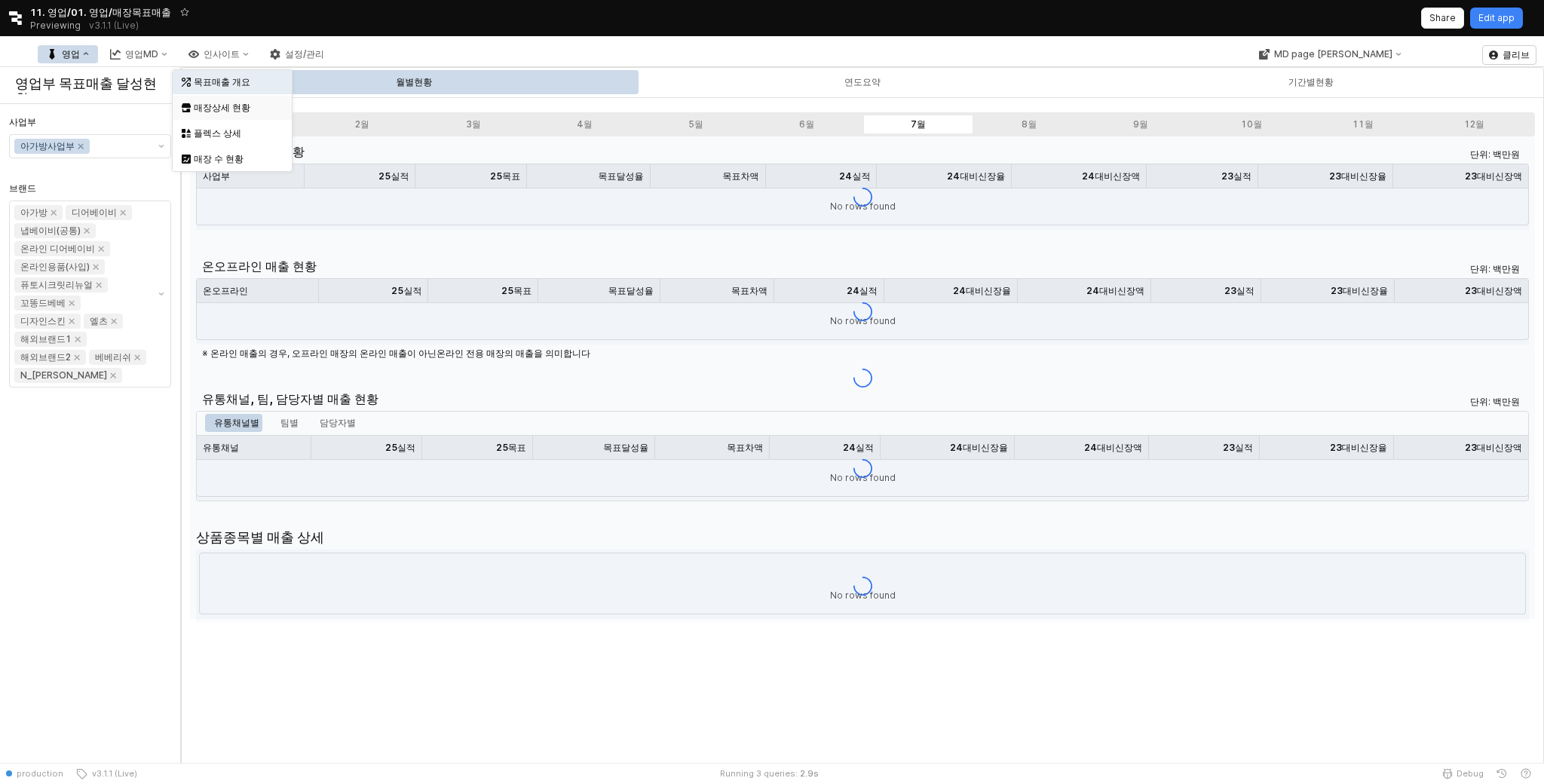 click on "매장상세 현황" at bounding box center [234, 108] 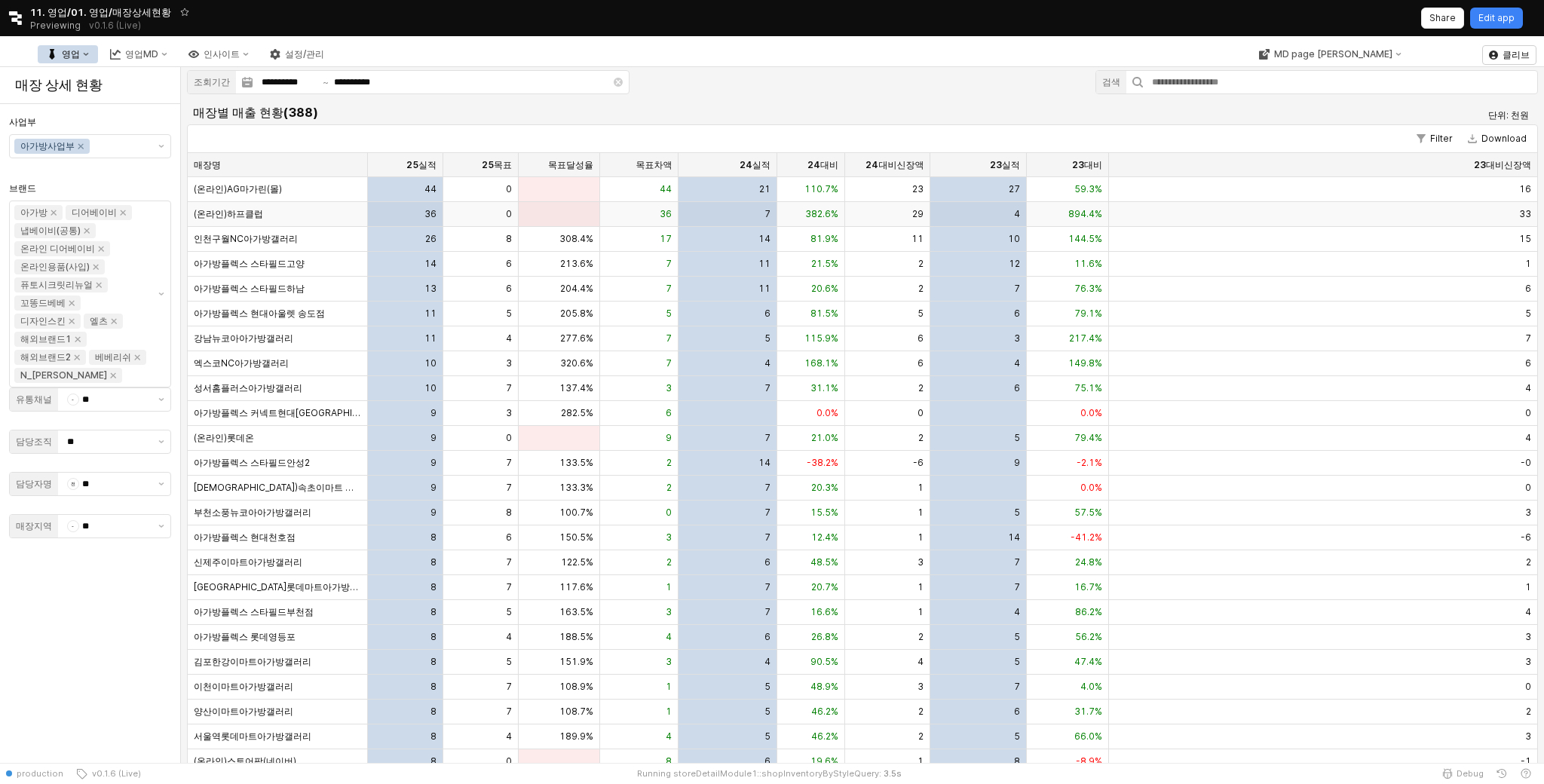 click on "(온라인)하프클럽" at bounding box center (277, 214) 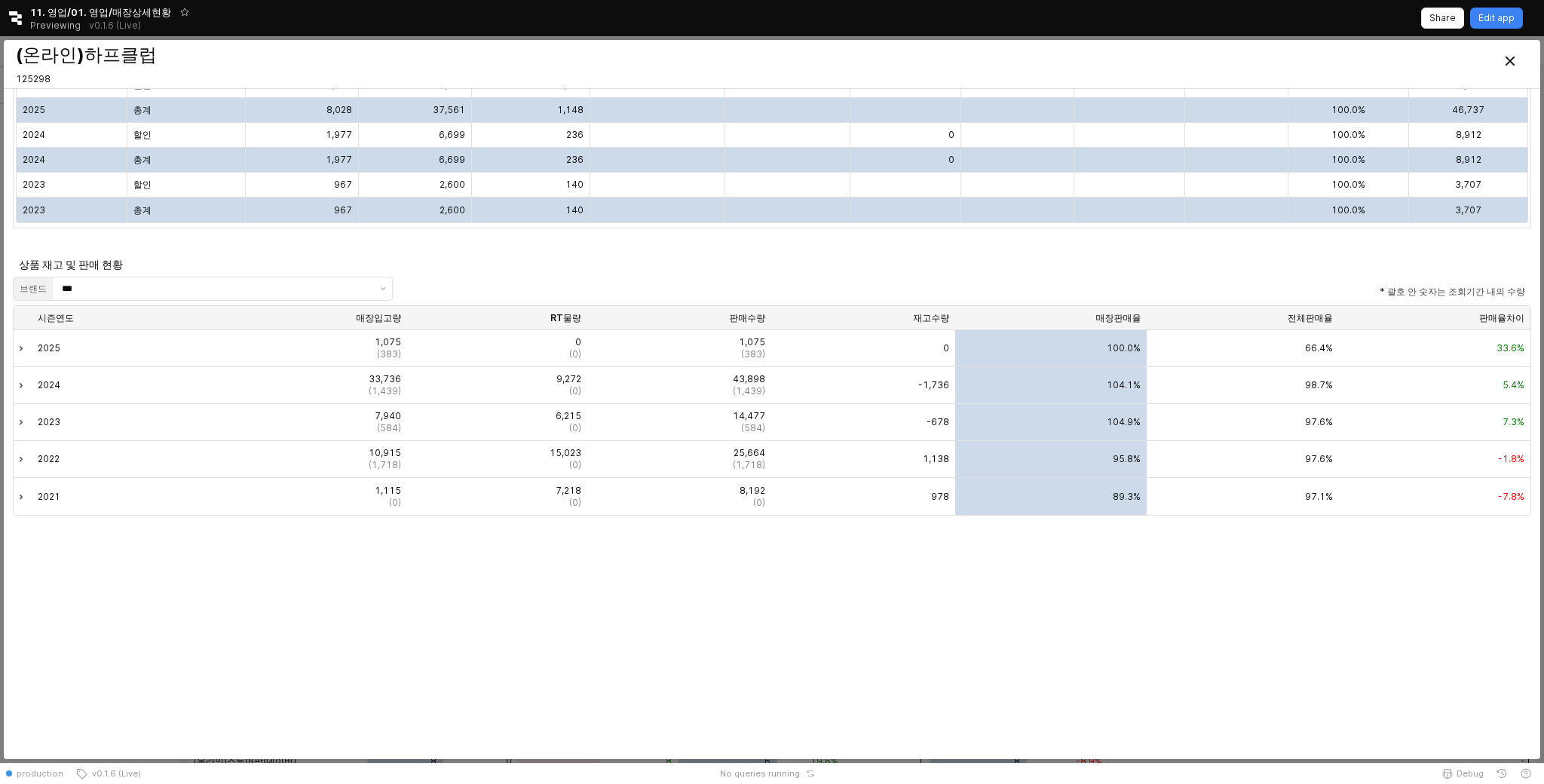 scroll, scrollTop: 1174, scrollLeft: 0, axis: vertical 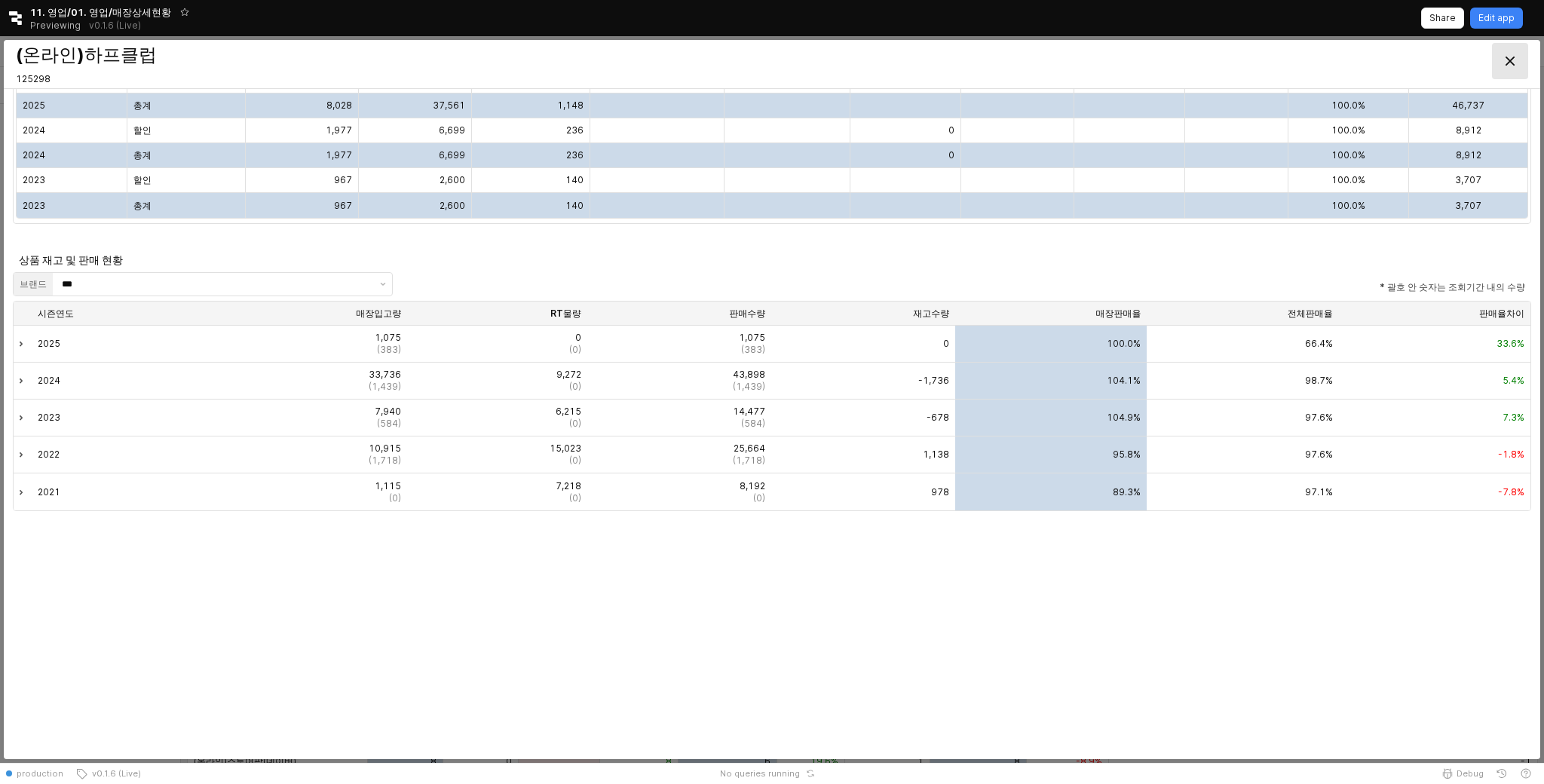 click at bounding box center [1510, 61] 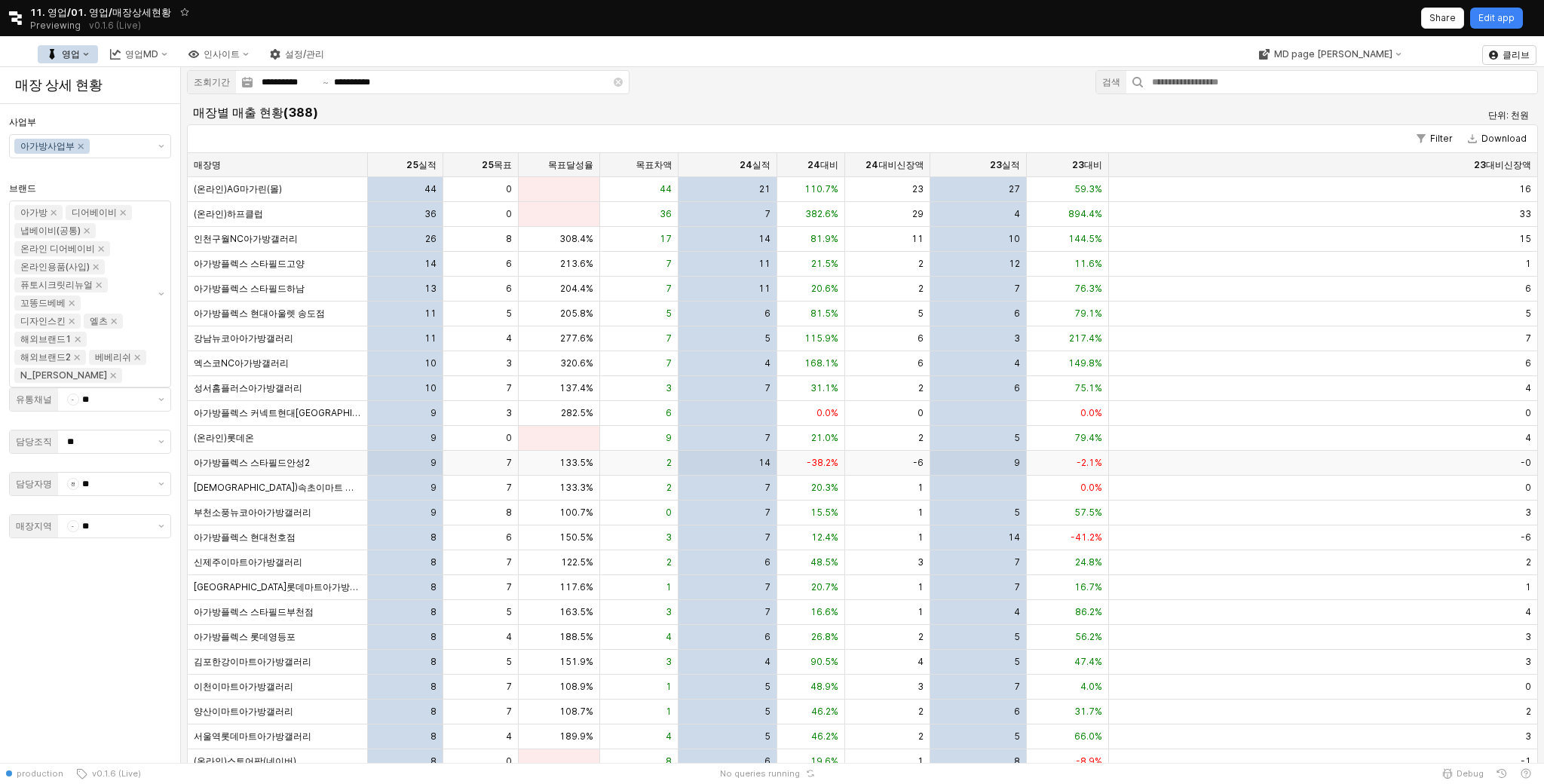 click on "아가방플렉스 스타필드안성2" at bounding box center [277, 463] 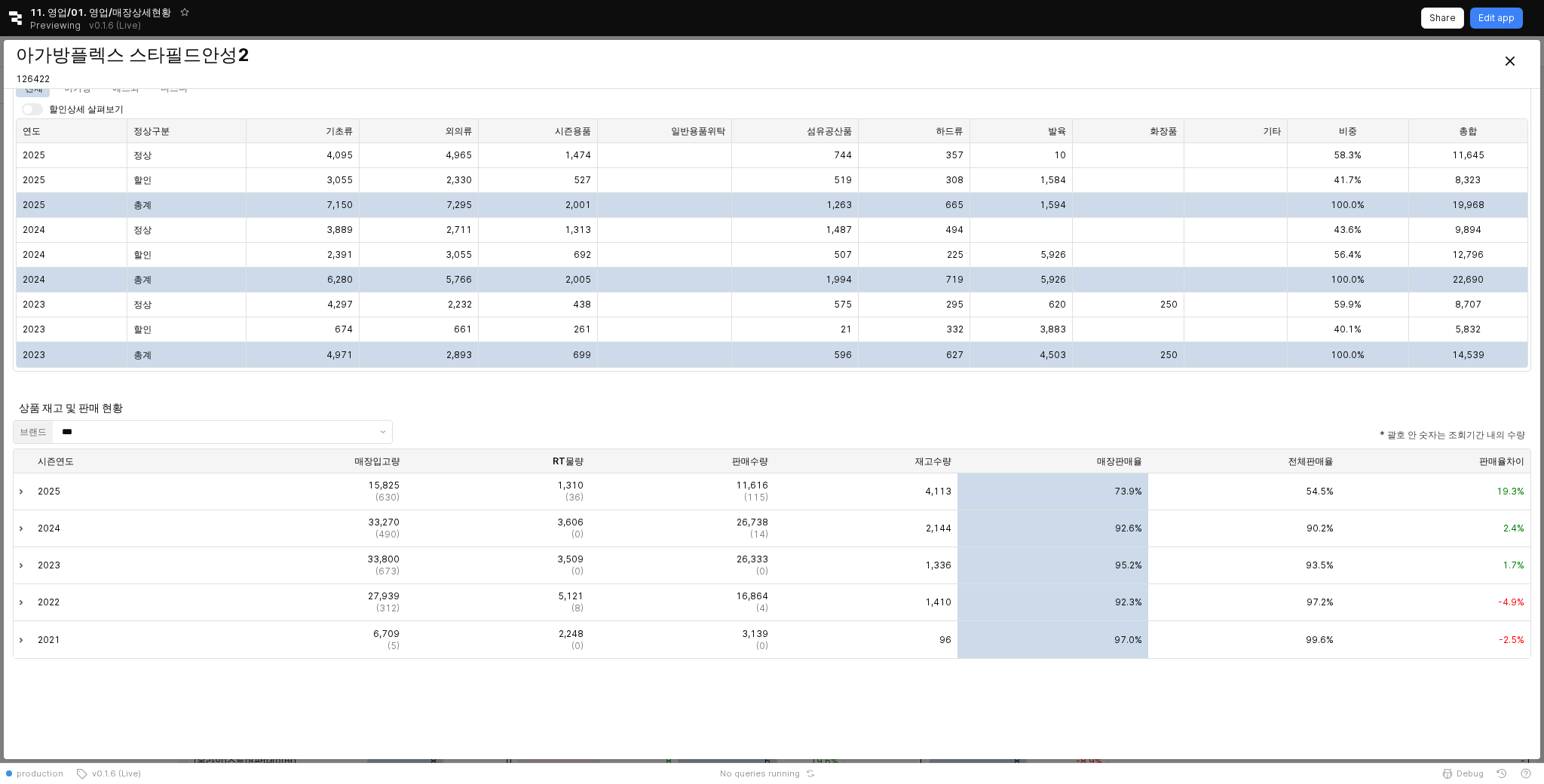 scroll, scrollTop: 1236, scrollLeft: 0, axis: vertical 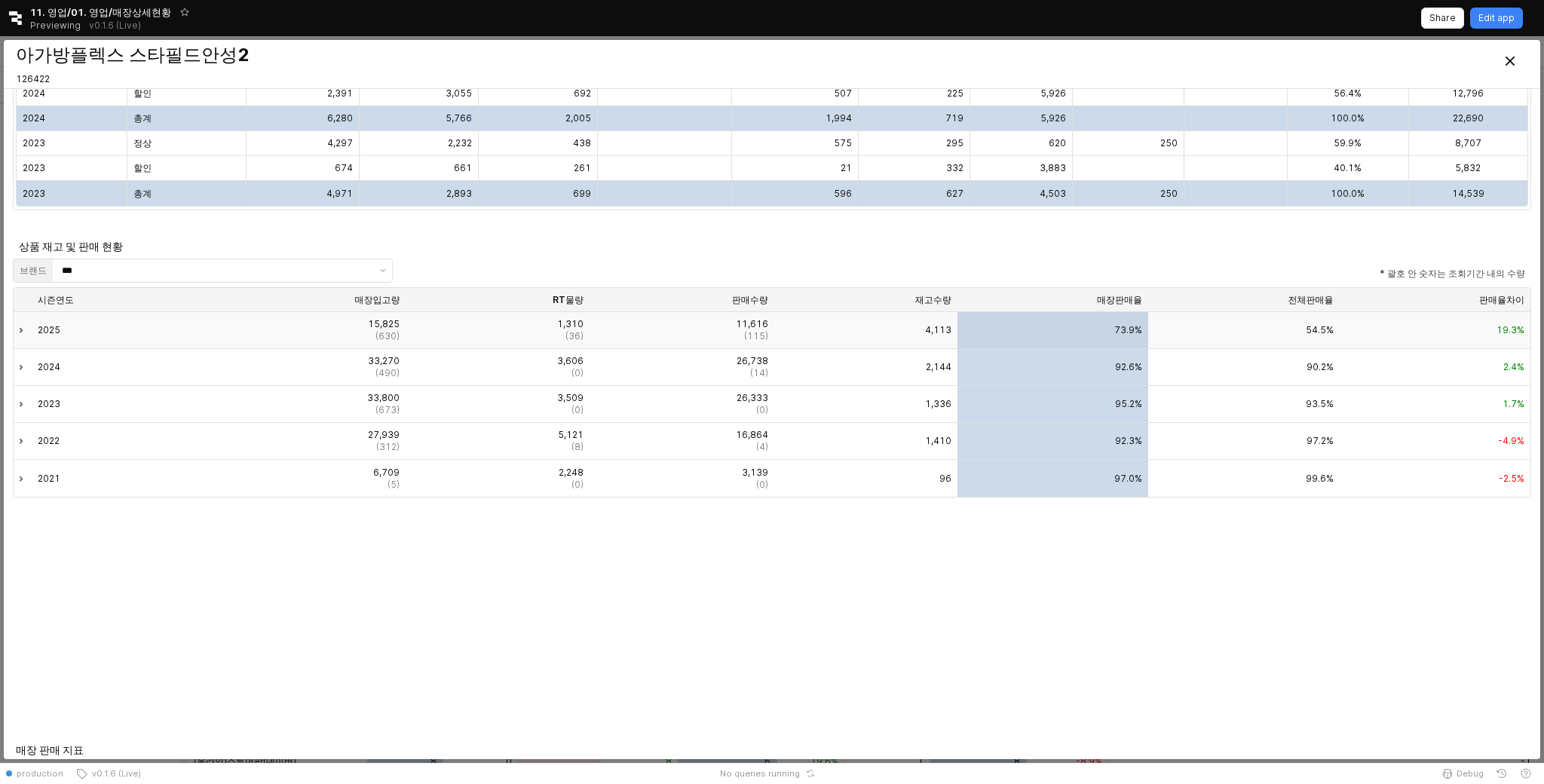 click on "2025" at bounding box center (123, 330) 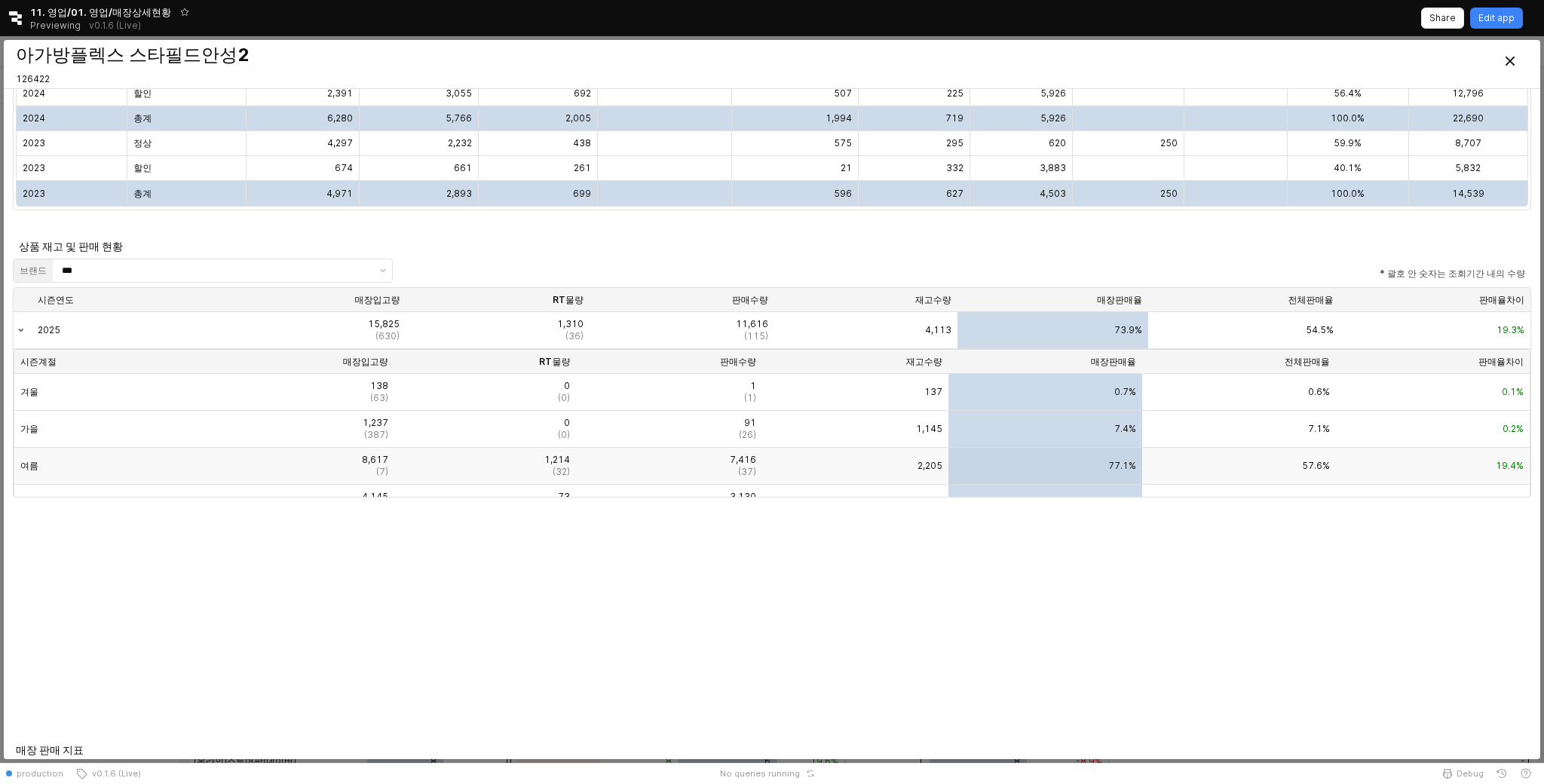 click on "여름" at bounding box center [107, 466] 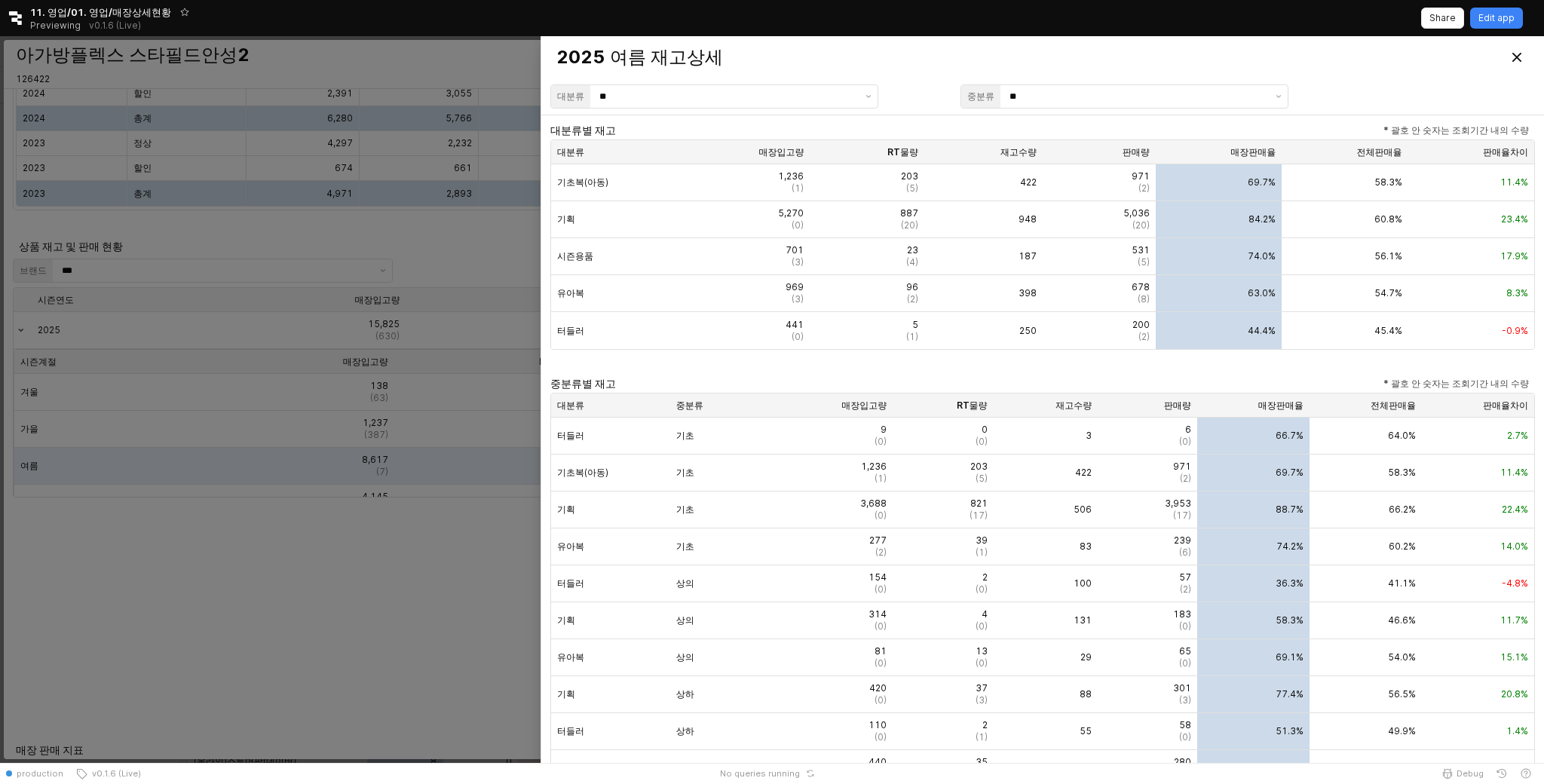 click at bounding box center (772, 400) 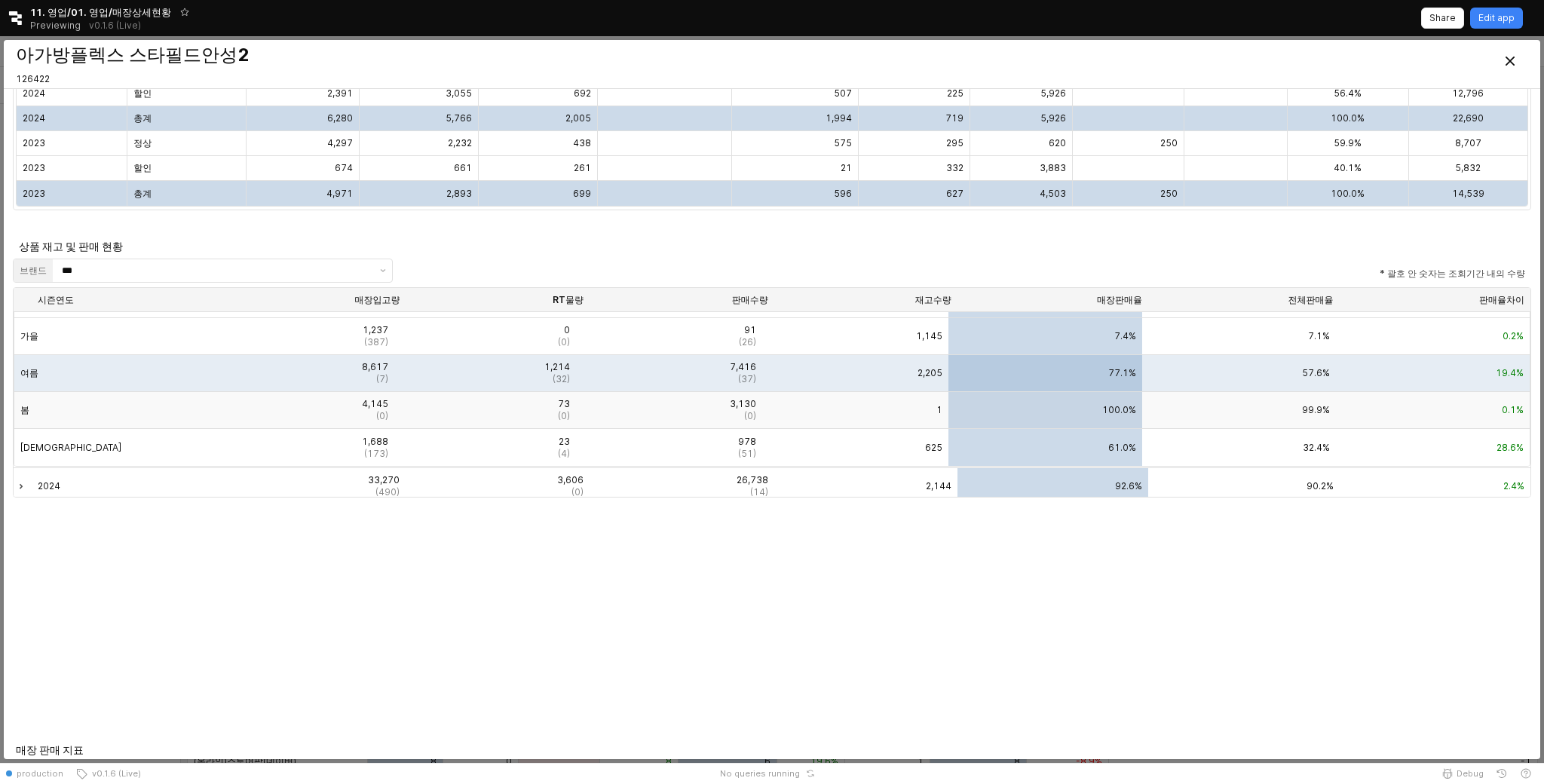 scroll, scrollTop: 93, scrollLeft: 0, axis: vertical 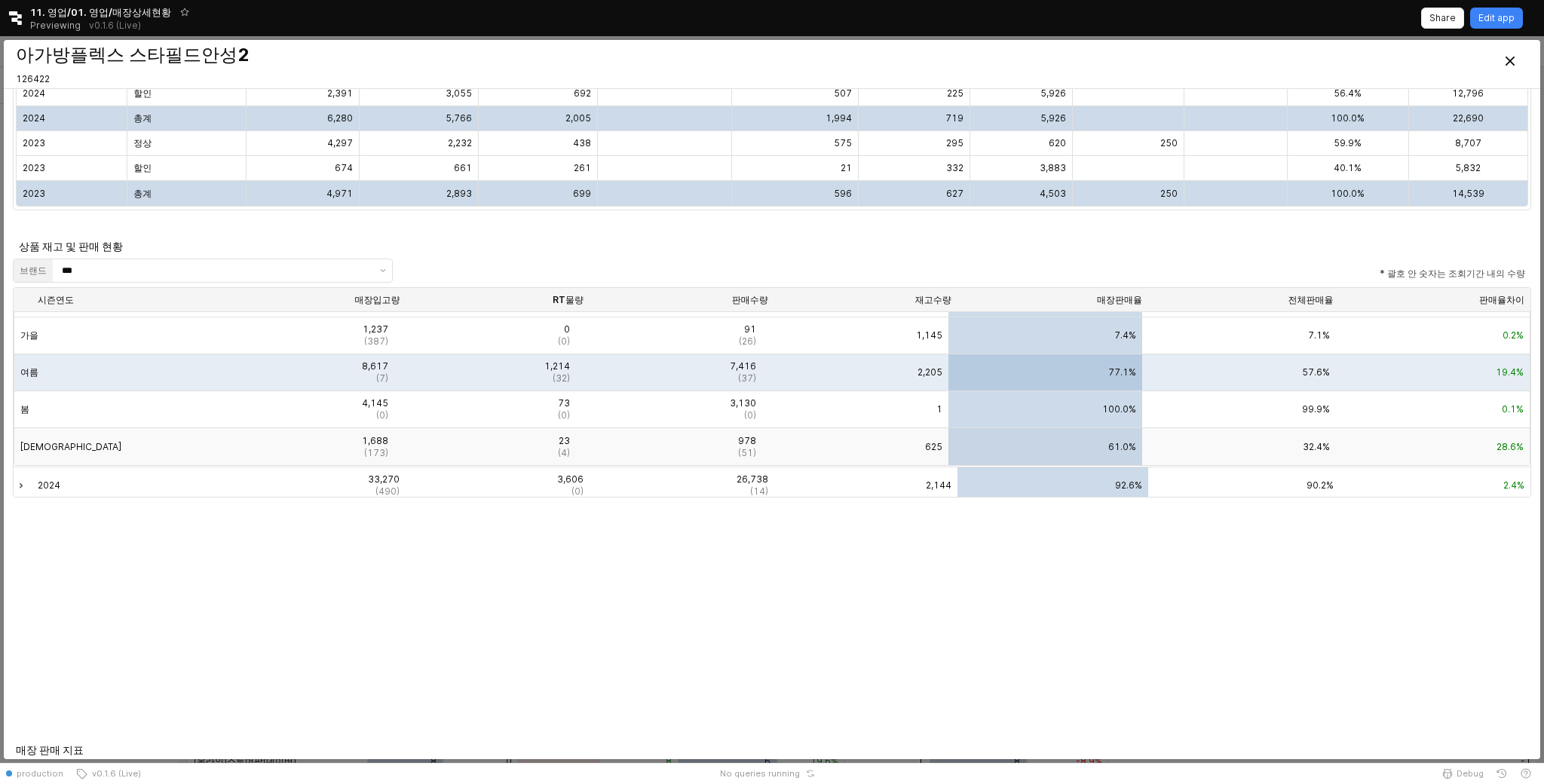 click on "사계절" at bounding box center [107, 446] 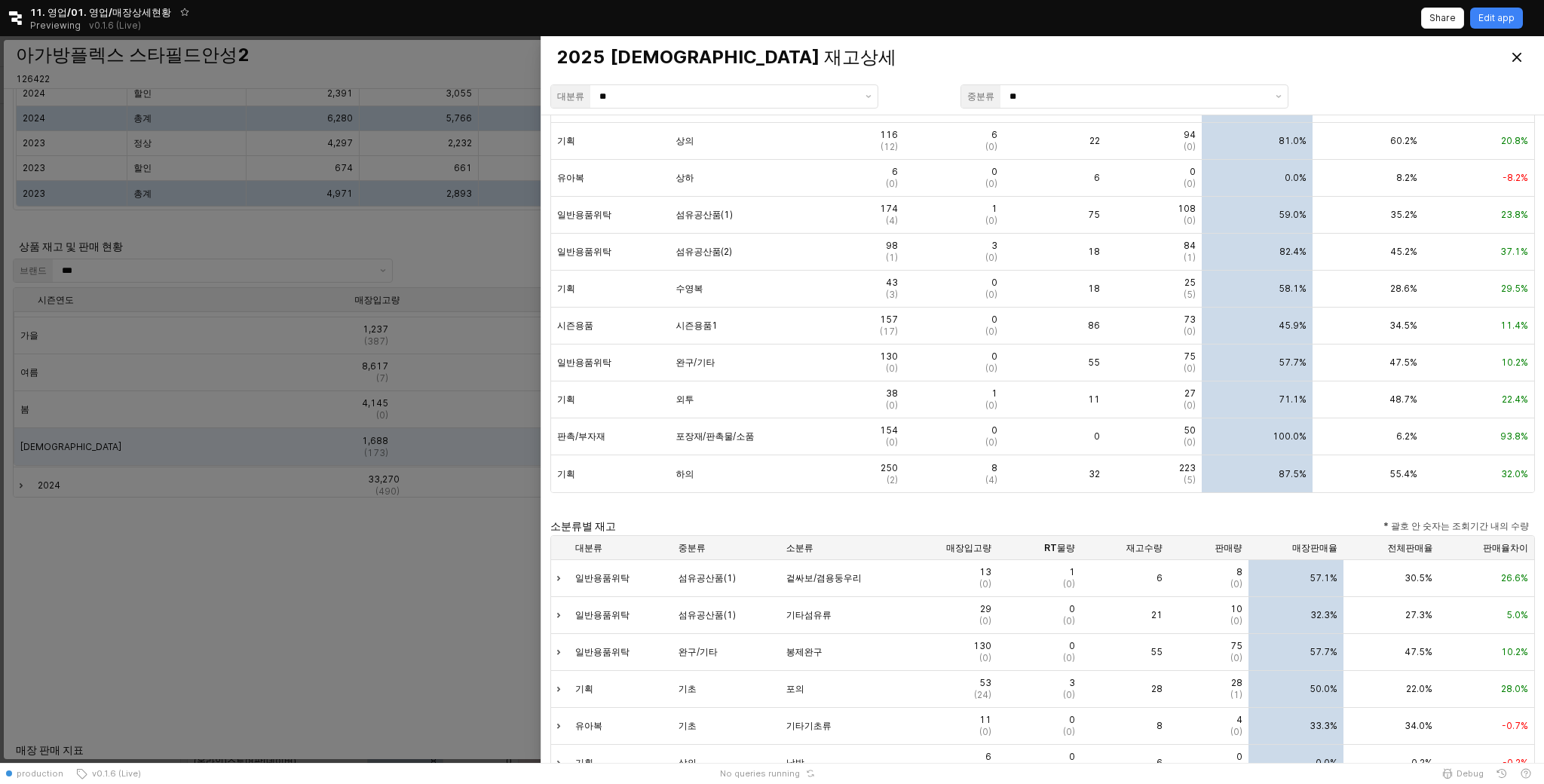 scroll, scrollTop: 524, scrollLeft: 0, axis: vertical 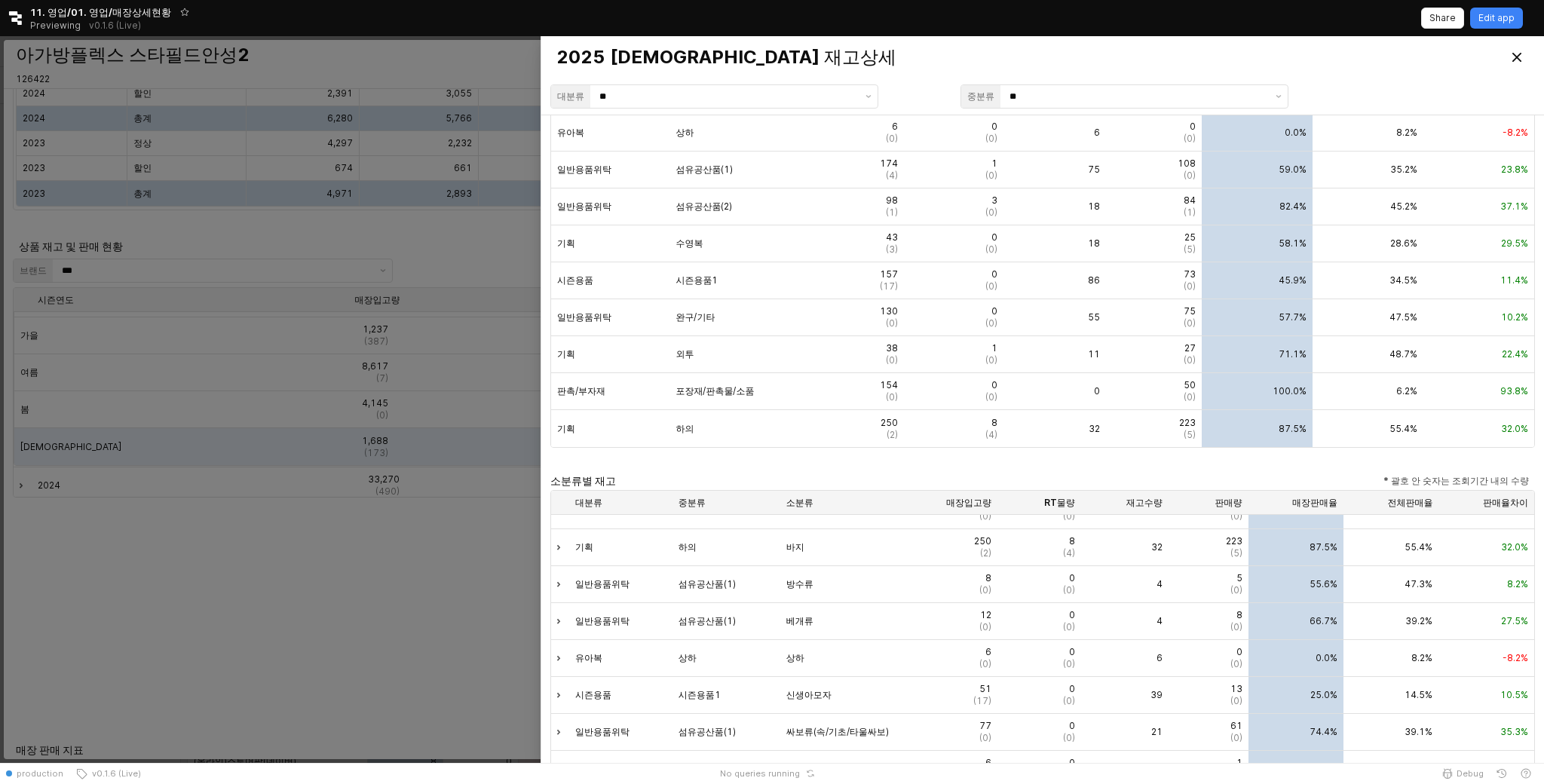 click at bounding box center [772, 400] 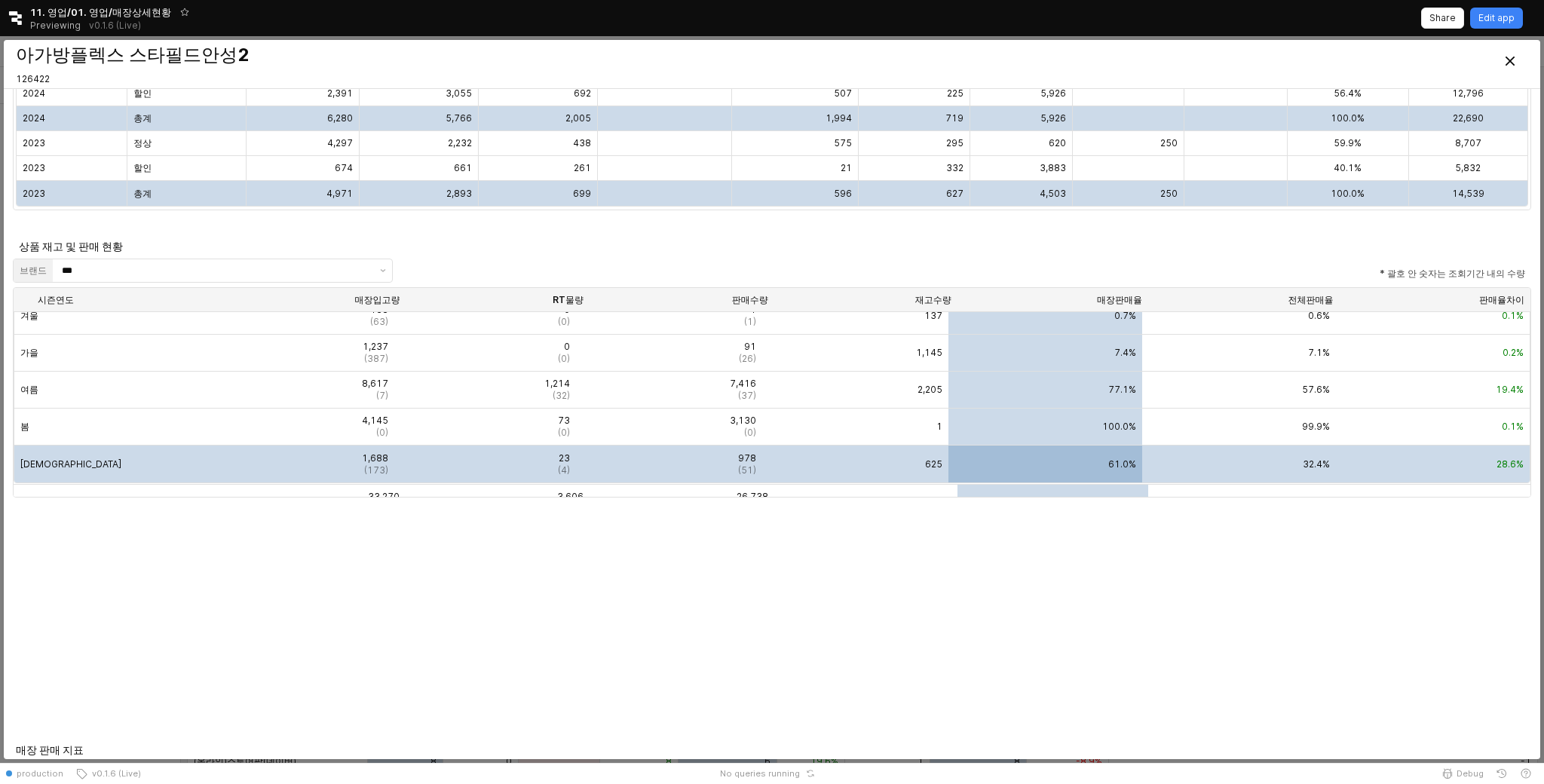 scroll, scrollTop: 0, scrollLeft: 0, axis: both 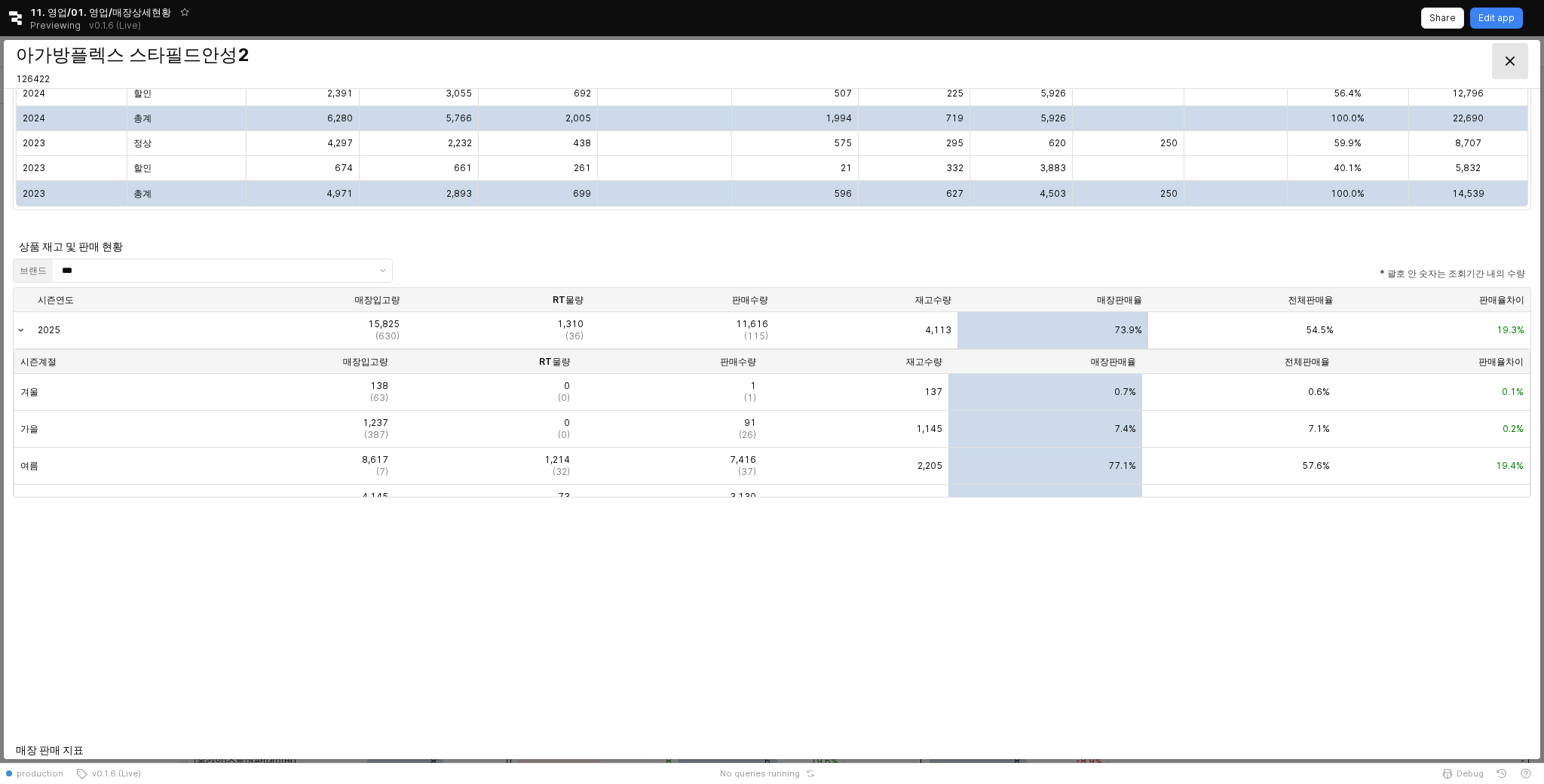 click 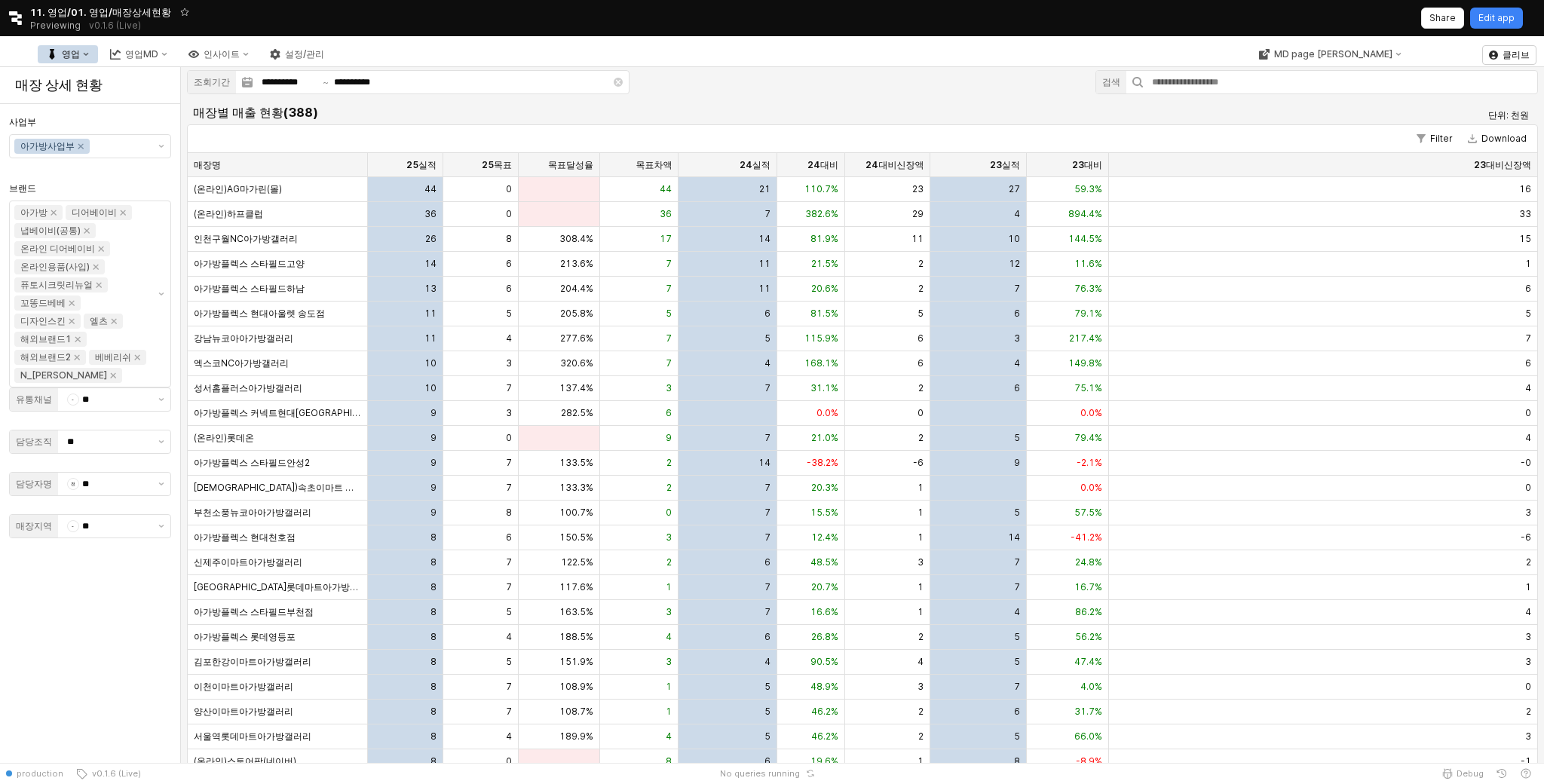 click on "영업" at bounding box center [71, 54] 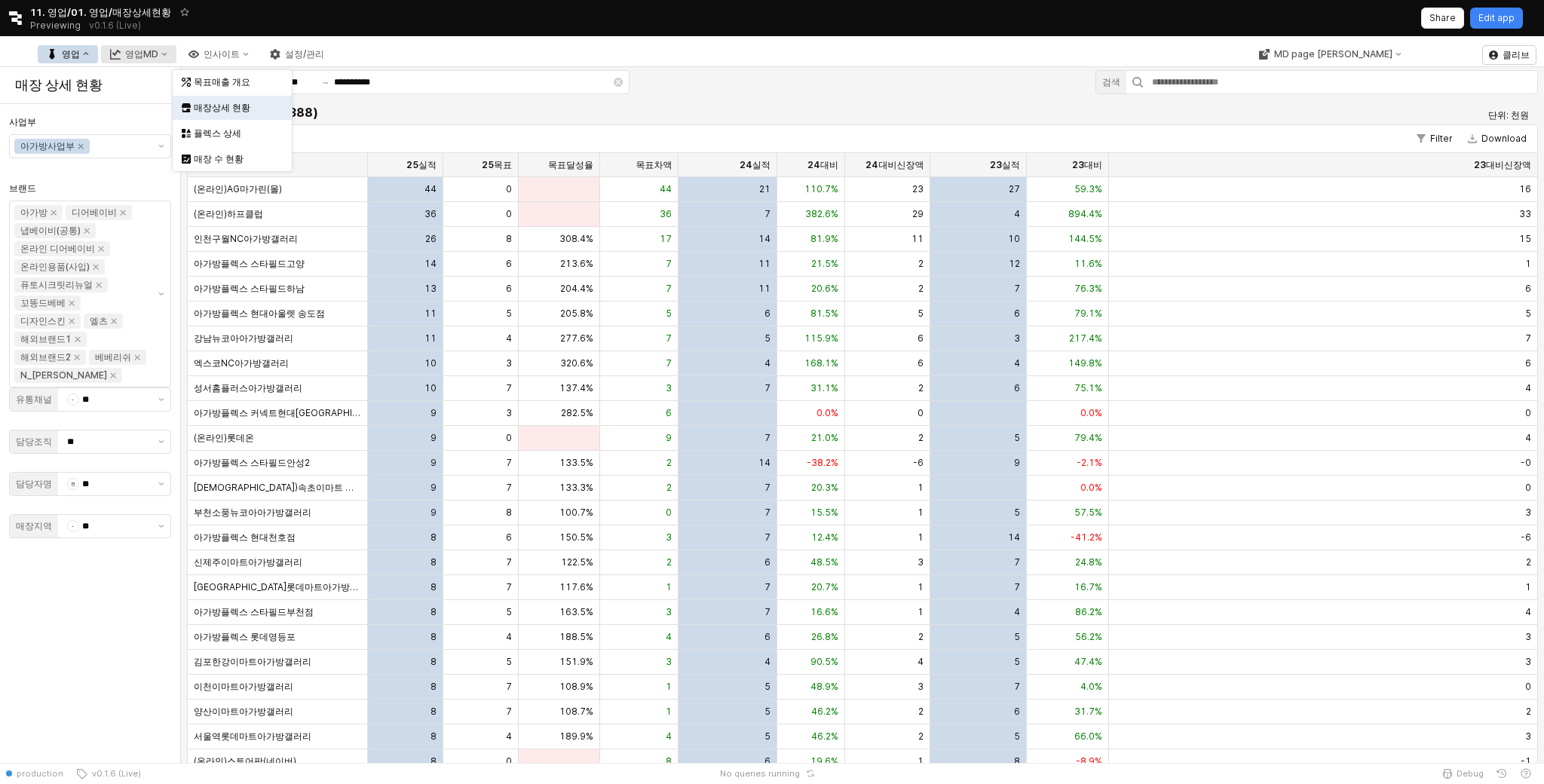 click on "영업MD" at bounding box center [142, 54] 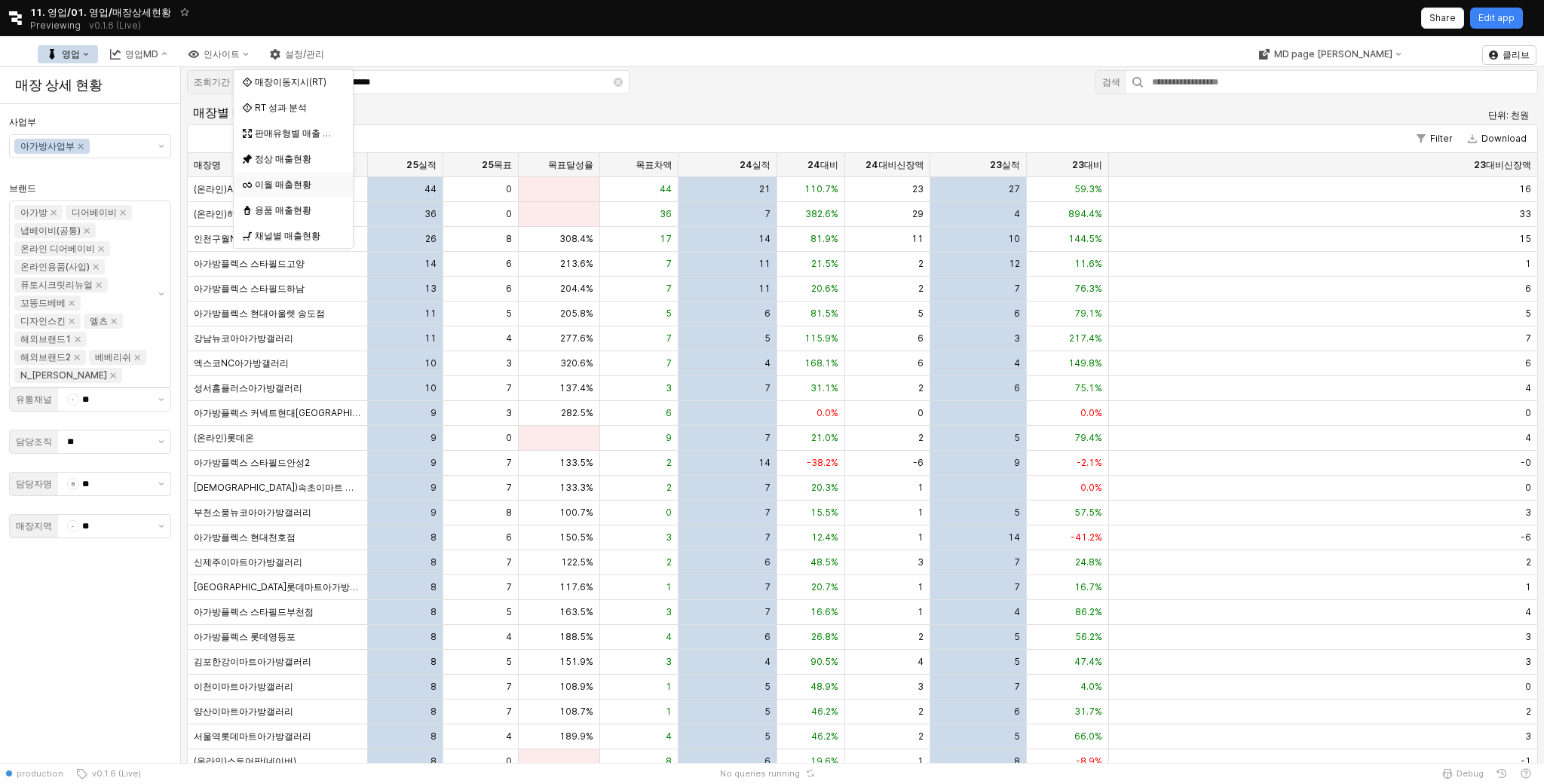 click on "이월 매출현황" at bounding box center [295, 185] 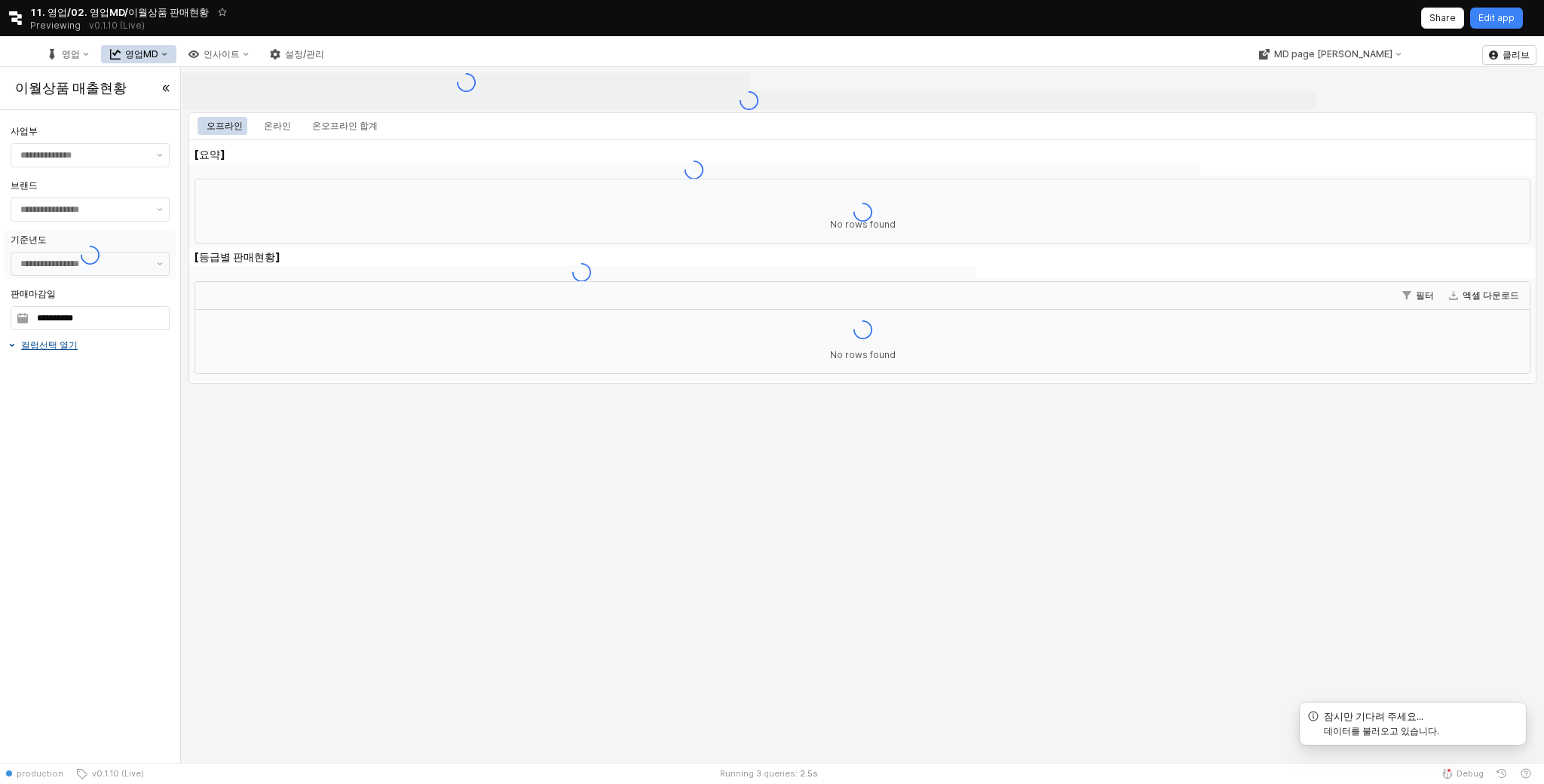 type on "******" 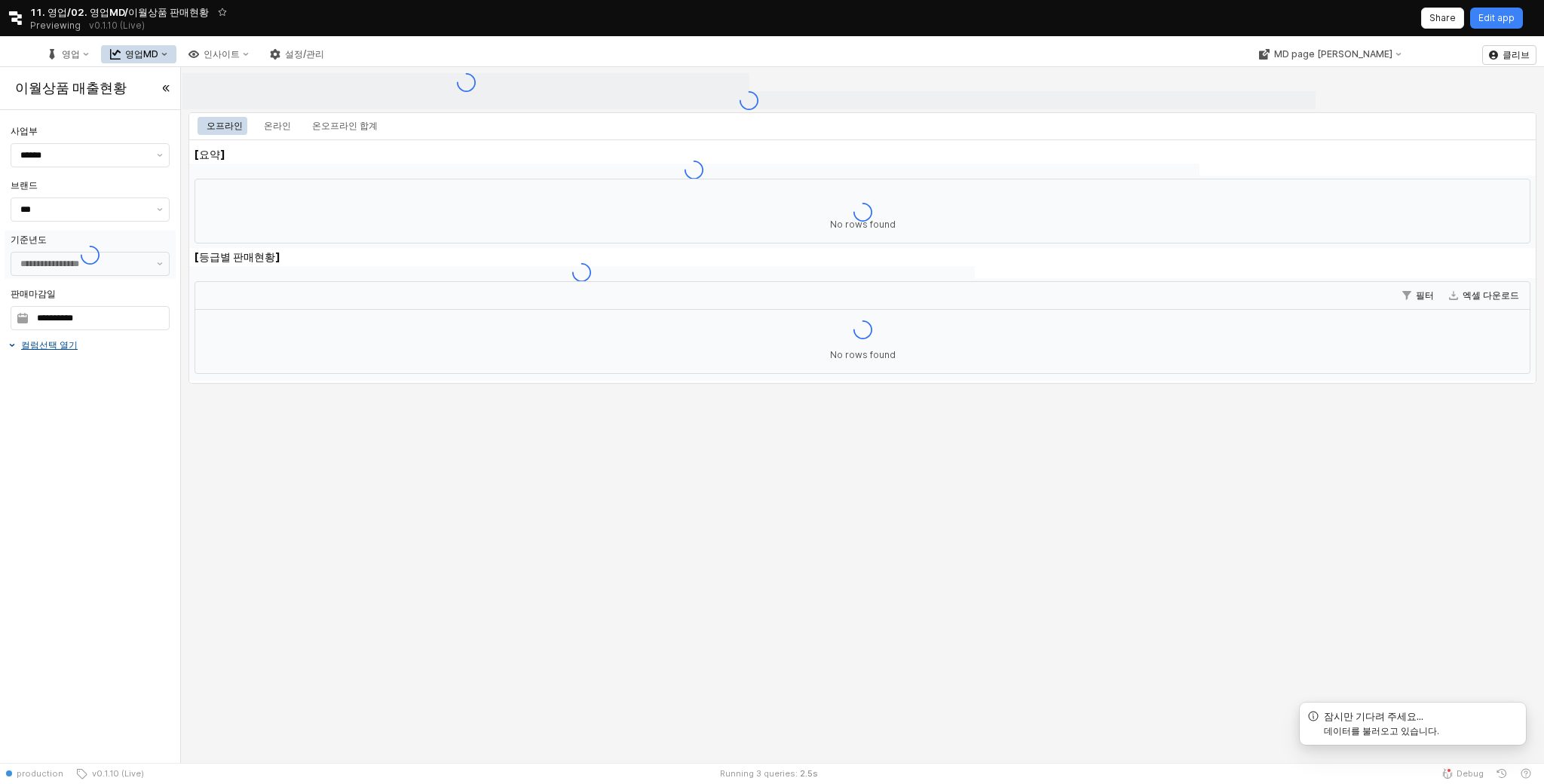 type on "**********" 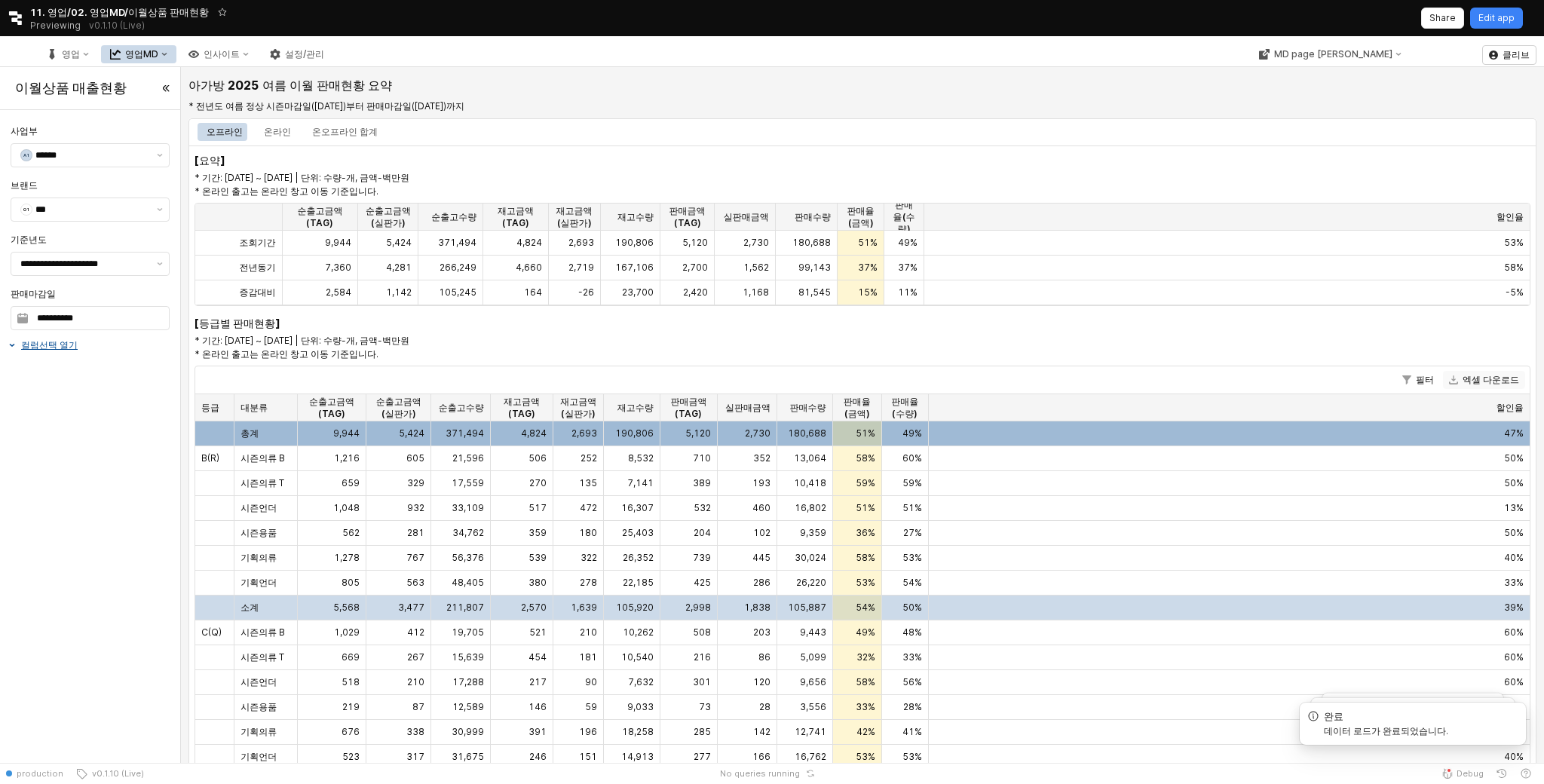 click on "엑셀 다운로드" at bounding box center (1484, 380) 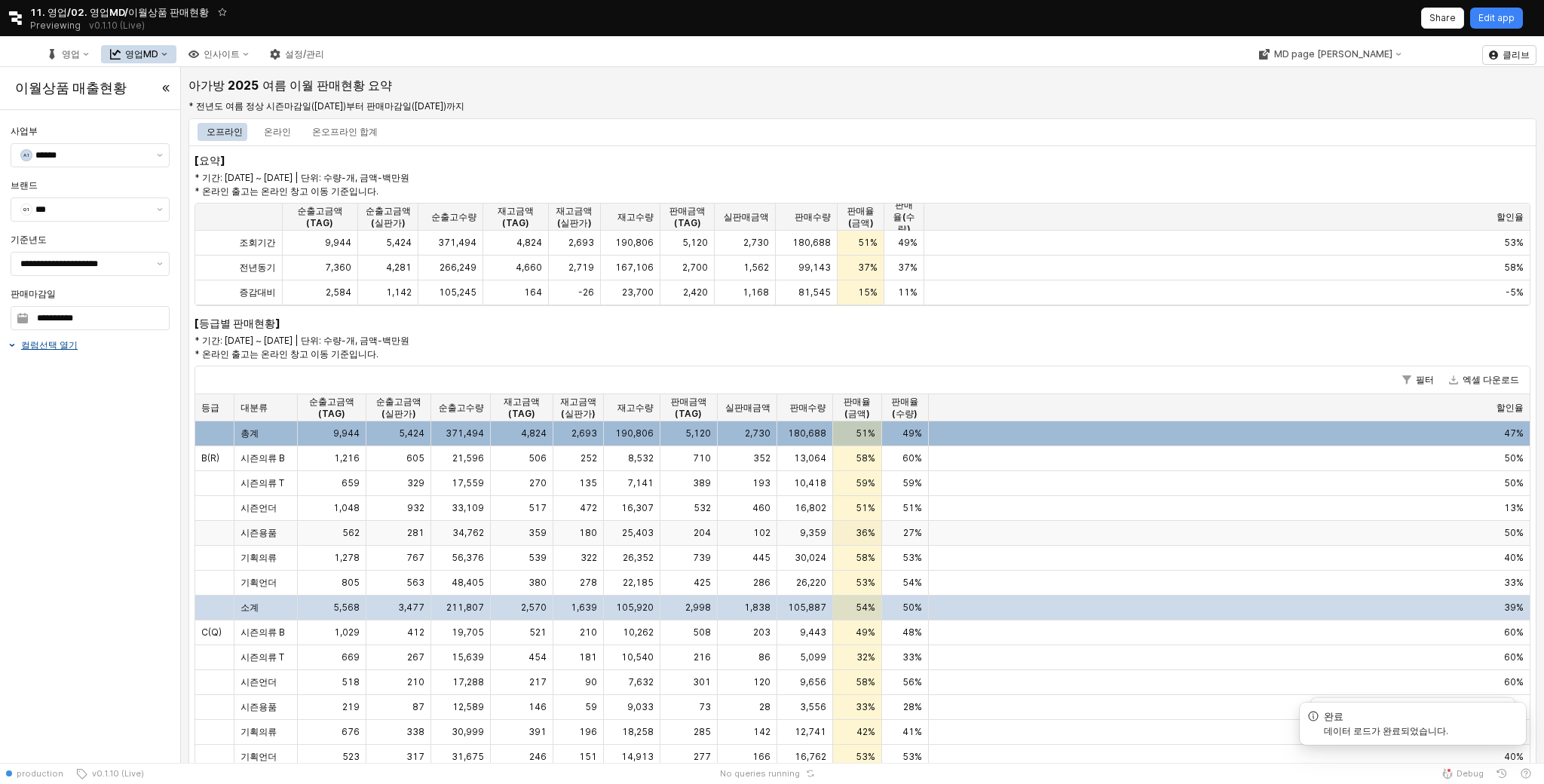 type 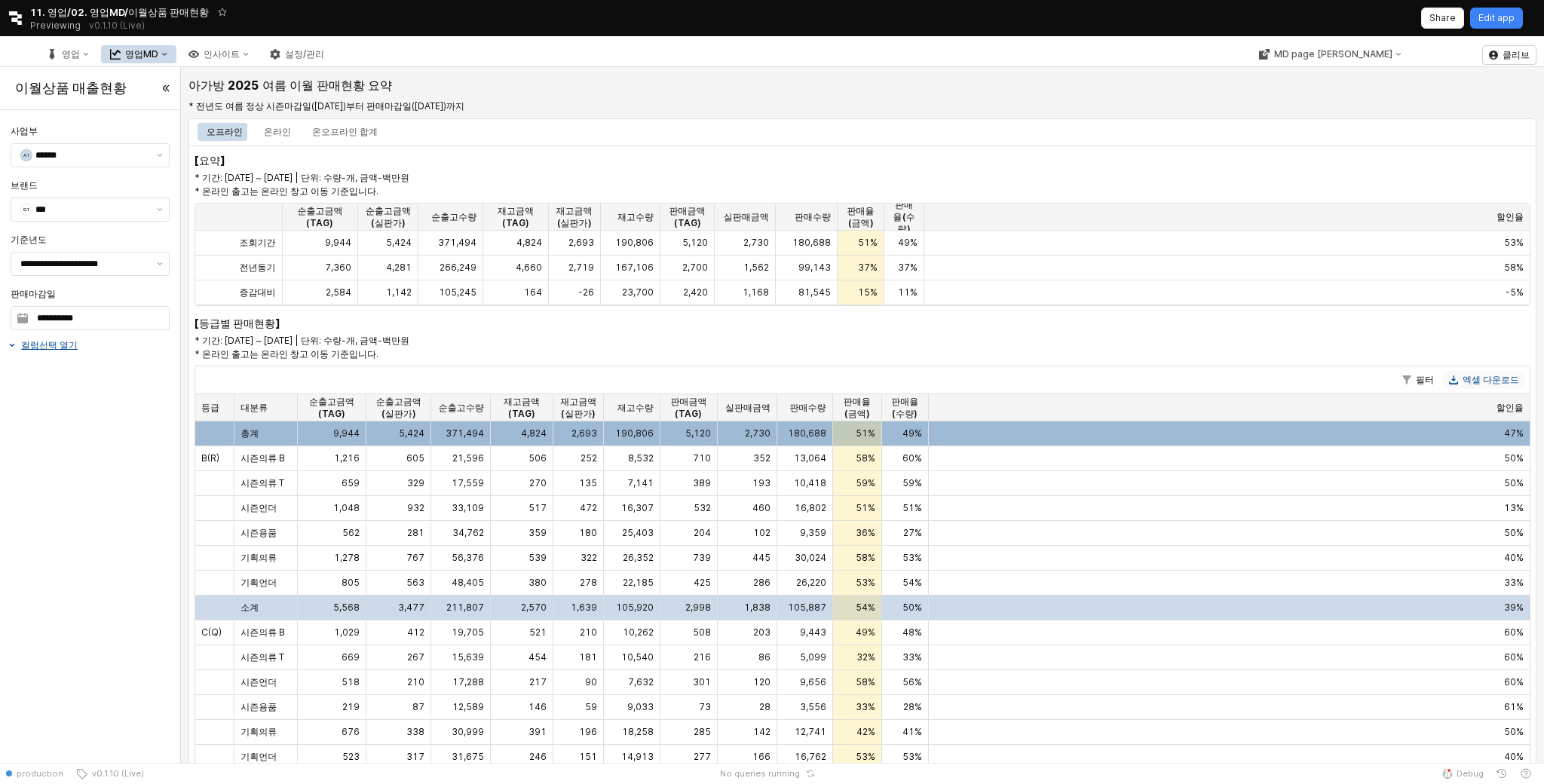click on "엑셀 다운로드" at bounding box center [1484, 380] 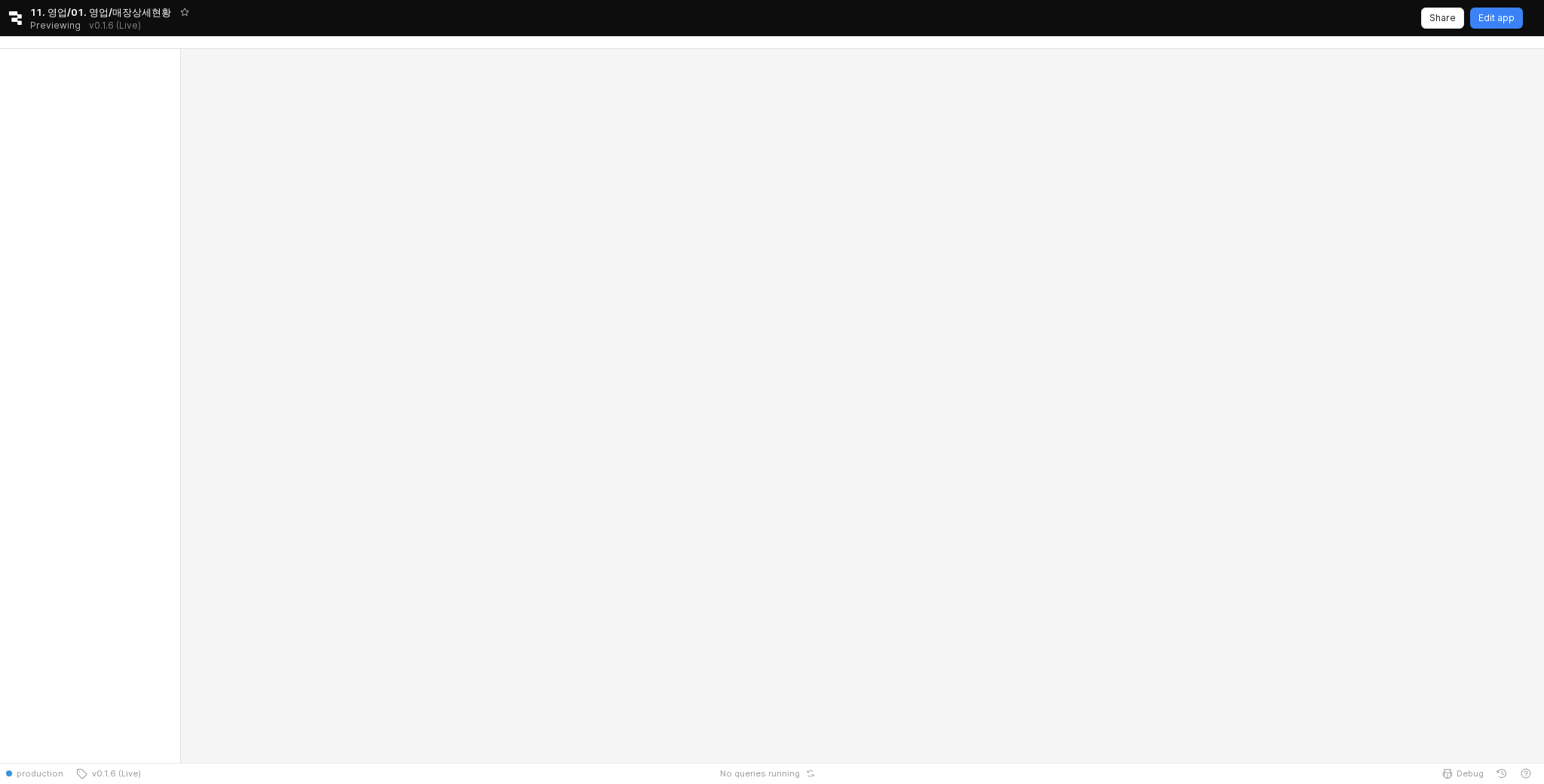 scroll, scrollTop: 0, scrollLeft: 0, axis: both 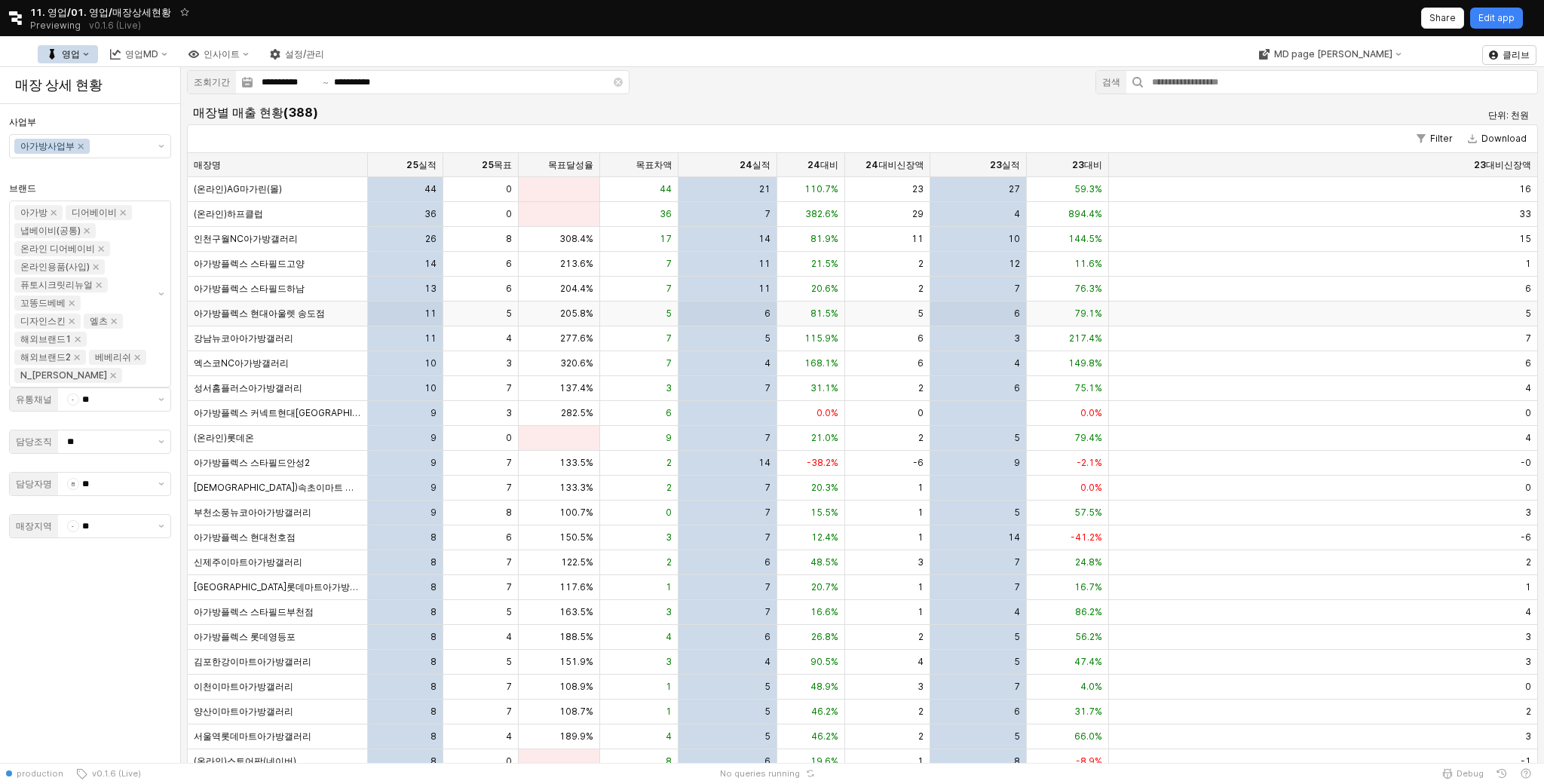 click on "아가방플렉스 현대아울렛 송도점" at bounding box center [277, 314] 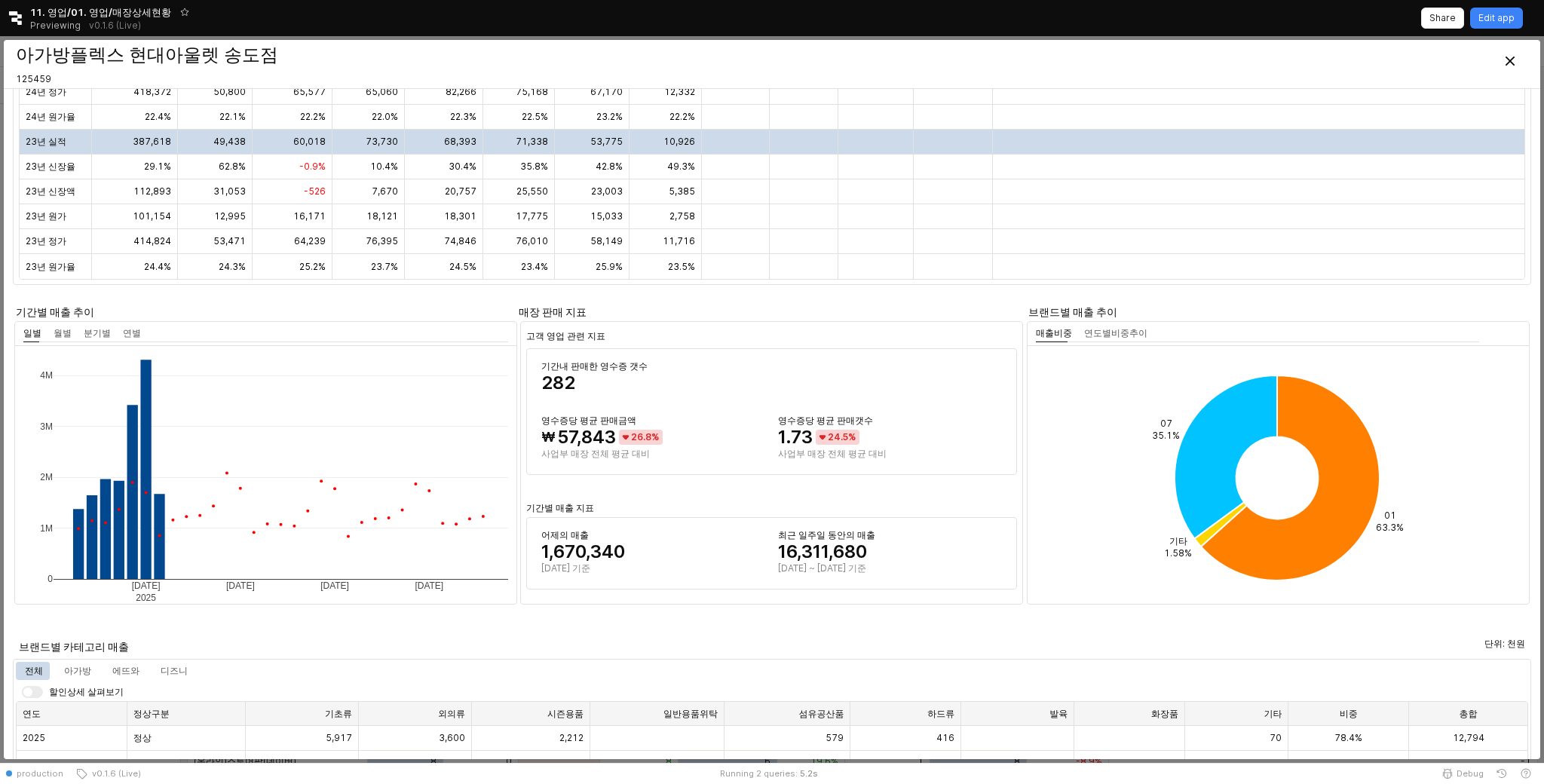 scroll, scrollTop: 559, scrollLeft: 0, axis: vertical 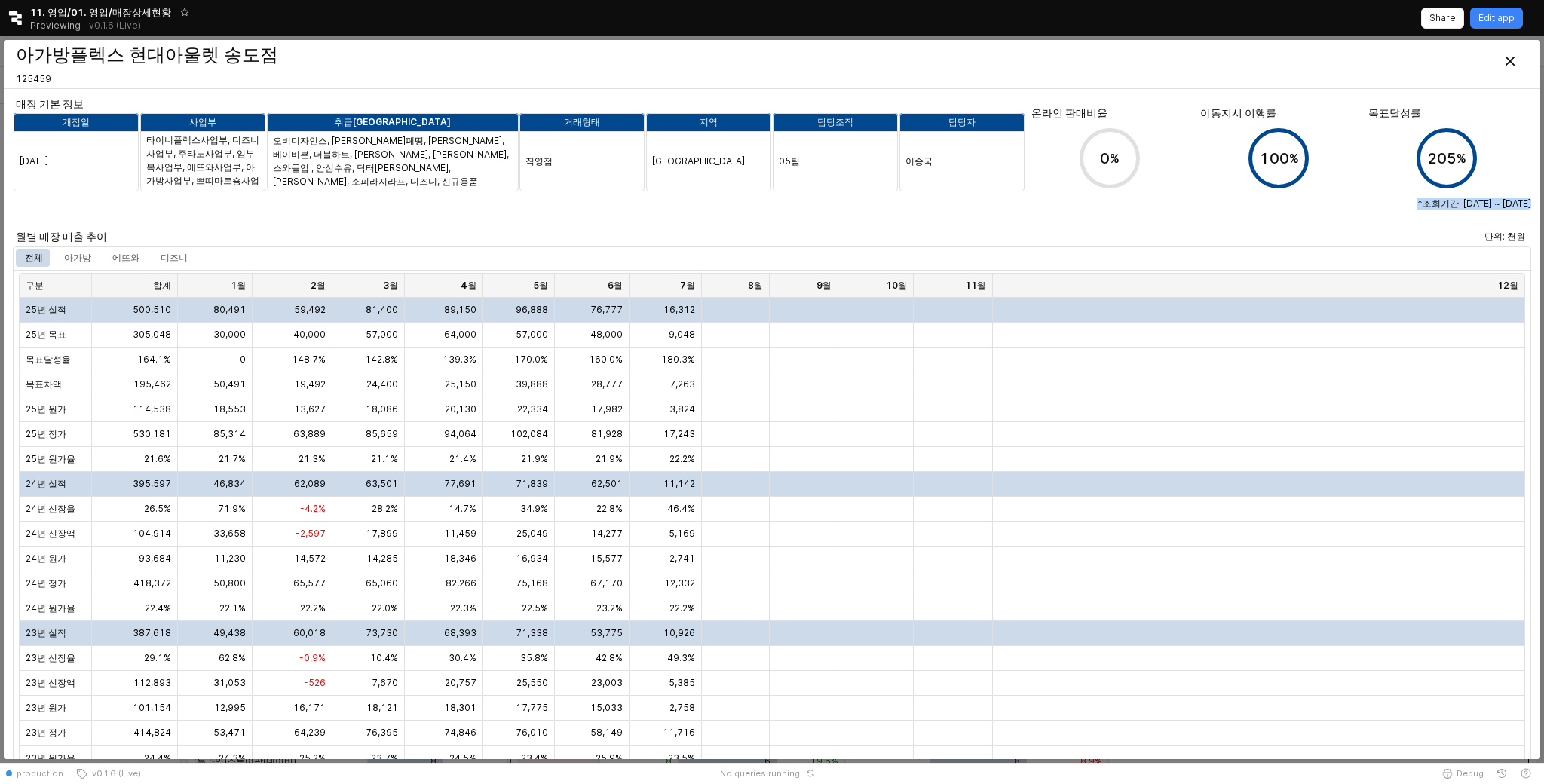 drag, startPoint x: 1367, startPoint y: 201, endPoint x: 1512, endPoint y: 212, distance: 145.41664 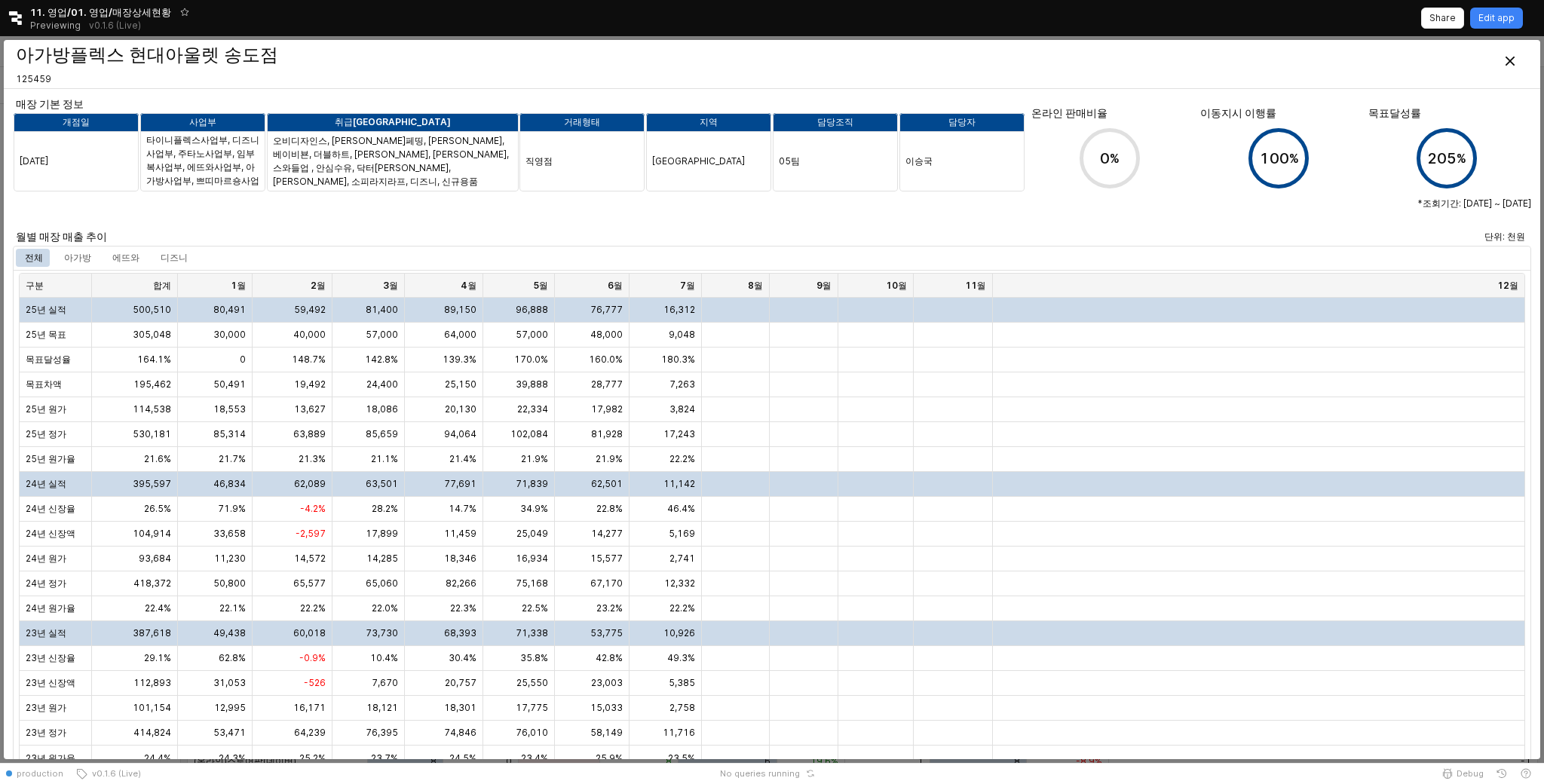 click on "매장 기본 정보 온라인 판매비율 이동지시 이행률 목표달성률 0 % 100 % 205 % 개점일 [DATE] 사업부 타이니플렉스사업부, 디즈니사업부, 주타노사업부, 임부복사업부, 에뜨와사업부, 아가방사업부, 쁘띠마르숑사업부 취급브랜드 오비디자인스, 마페띵, 릿첼, 베이비뵨, 더블하트, 엘츠, 리우드, 스와들업 , 안심수유, 닥터[PERSON_NAME], 브라운, 소피라지라프, 디즈니, 신규용품 거래형태 직영점 지역 인천 담당조직 05팀 담당자 이승국 *조회기간: [DATE] ~ [DATE] 월별 매장 매출 추이 단위: 천원 전체 아가방 에뜨와 디즈니 구분 구분 합계 합계 1월 1월 2월 2월 3월 3월 4월 4월 5월 5월 6월 6월 7월 7월 8월 8월 9월 9월 10월 10월 11월 11월 12월 12월 25년 실적 500,510 80,491 59,492 81,400 89,150 96,888 76,777 16,312 25년 목표 305,048 30,000 40,000 57,000 64,000 57,000 48,000 9,048 목표달성율 164.1% 0 148.7% 142.8% 139.3% 0 ," at bounding box center (772, 1045) 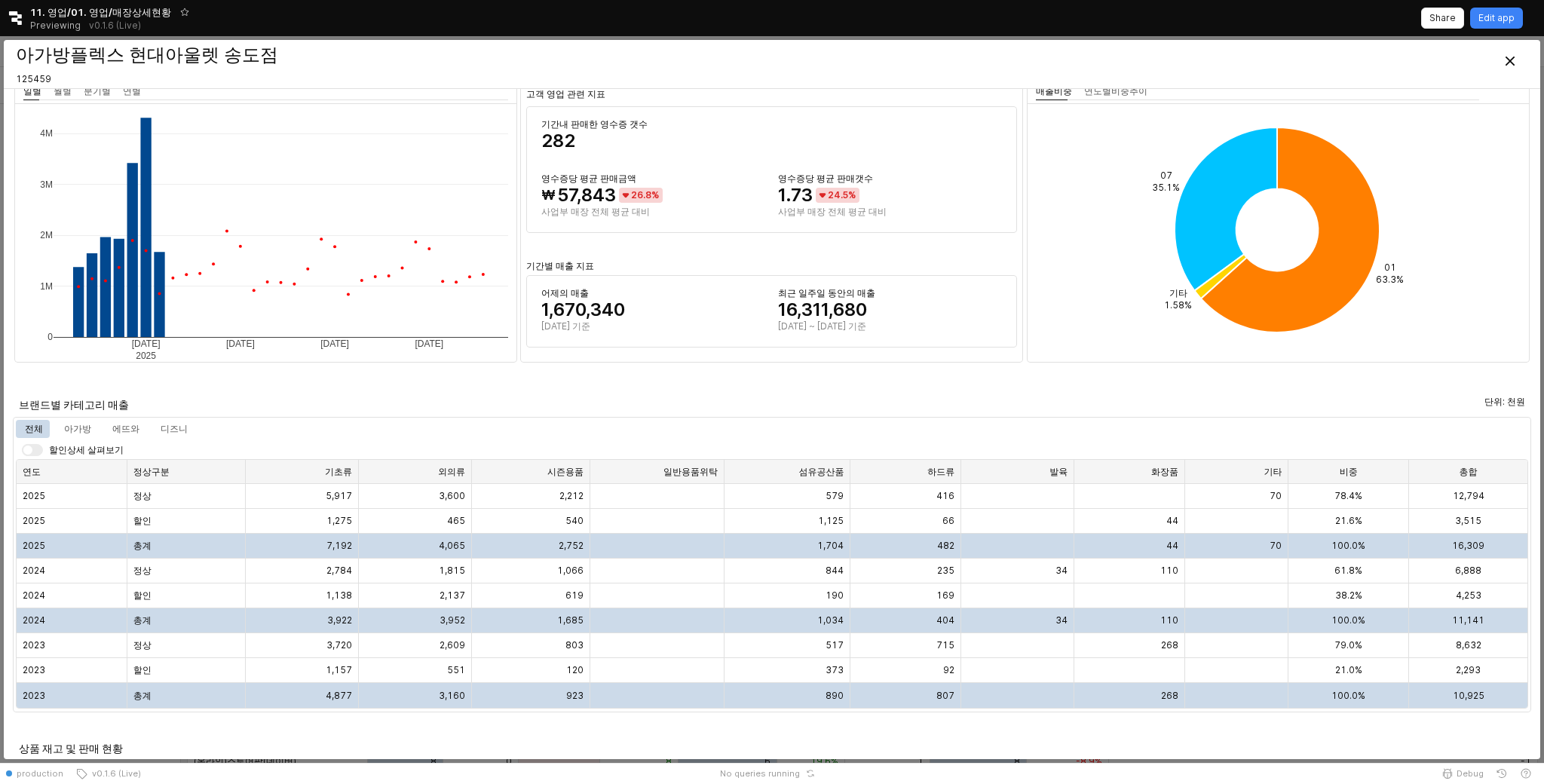 scroll, scrollTop: 0, scrollLeft: 0, axis: both 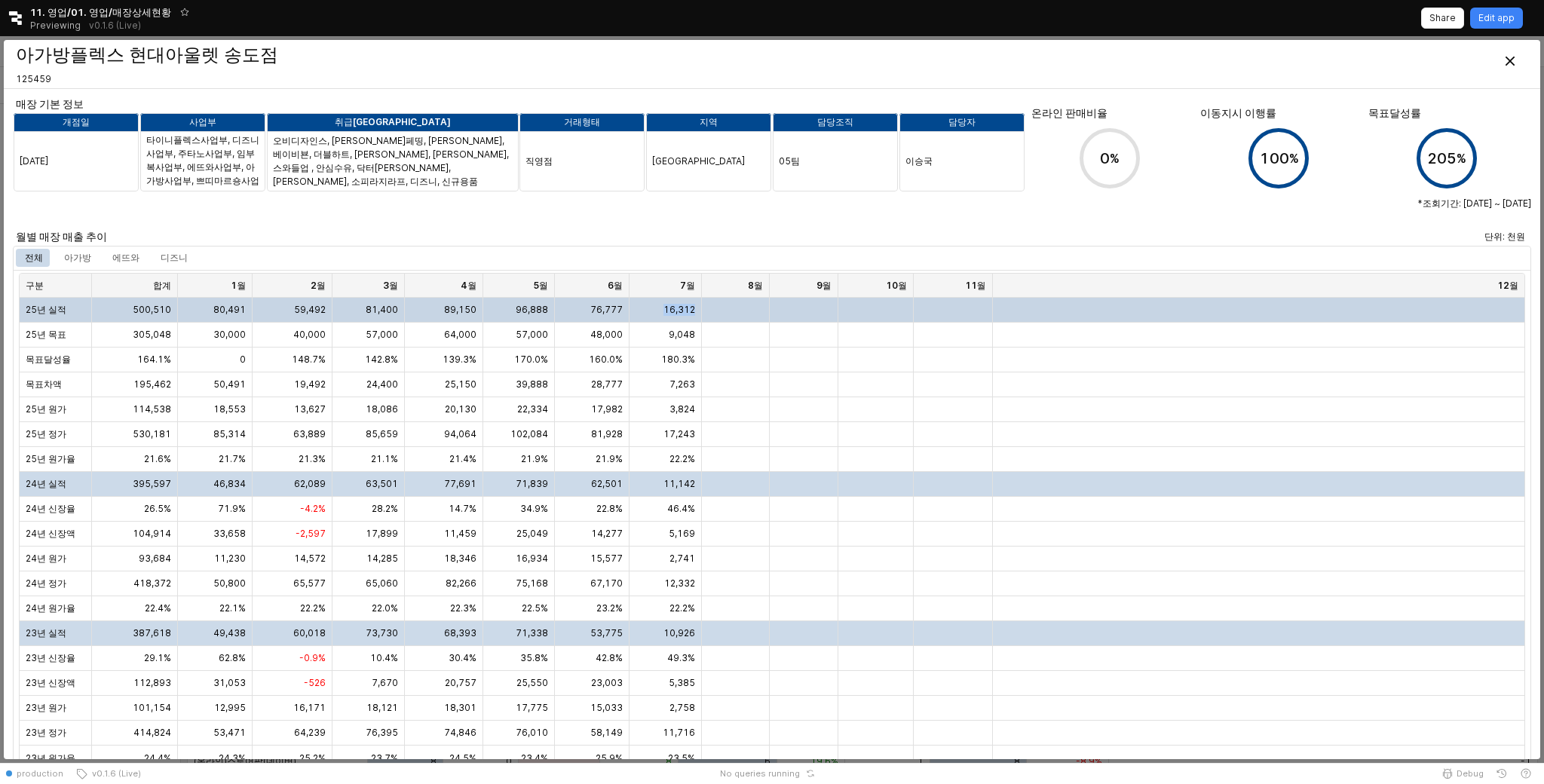 drag, startPoint x: 655, startPoint y: 309, endPoint x: 703, endPoint y: 309, distance: 48 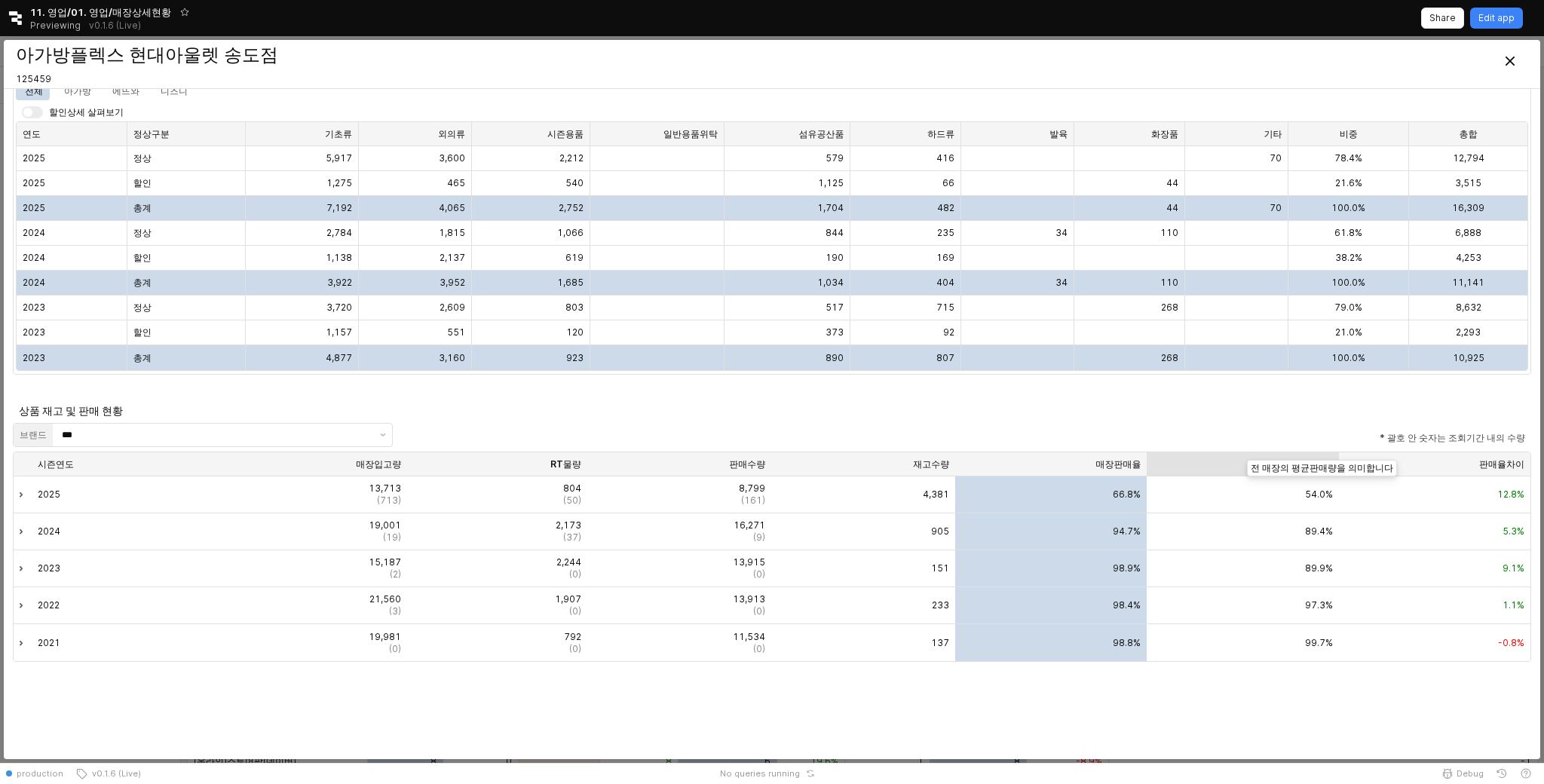 scroll, scrollTop: 1024, scrollLeft: 0, axis: vertical 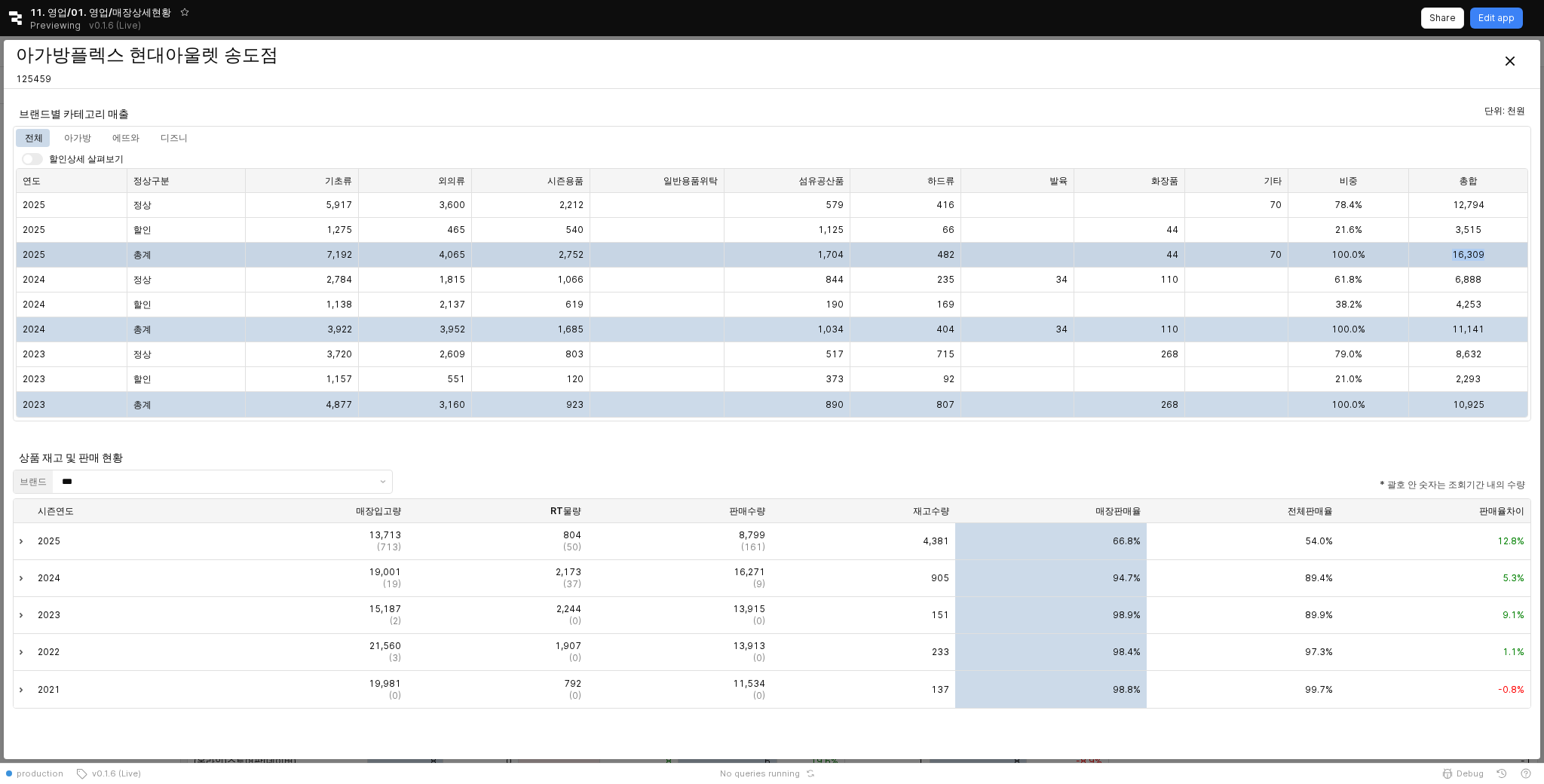 drag, startPoint x: 1447, startPoint y: 255, endPoint x: 1517, endPoint y: 255, distance: 70 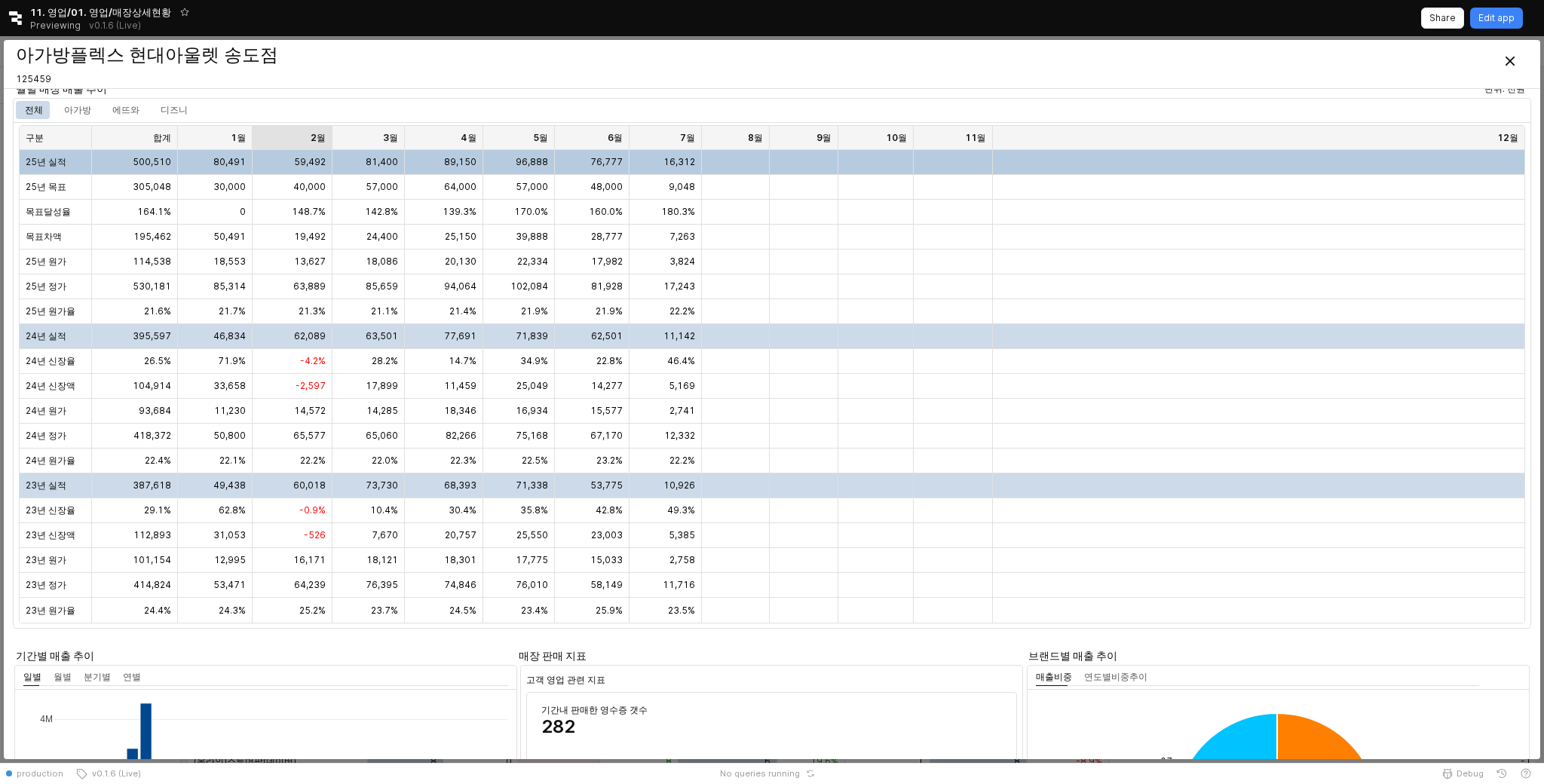 scroll, scrollTop: 0, scrollLeft: 0, axis: both 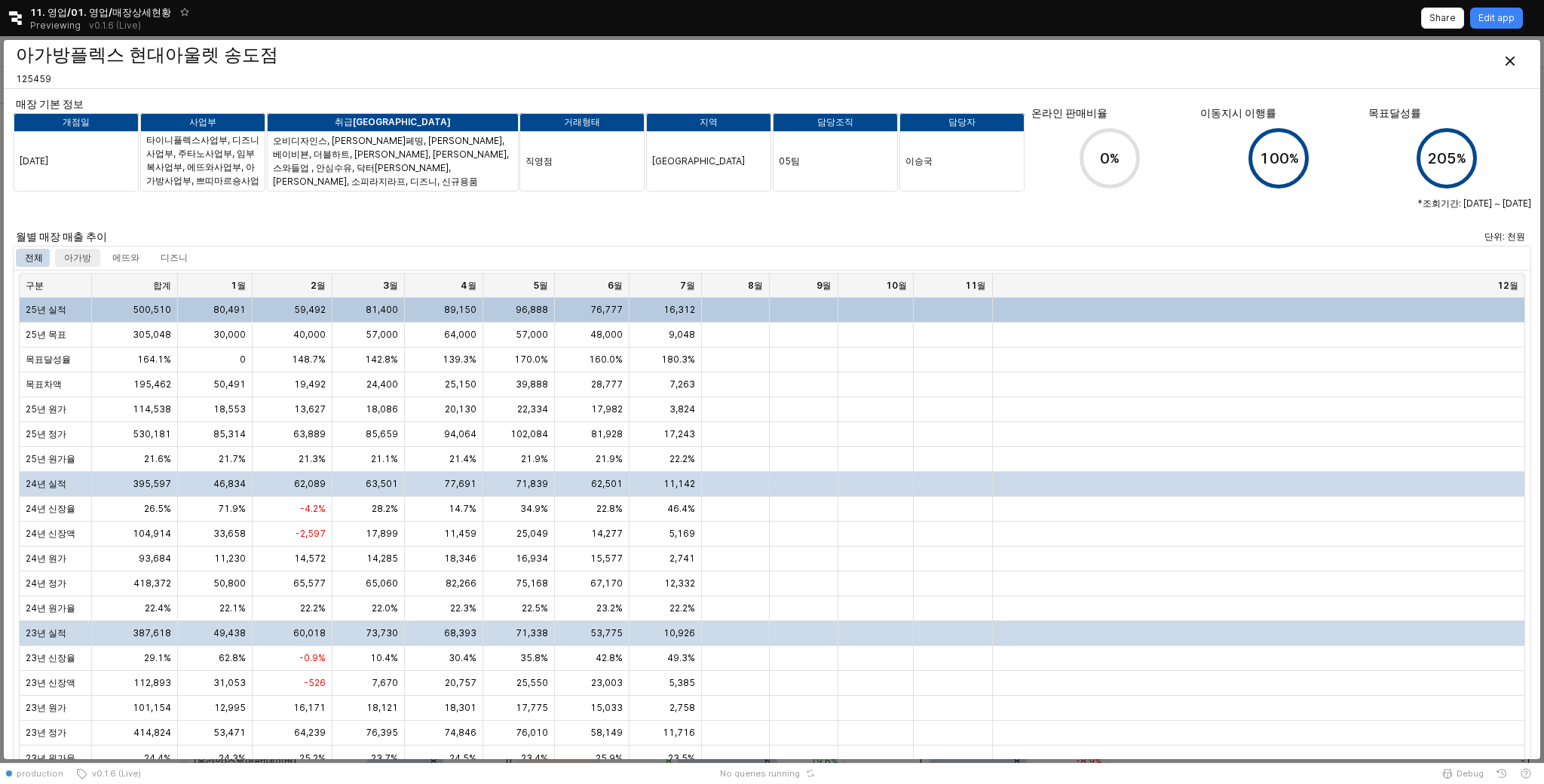 click on "아가방" at bounding box center (78, 258) 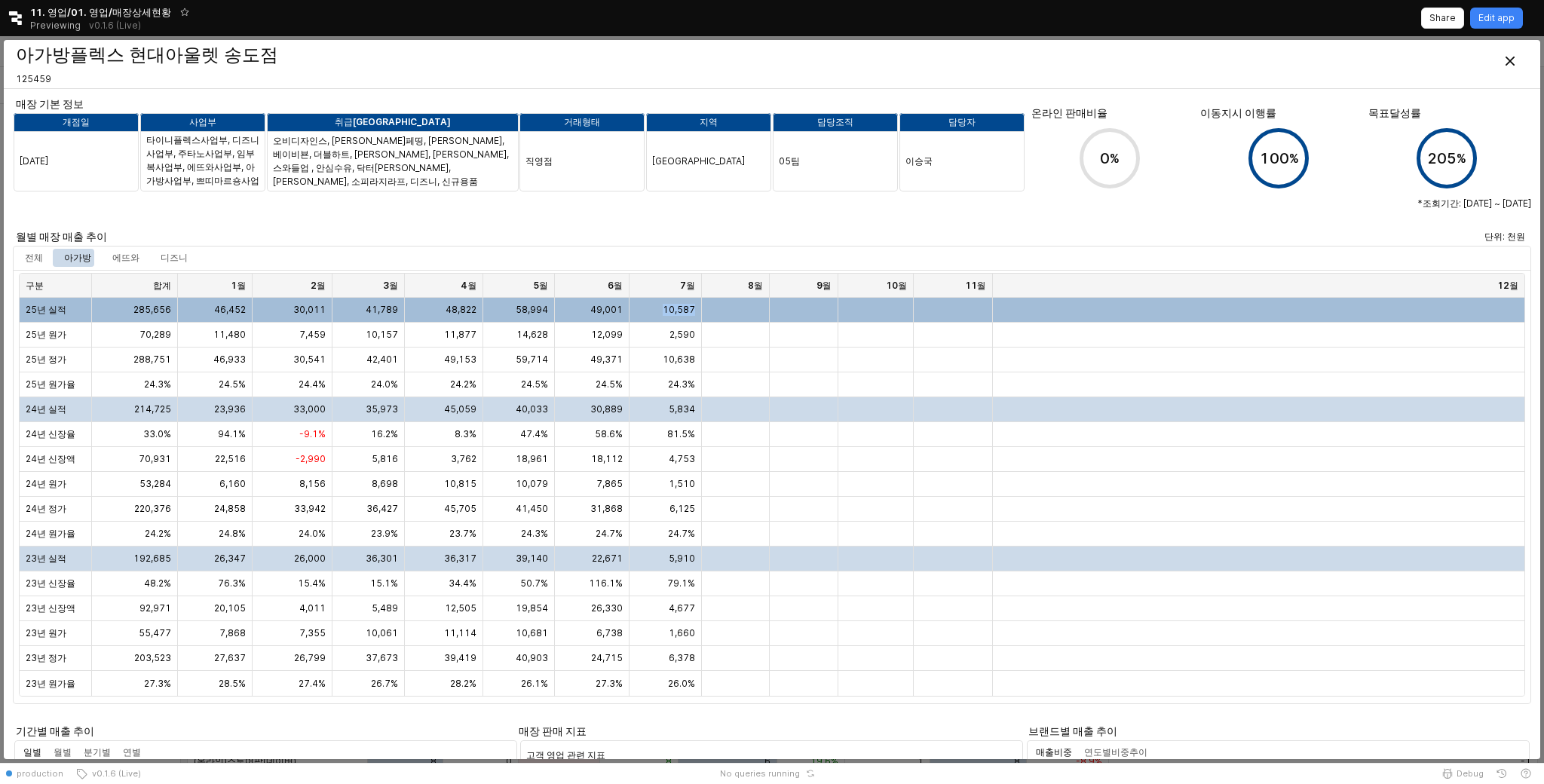 drag, startPoint x: 656, startPoint y: 313, endPoint x: 700, endPoint y: 313, distance: 44 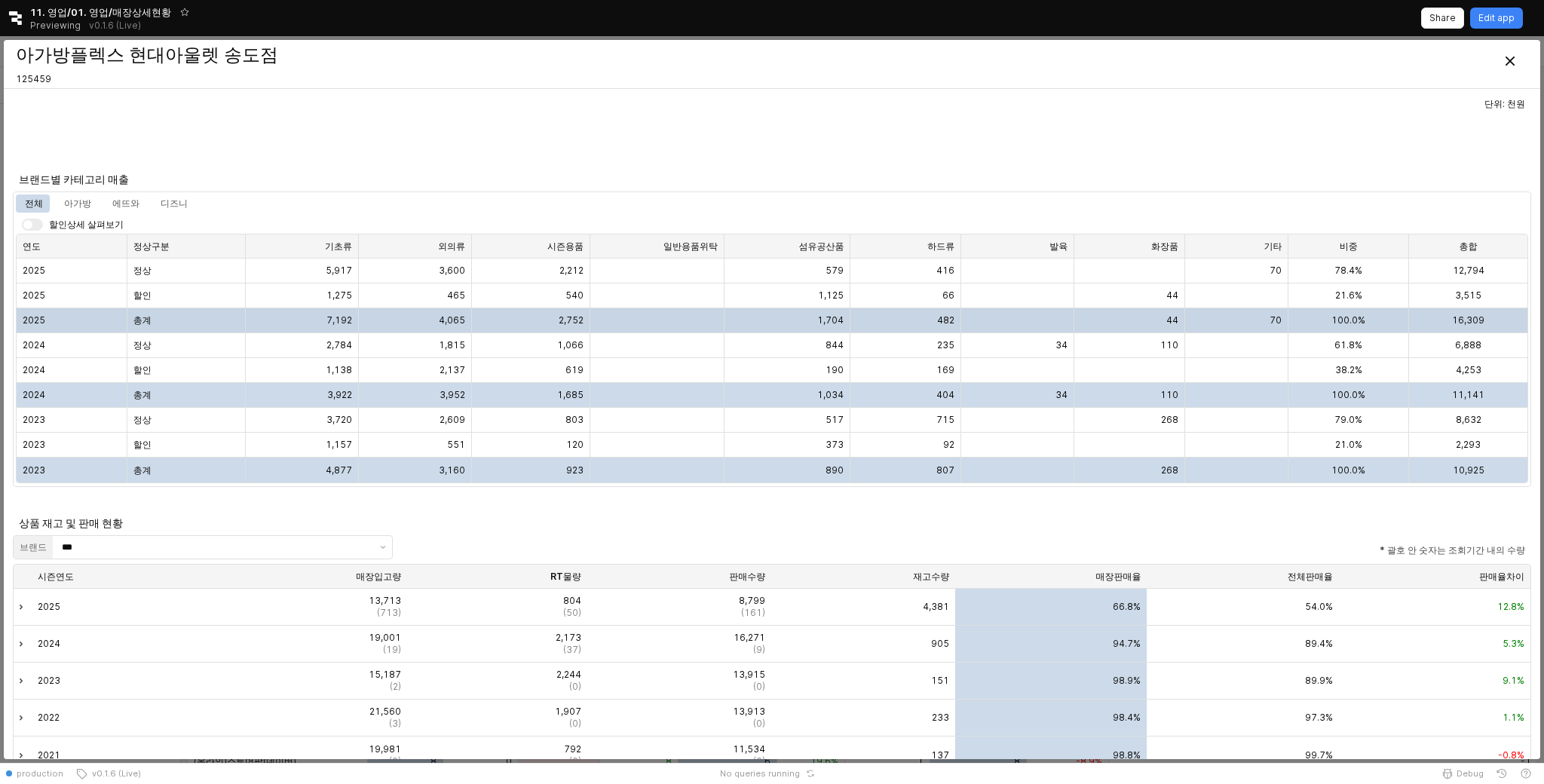 scroll, scrollTop: 42, scrollLeft: 0, axis: vertical 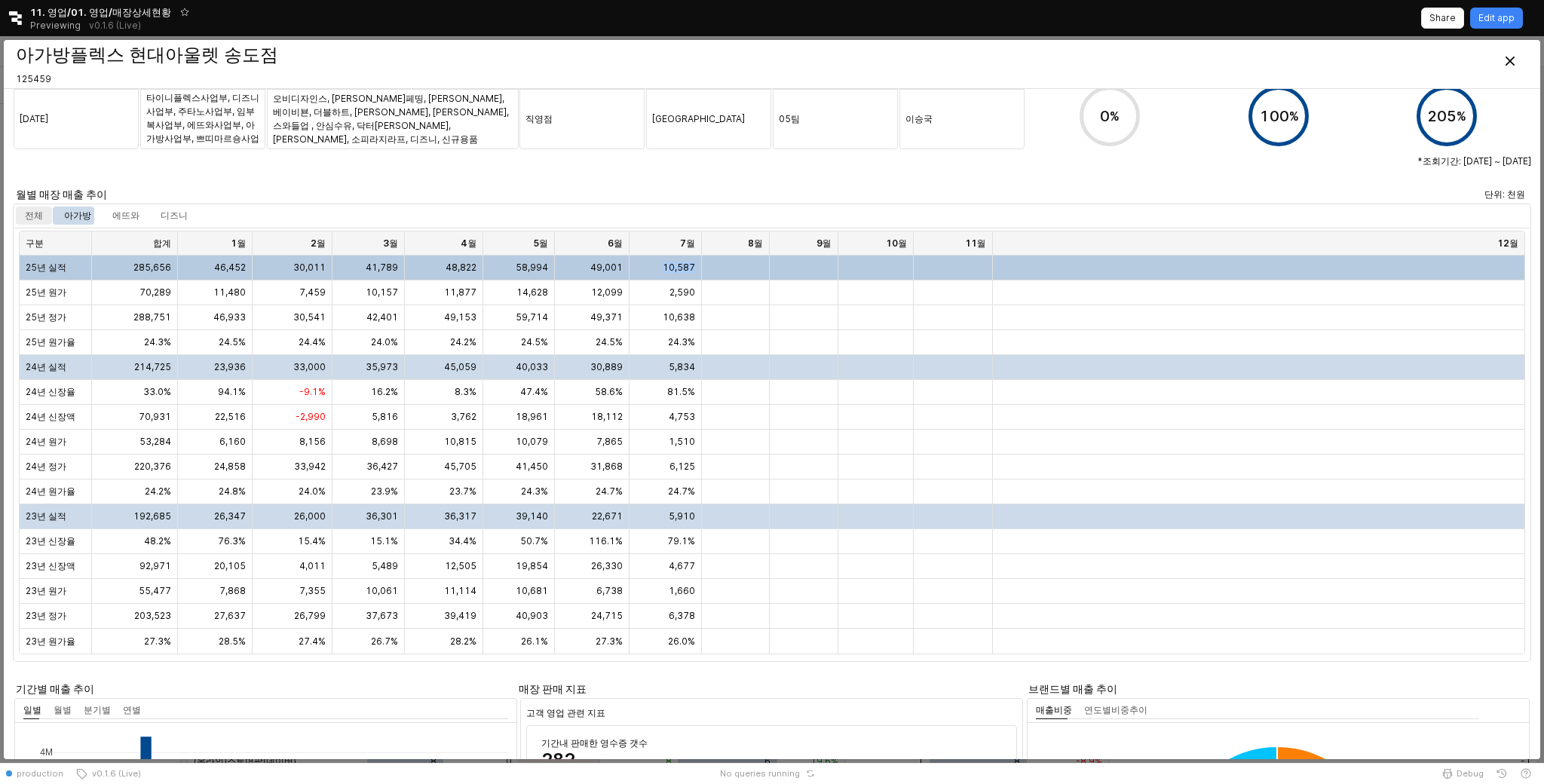 click on "전체" at bounding box center (34, 216) 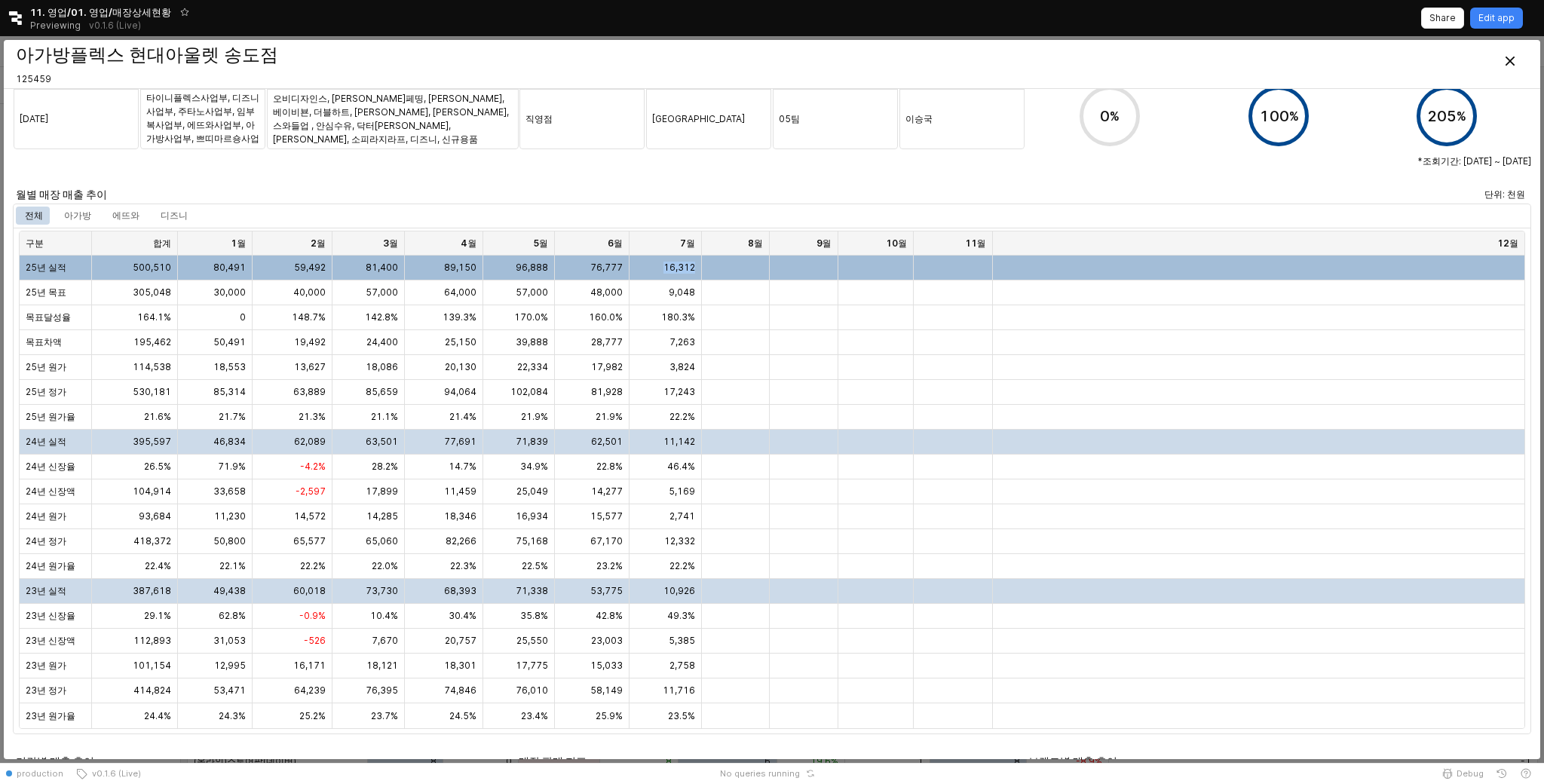 drag, startPoint x: 666, startPoint y: 271, endPoint x: 716, endPoint y: 271, distance: 50 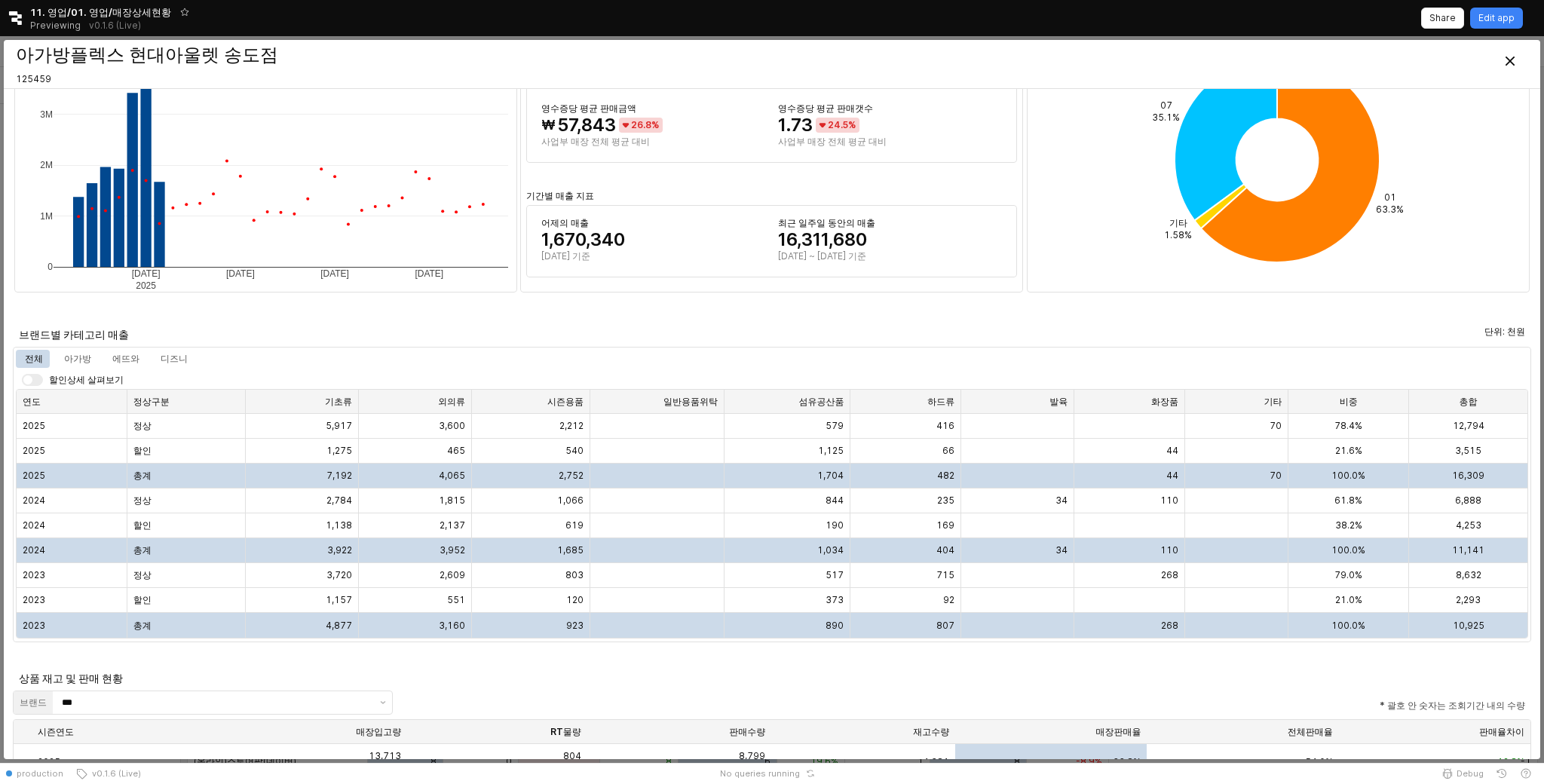 scroll, scrollTop: 805, scrollLeft: 0, axis: vertical 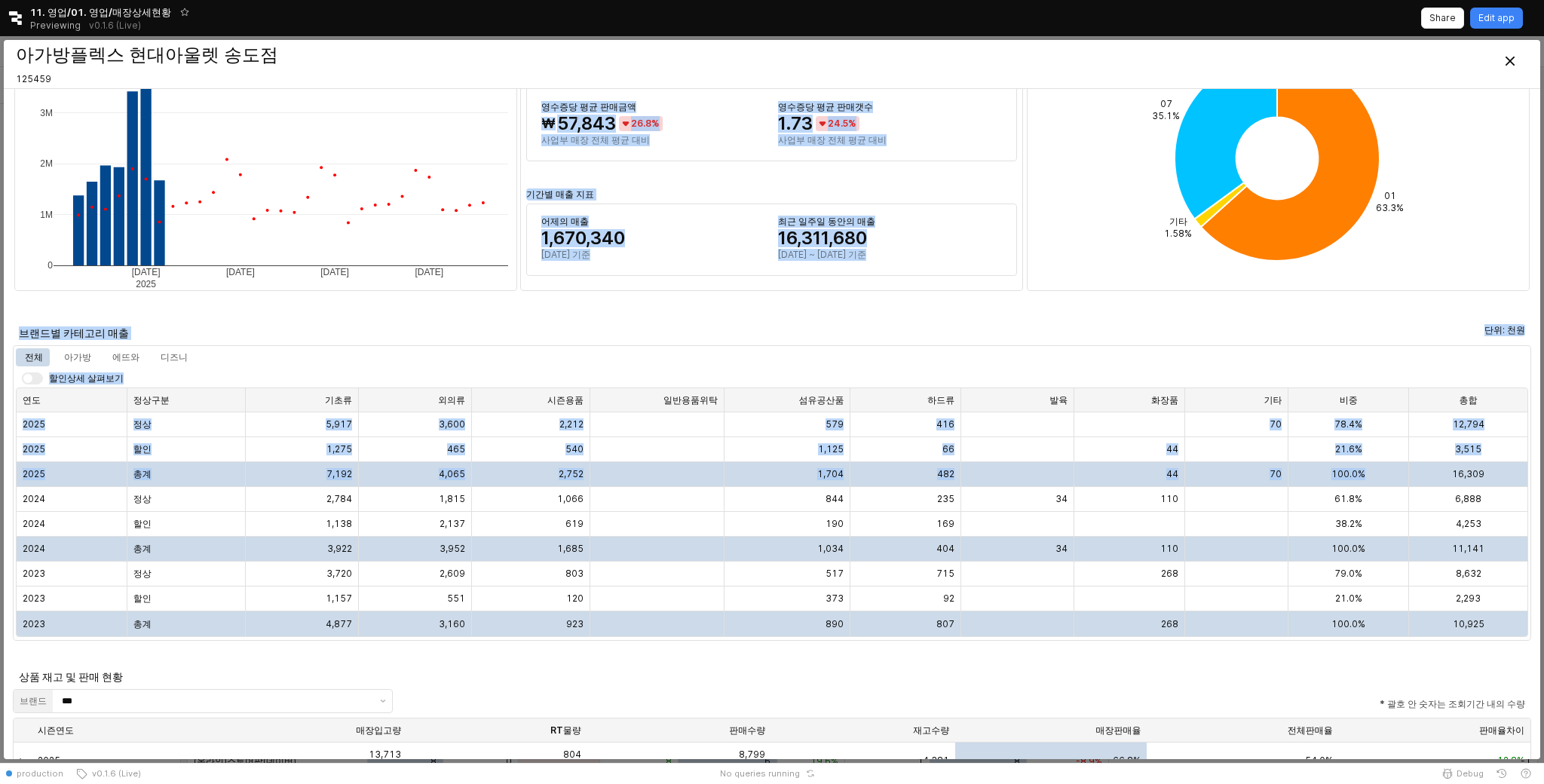 drag, startPoint x: 1448, startPoint y: 475, endPoint x: 1537, endPoint y: 474, distance: 89.0056 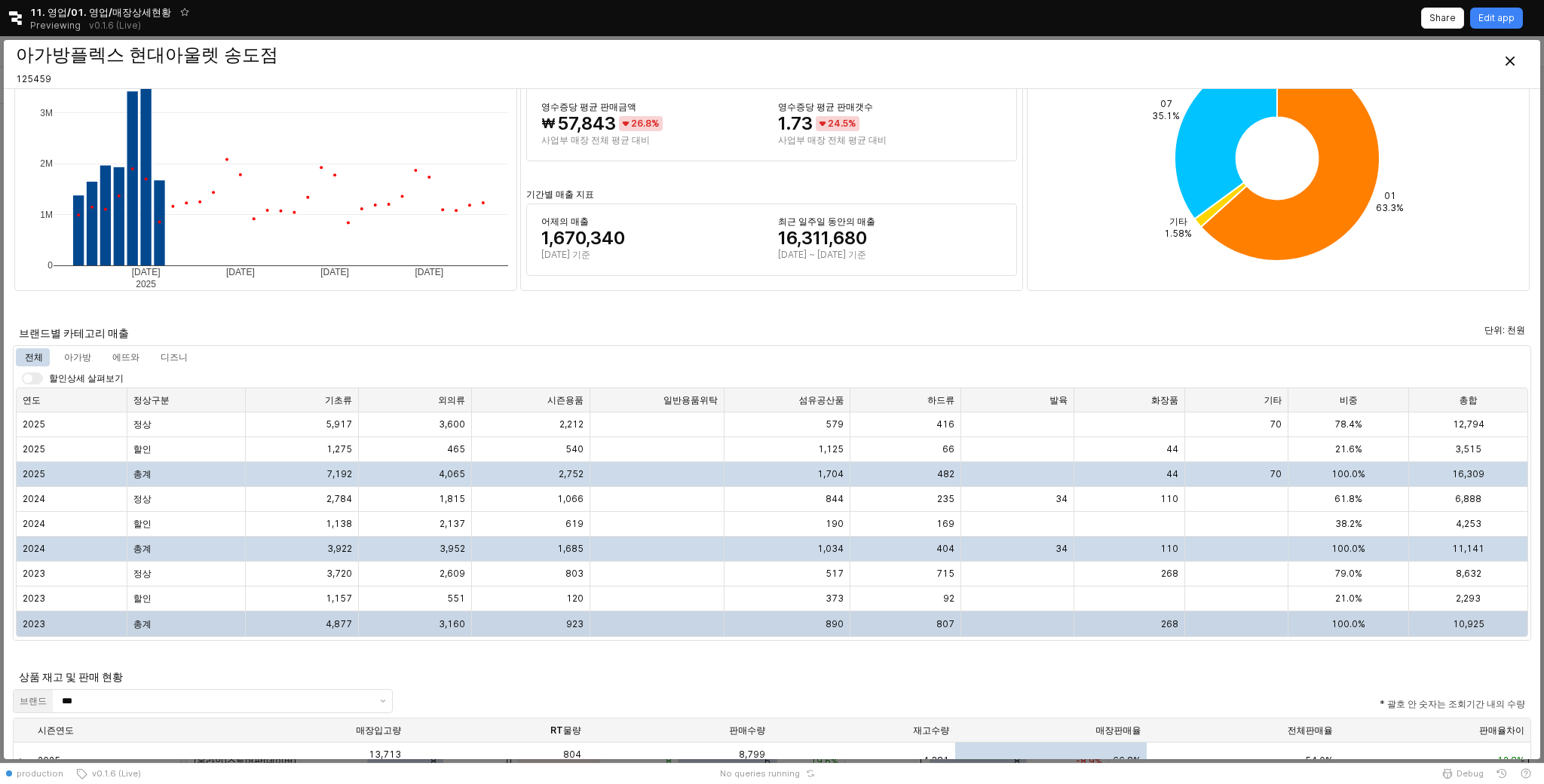 click on "10,925" at bounding box center [1468, 623] 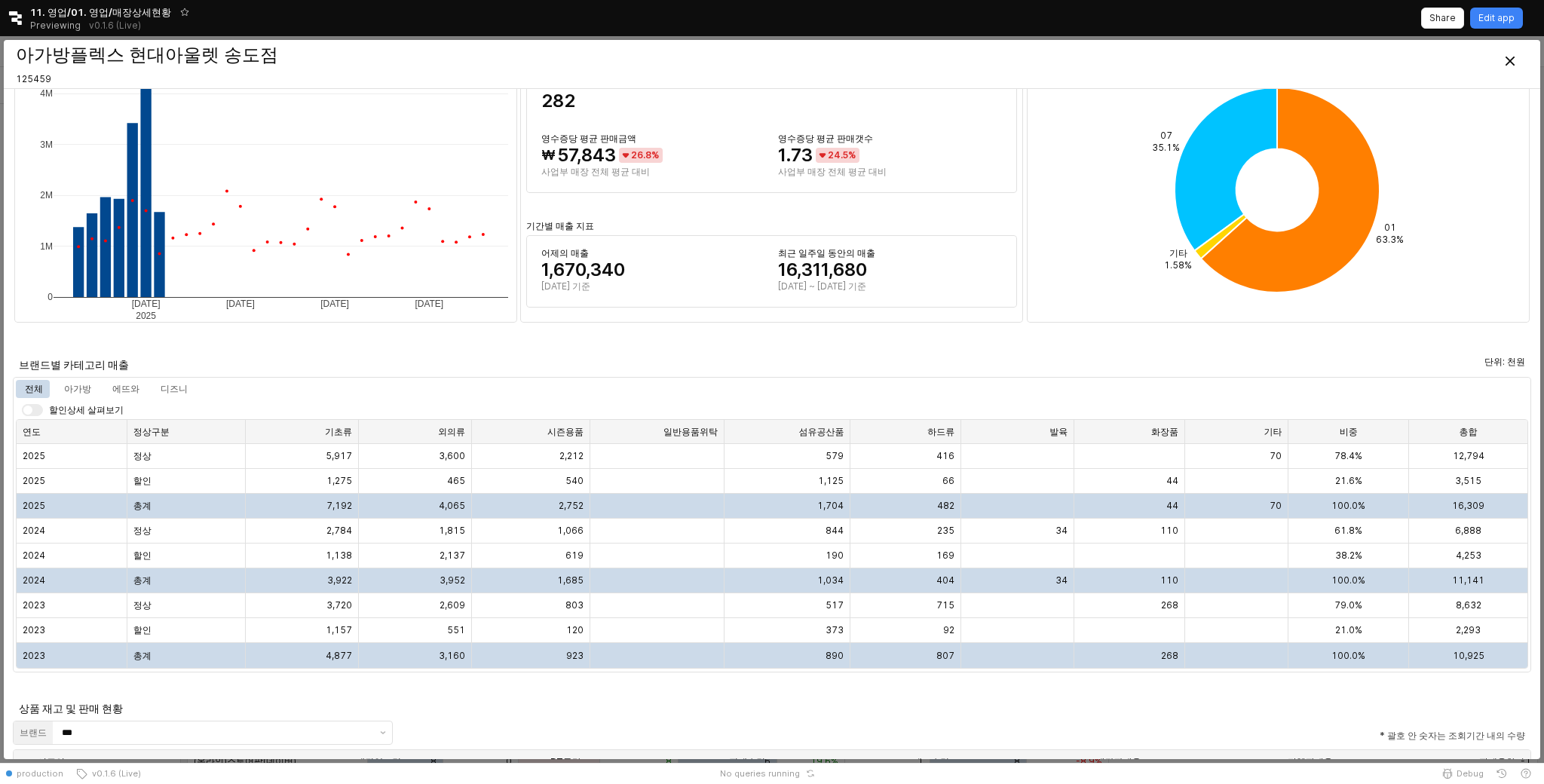 scroll, scrollTop: 779, scrollLeft: 0, axis: vertical 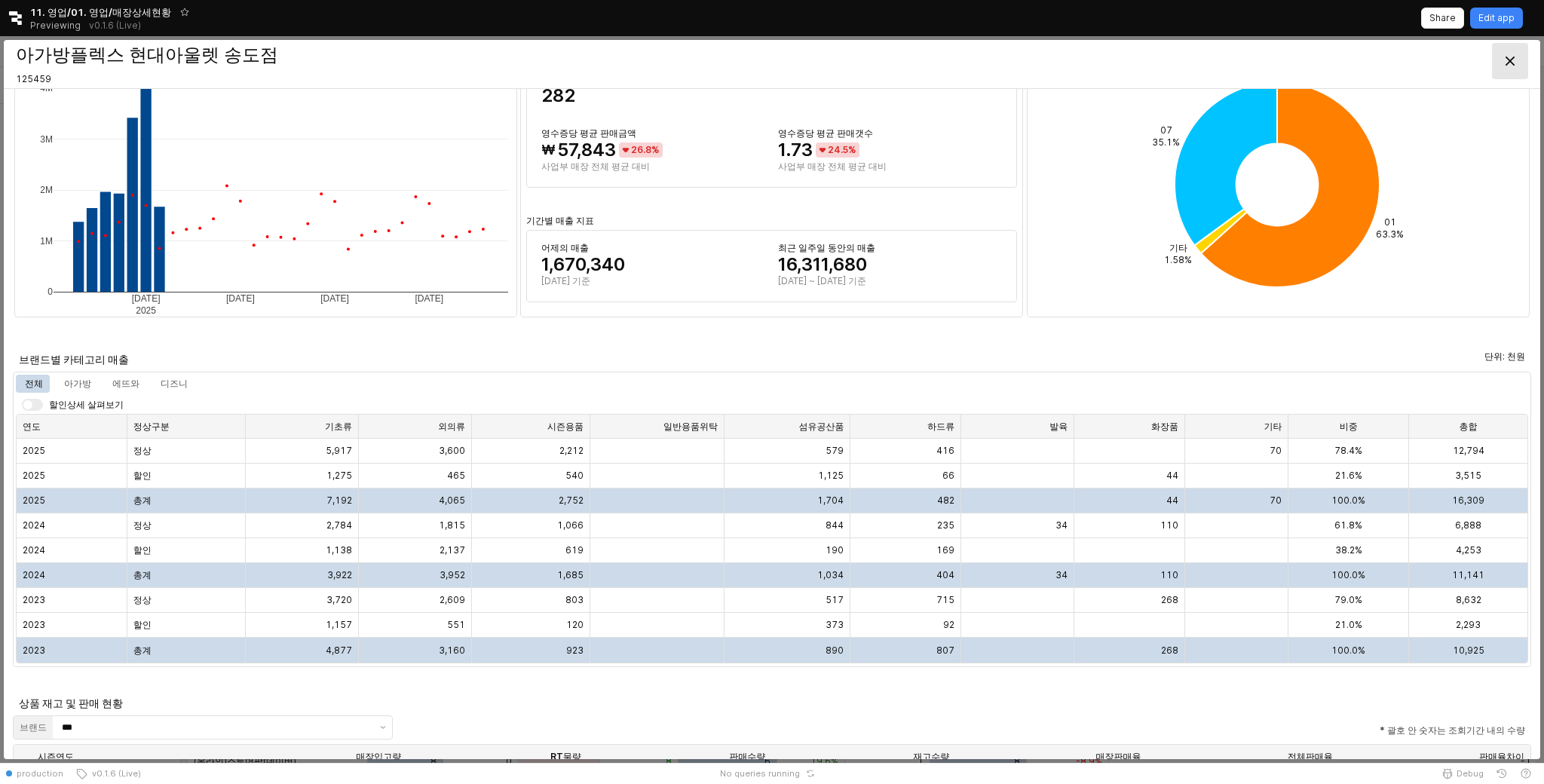 click at bounding box center (1510, 61) 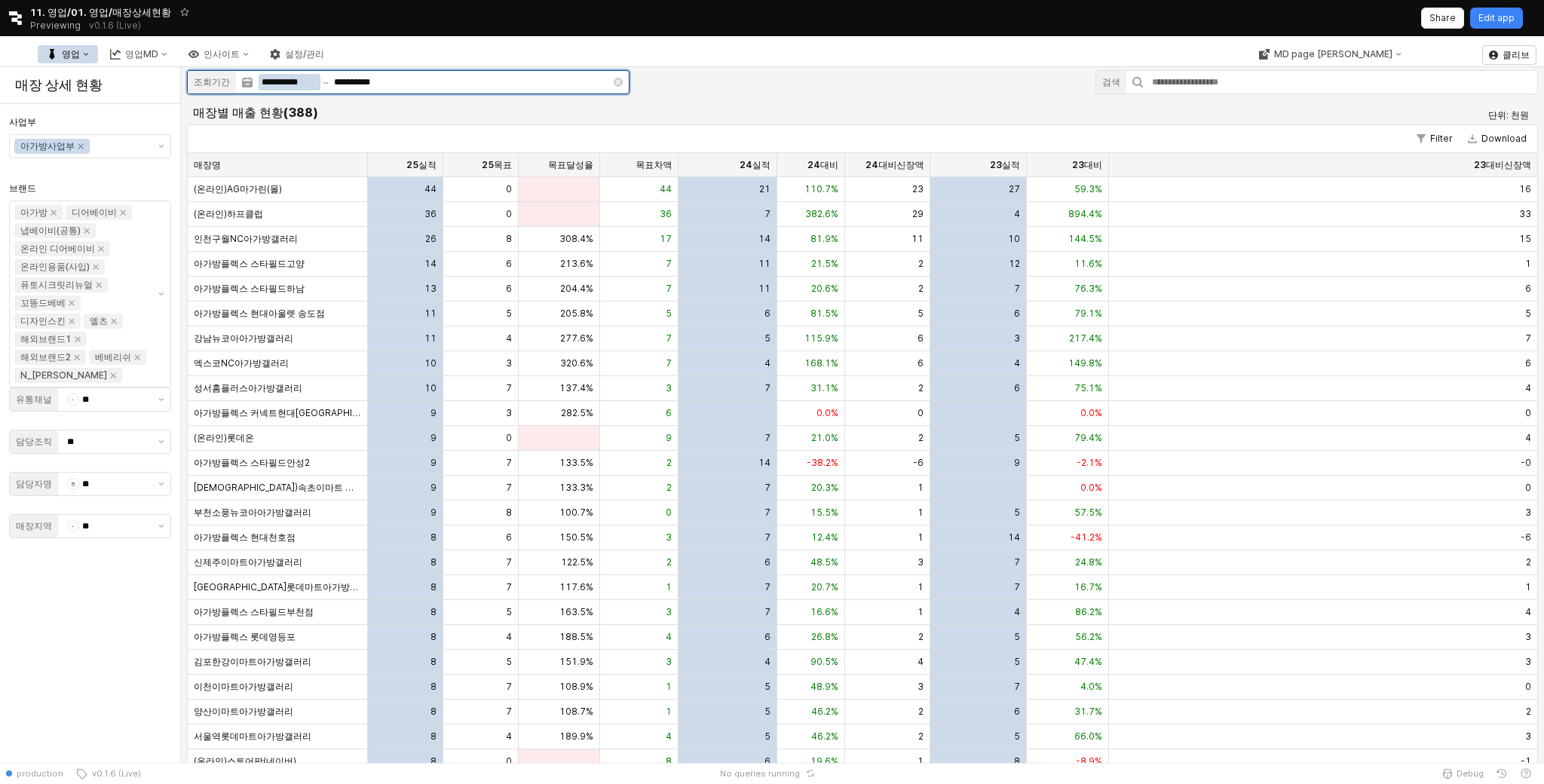 click on "**********" at bounding box center (290, 82) 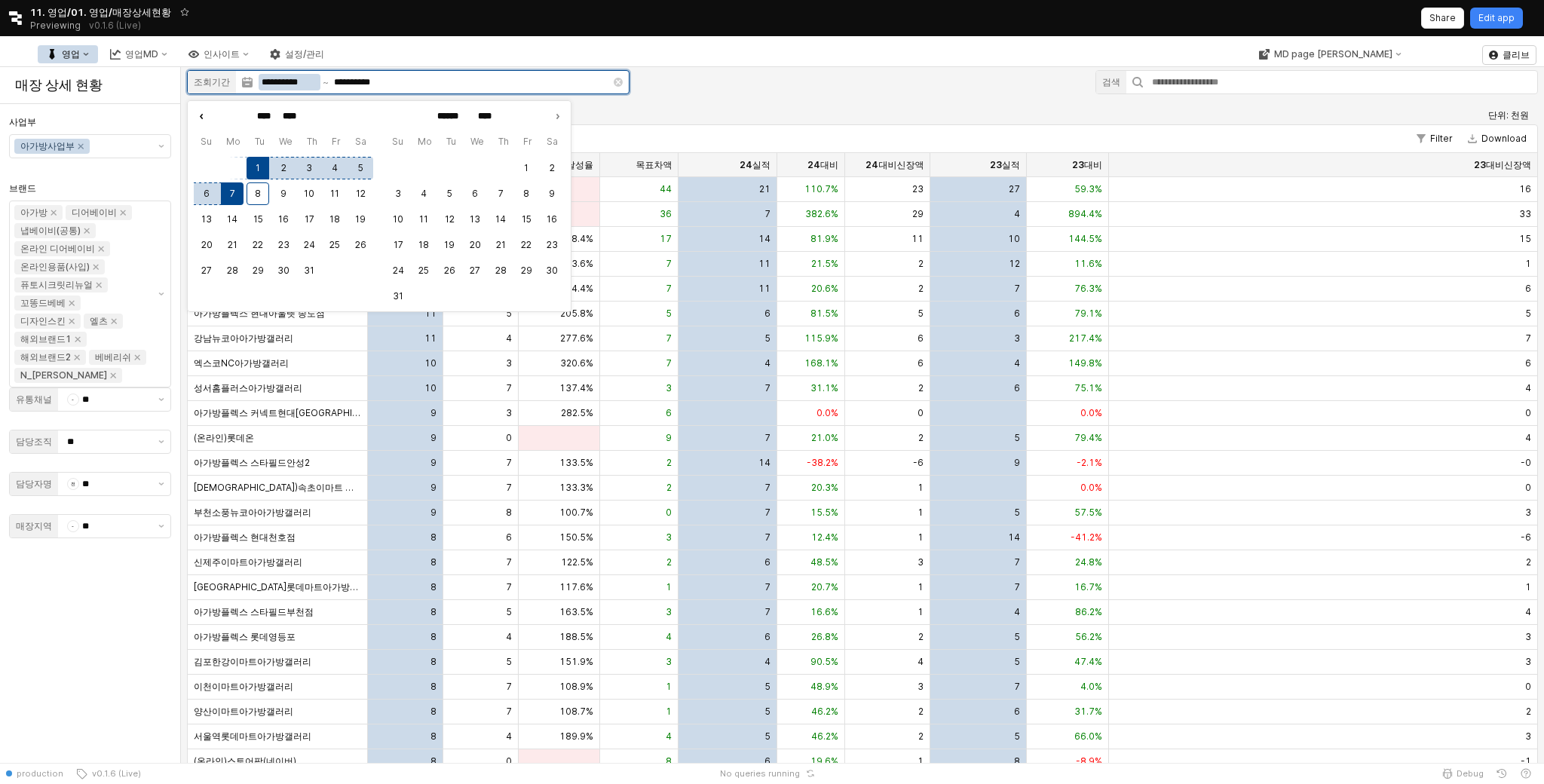 click 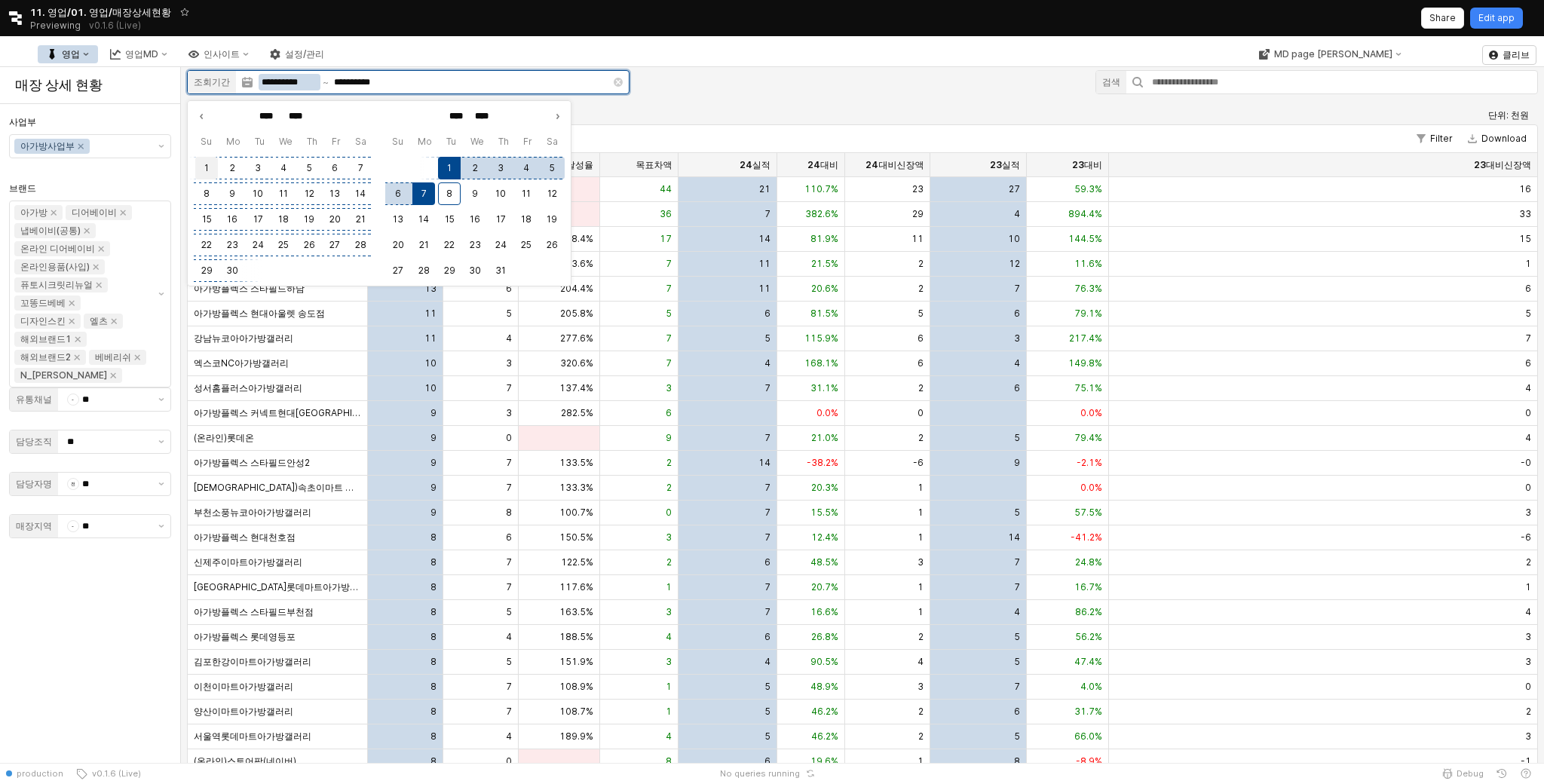 click on "1" at bounding box center (207, 168) 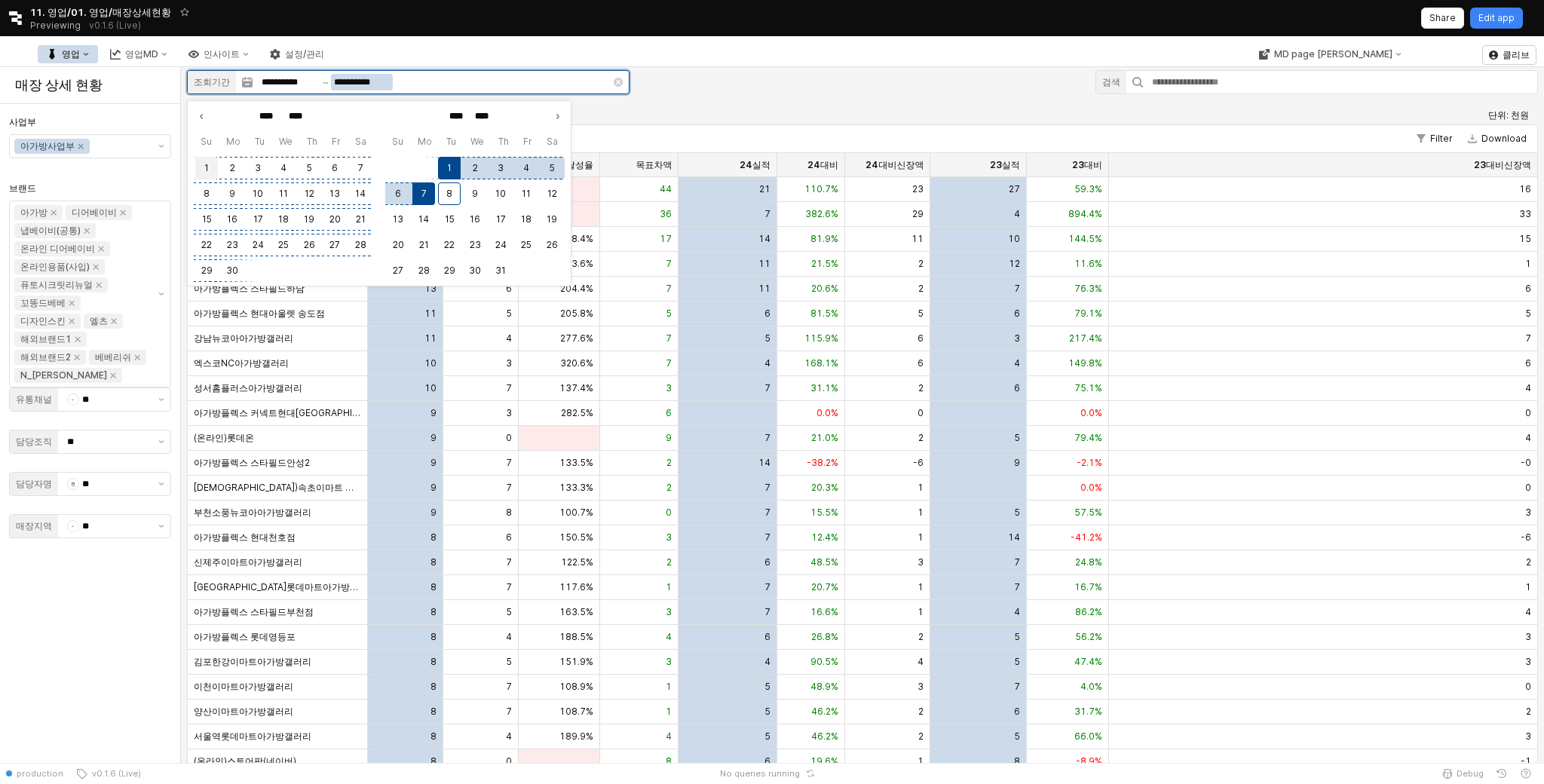 type on "**********" 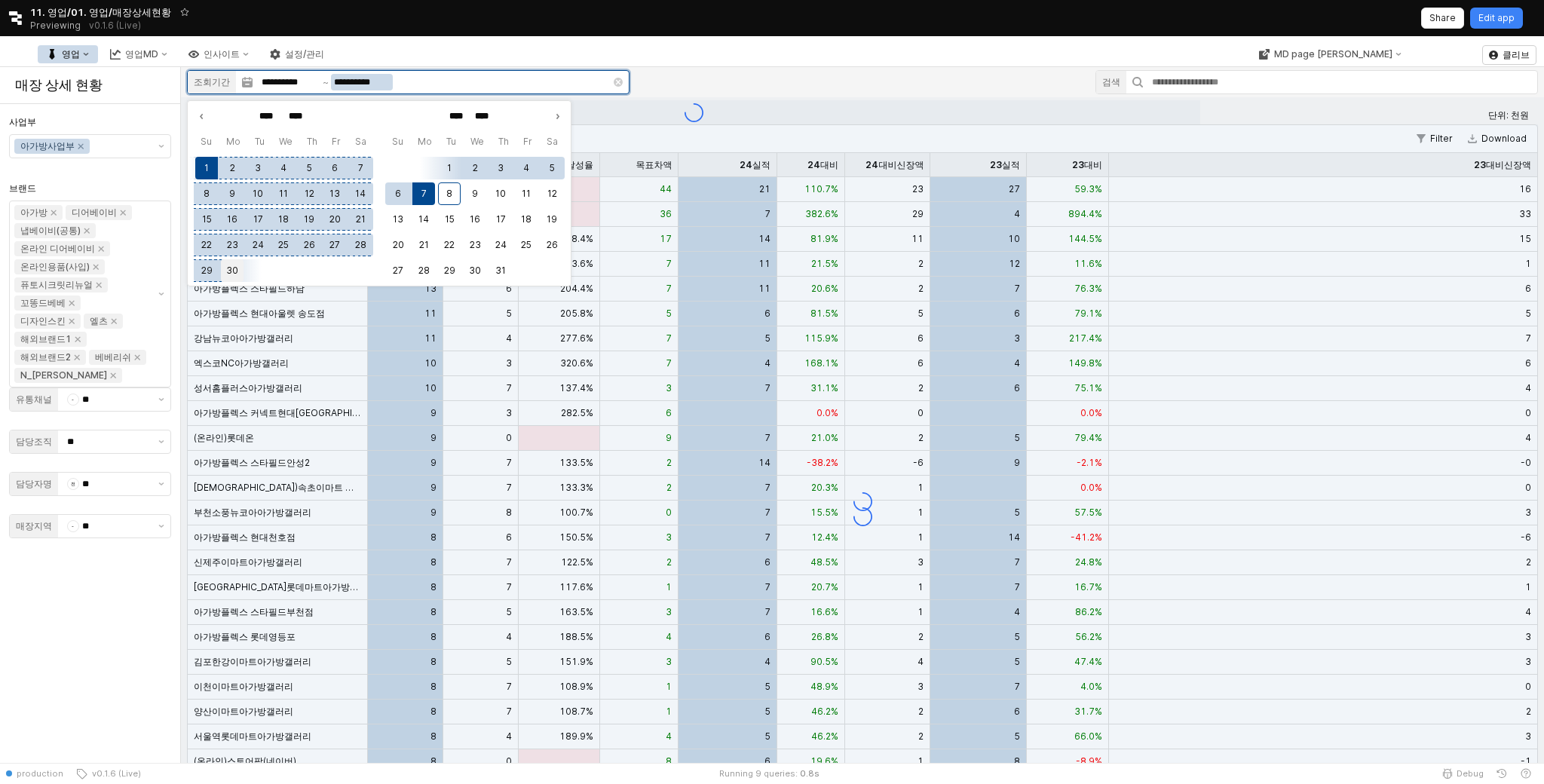 click on "30" at bounding box center [232, 271] 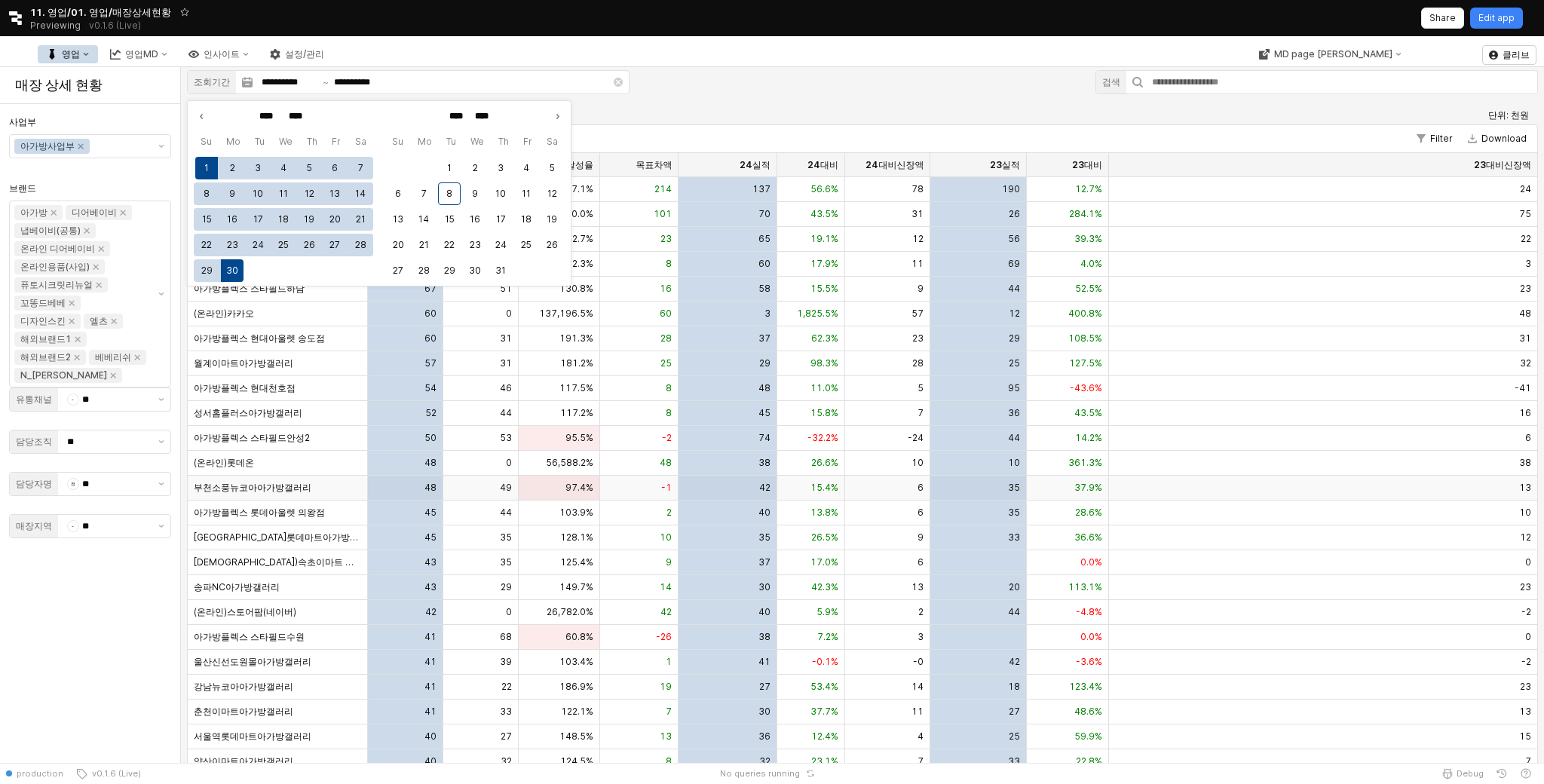 click on "95.5%" at bounding box center (559, 438) 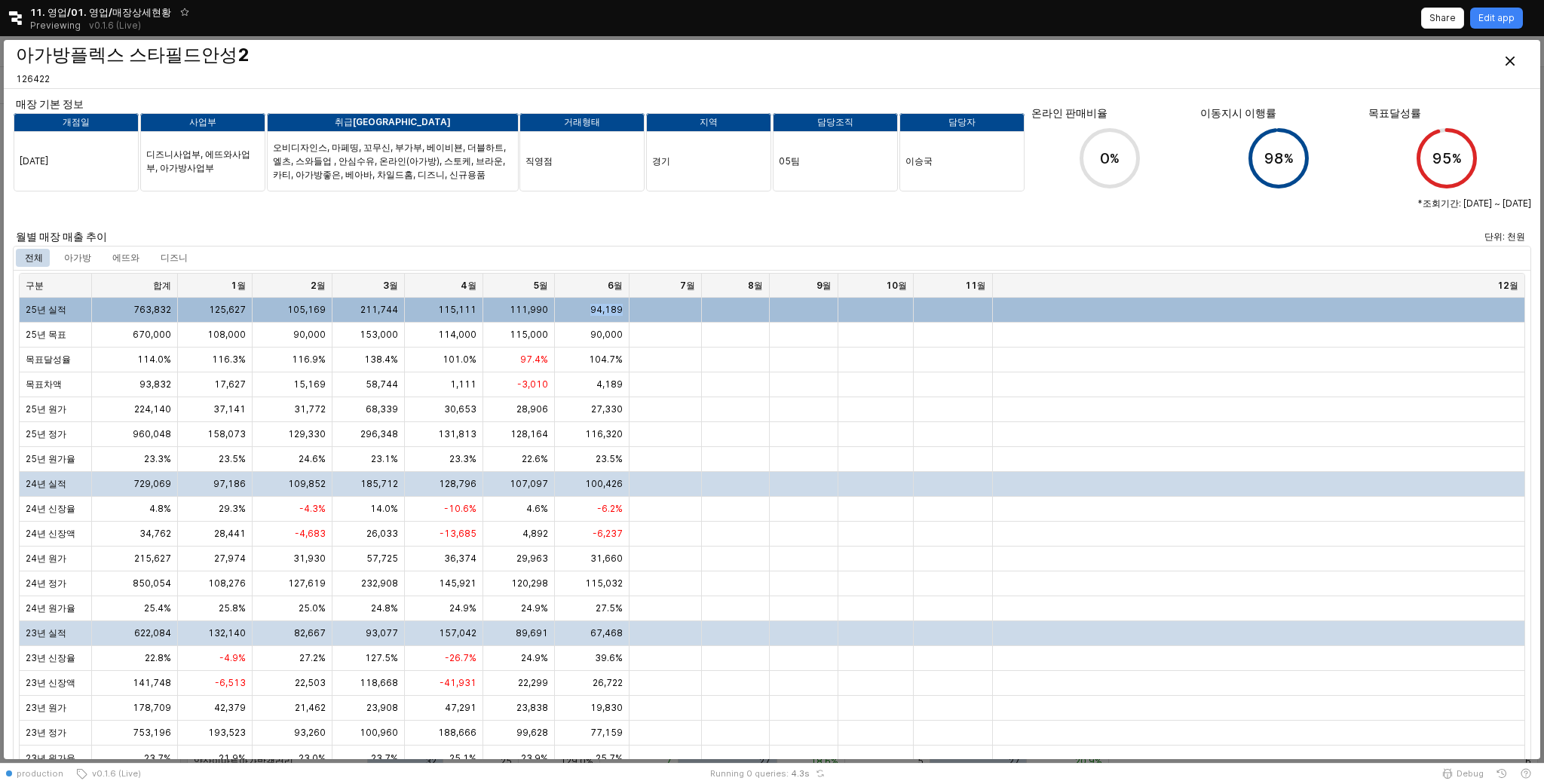 drag, startPoint x: 587, startPoint y: 311, endPoint x: 627, endPoint y: 311, distance: 40 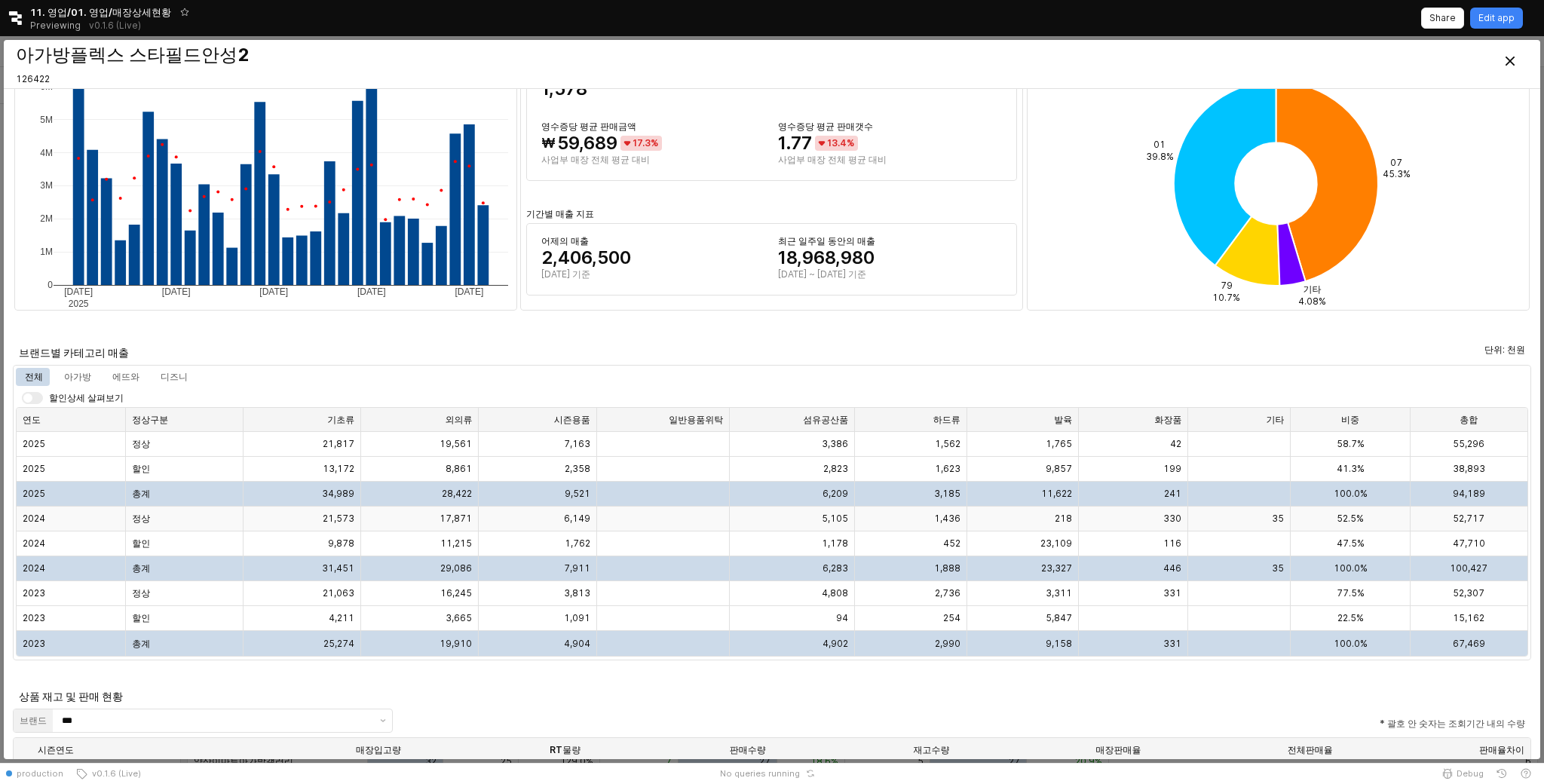 scroll, scrollTop: 786, scrollLeft: 0, axis: vertical 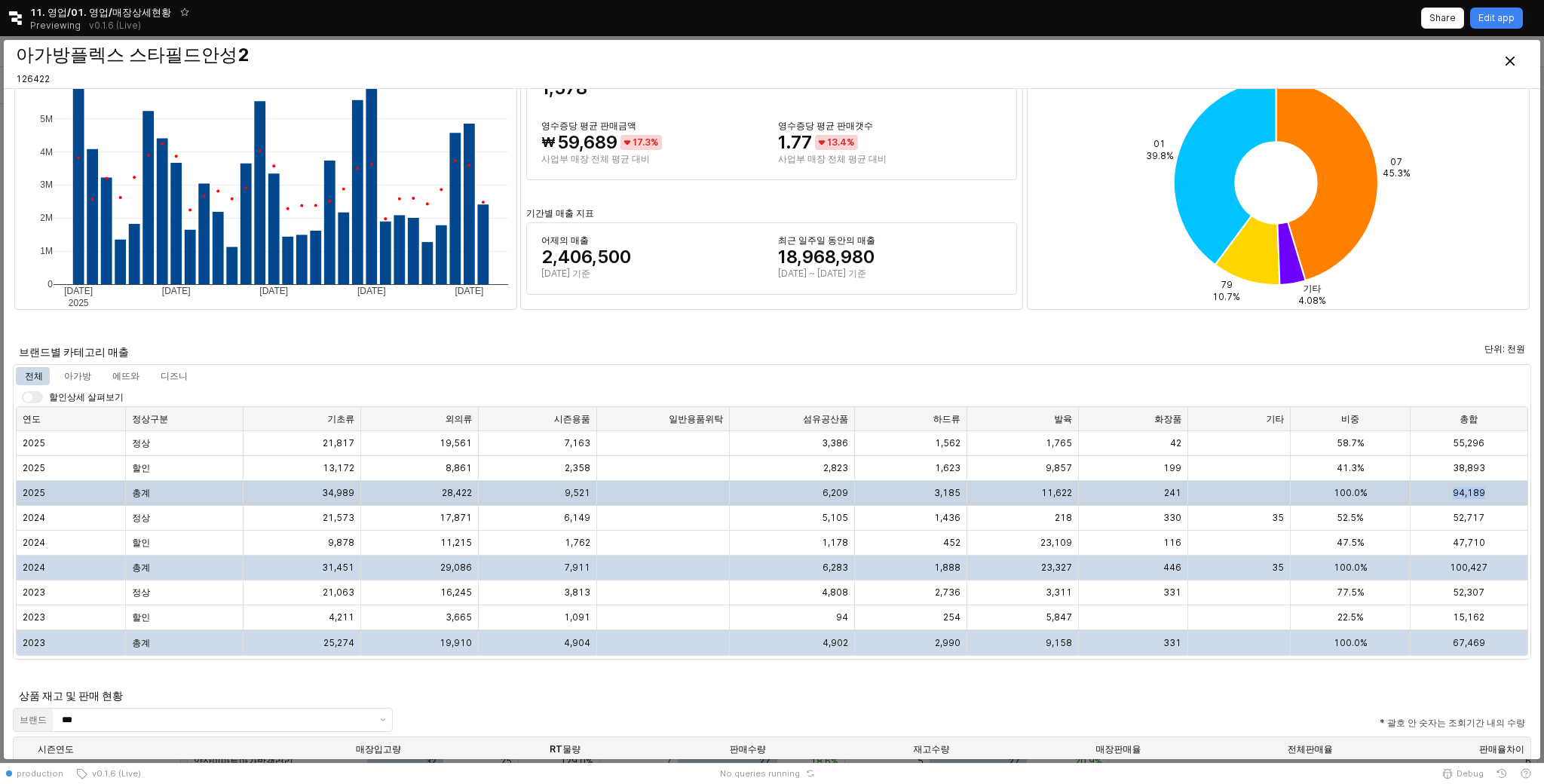 drag, startPoint x: 1453, startPoint y: 494, endPoint x: 1505, endPoint y: 494, distance: 52 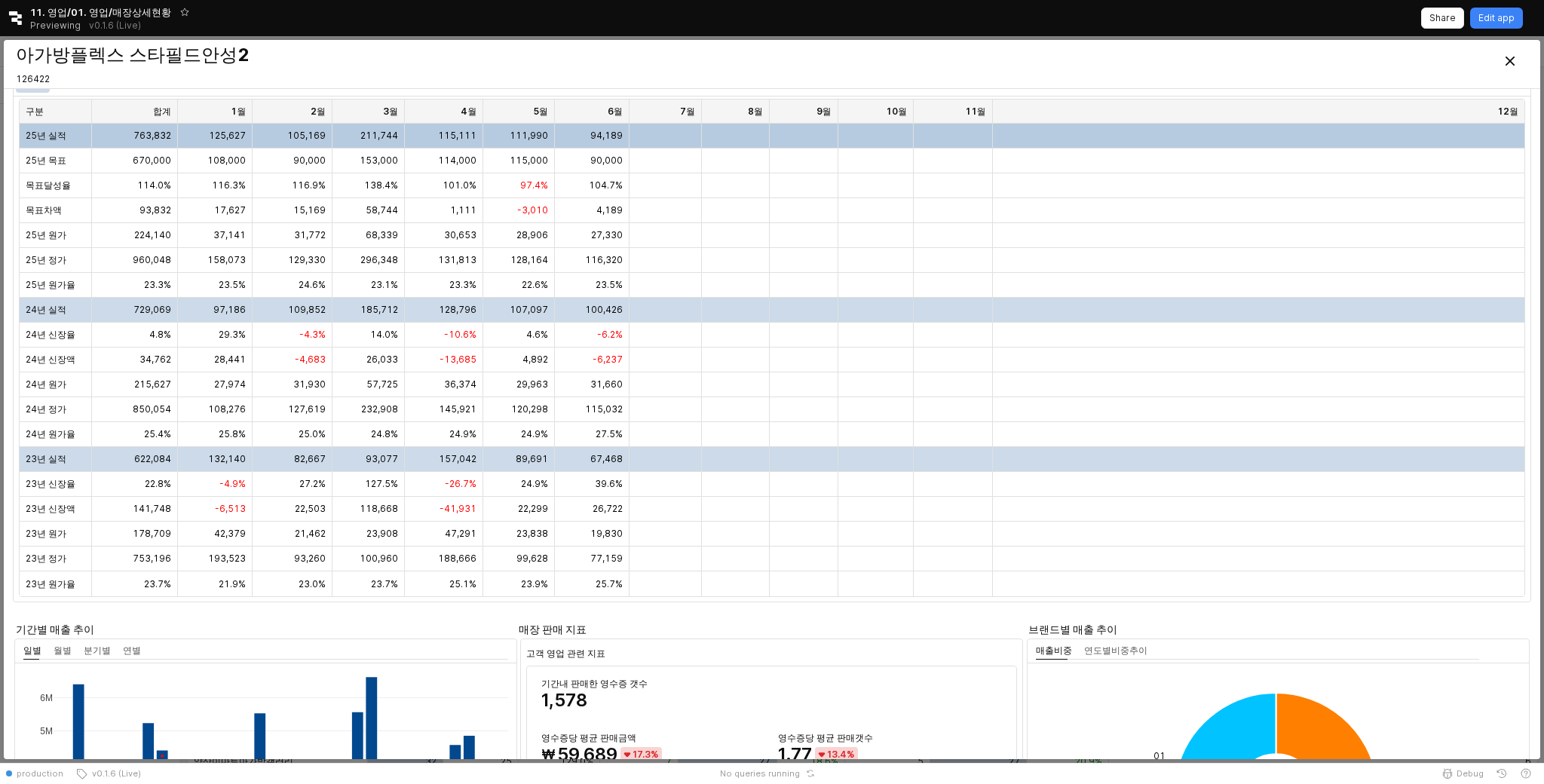 scroll, scrollTop: 0, scrollLeft: 0, axis: both 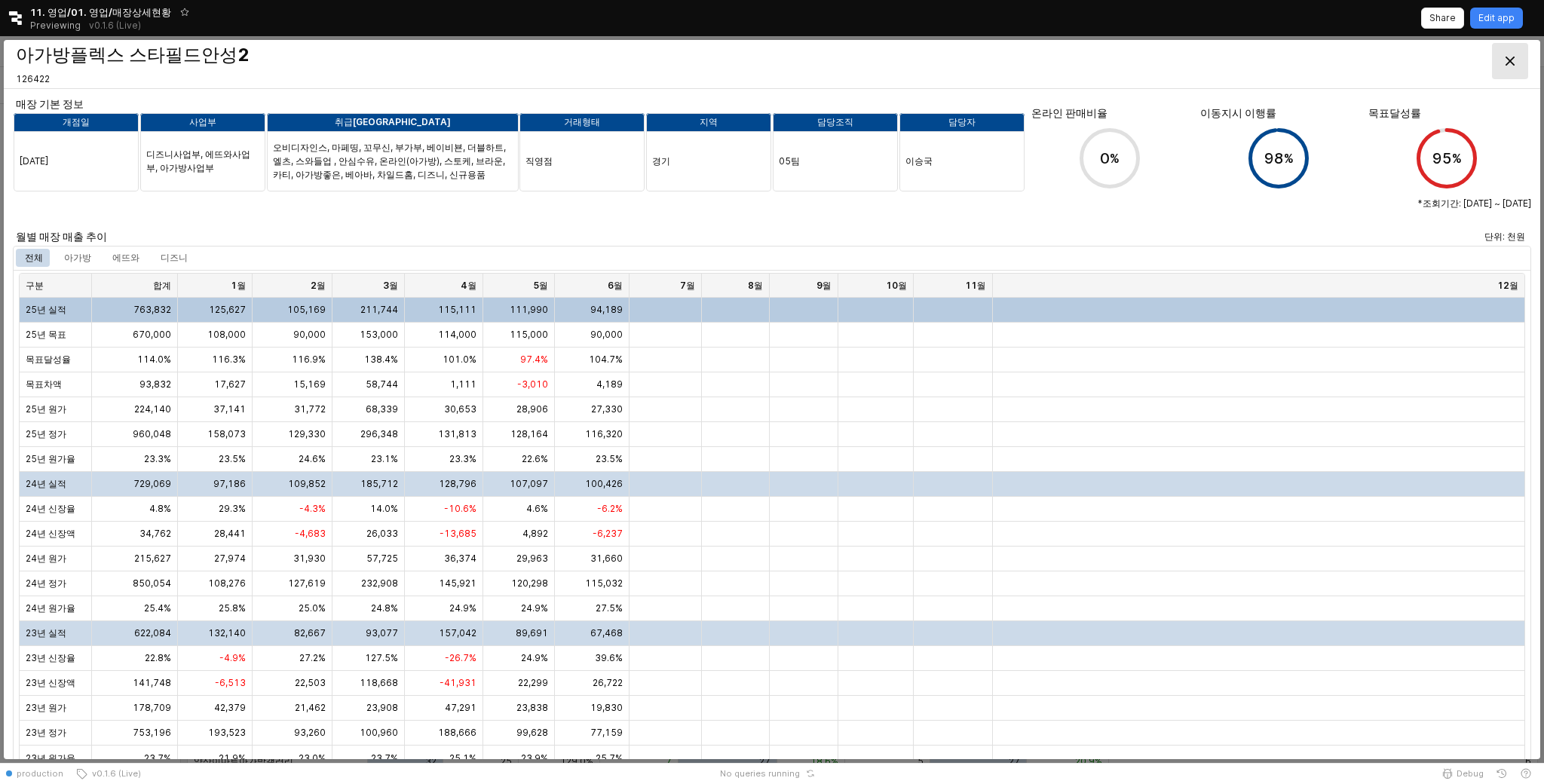 click at bounding box center [1510, 61] 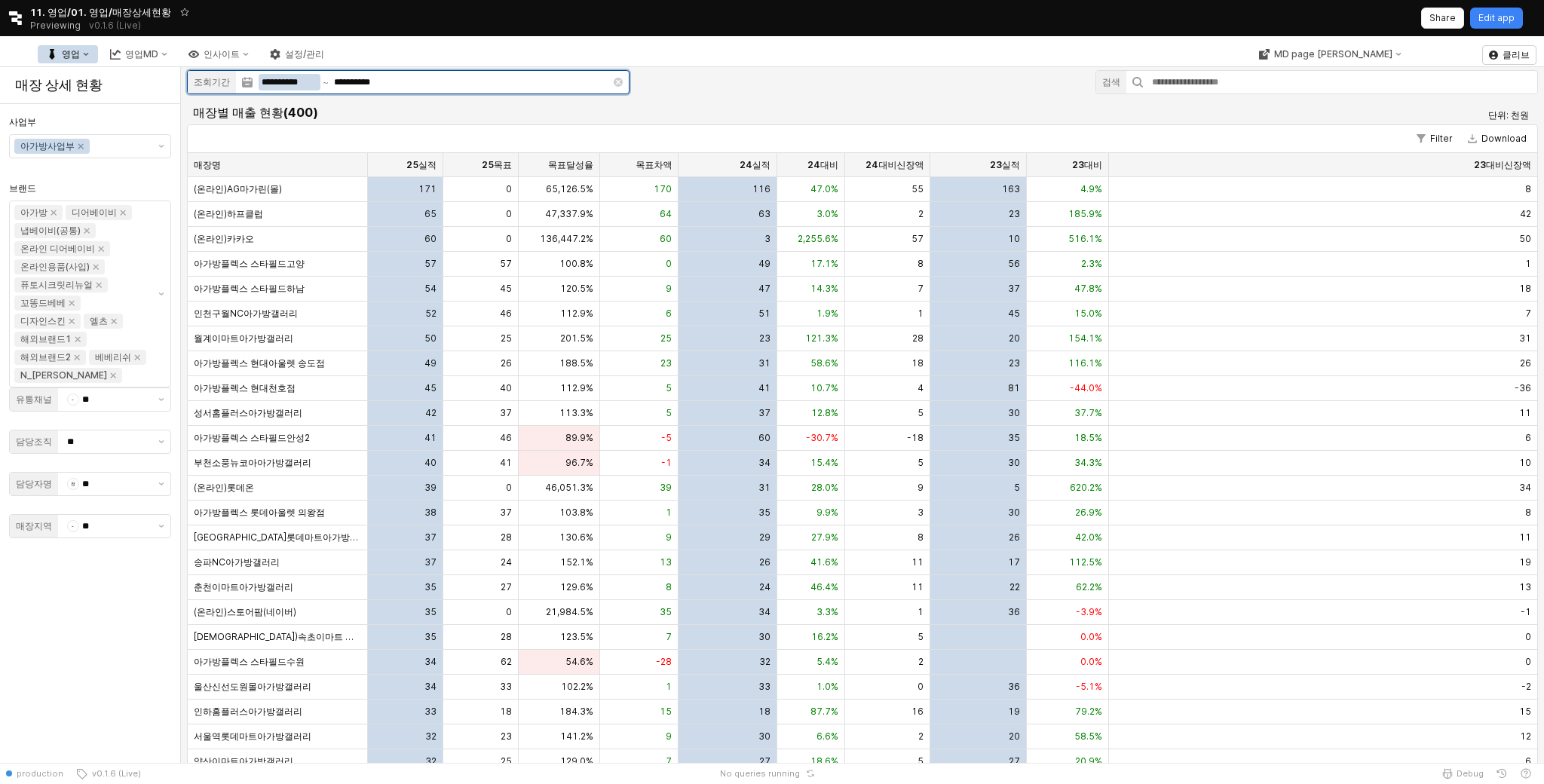 click at bounding box center (326, 82) 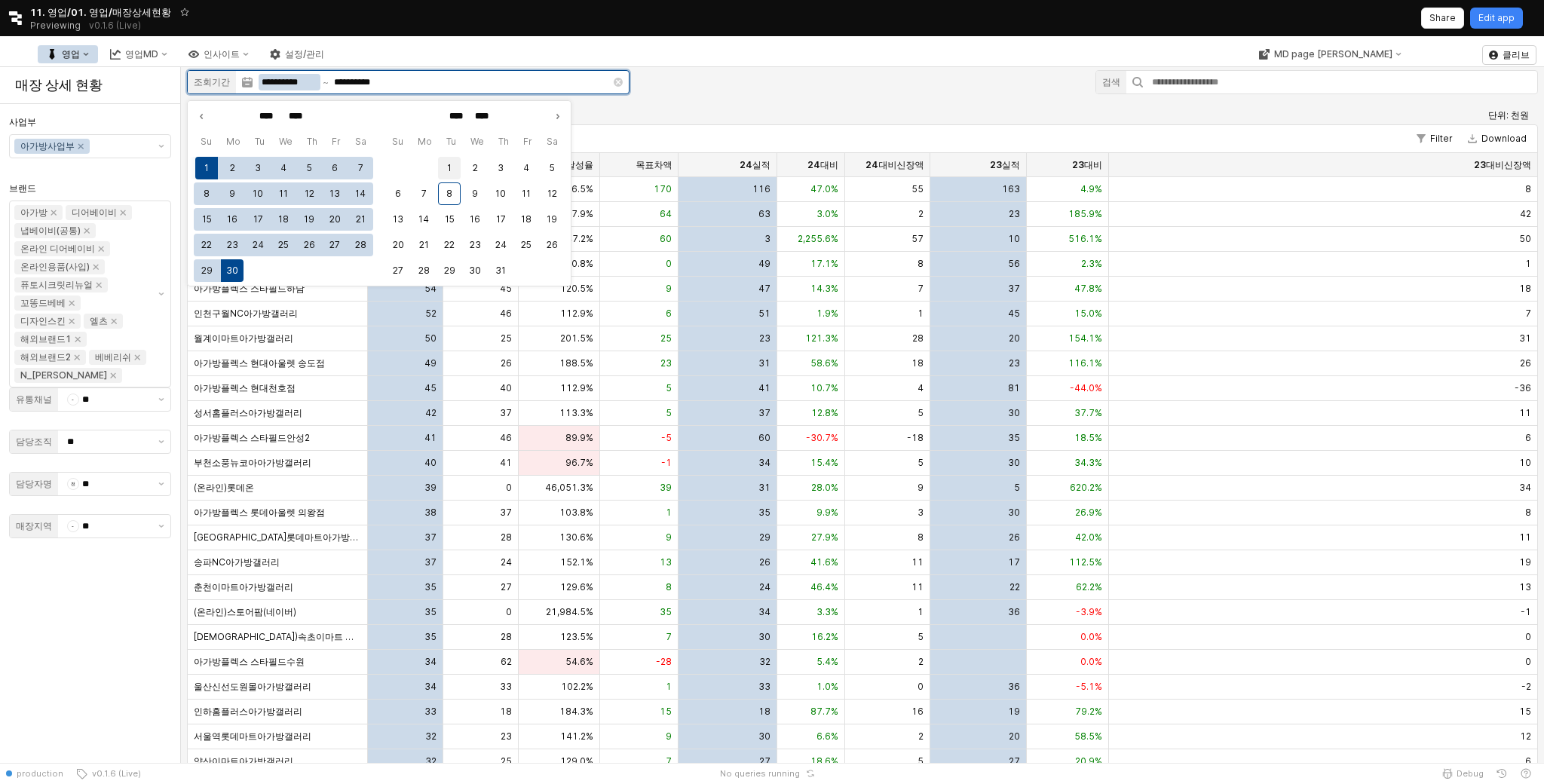 click on "1" at bounding box center [449, 168] 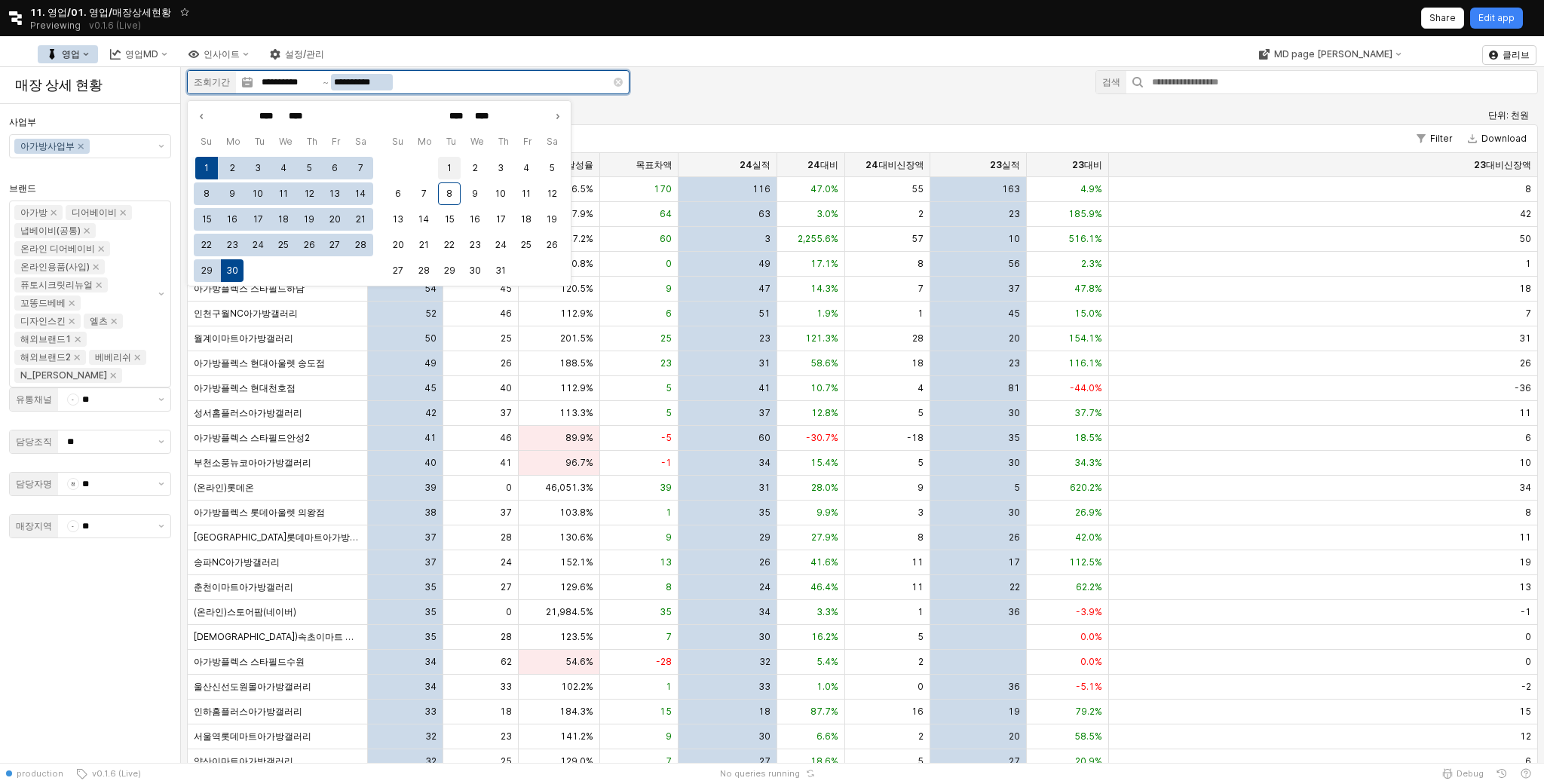 type on "**********" 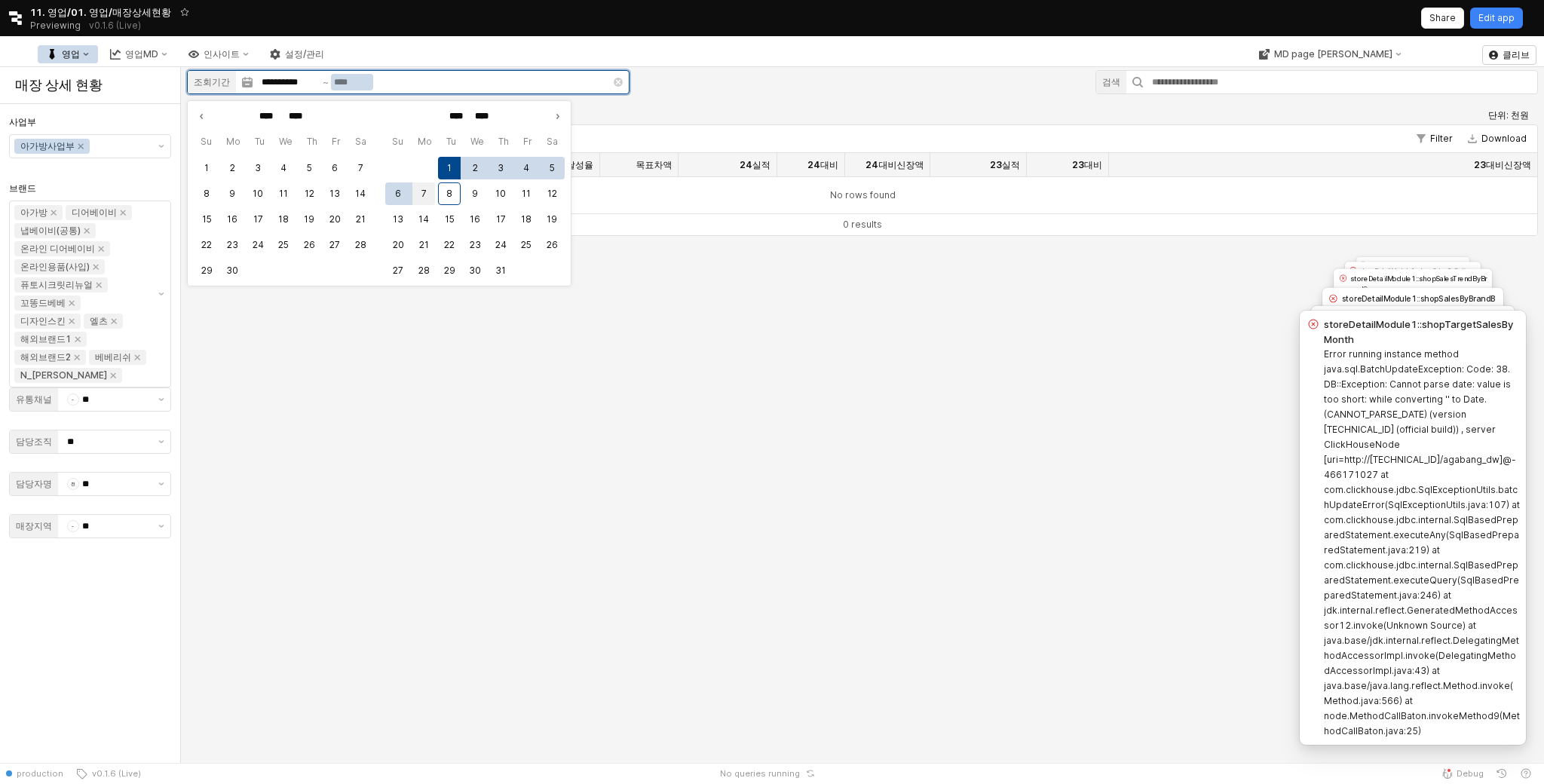 click on "7" at bounding box center [424, 194] 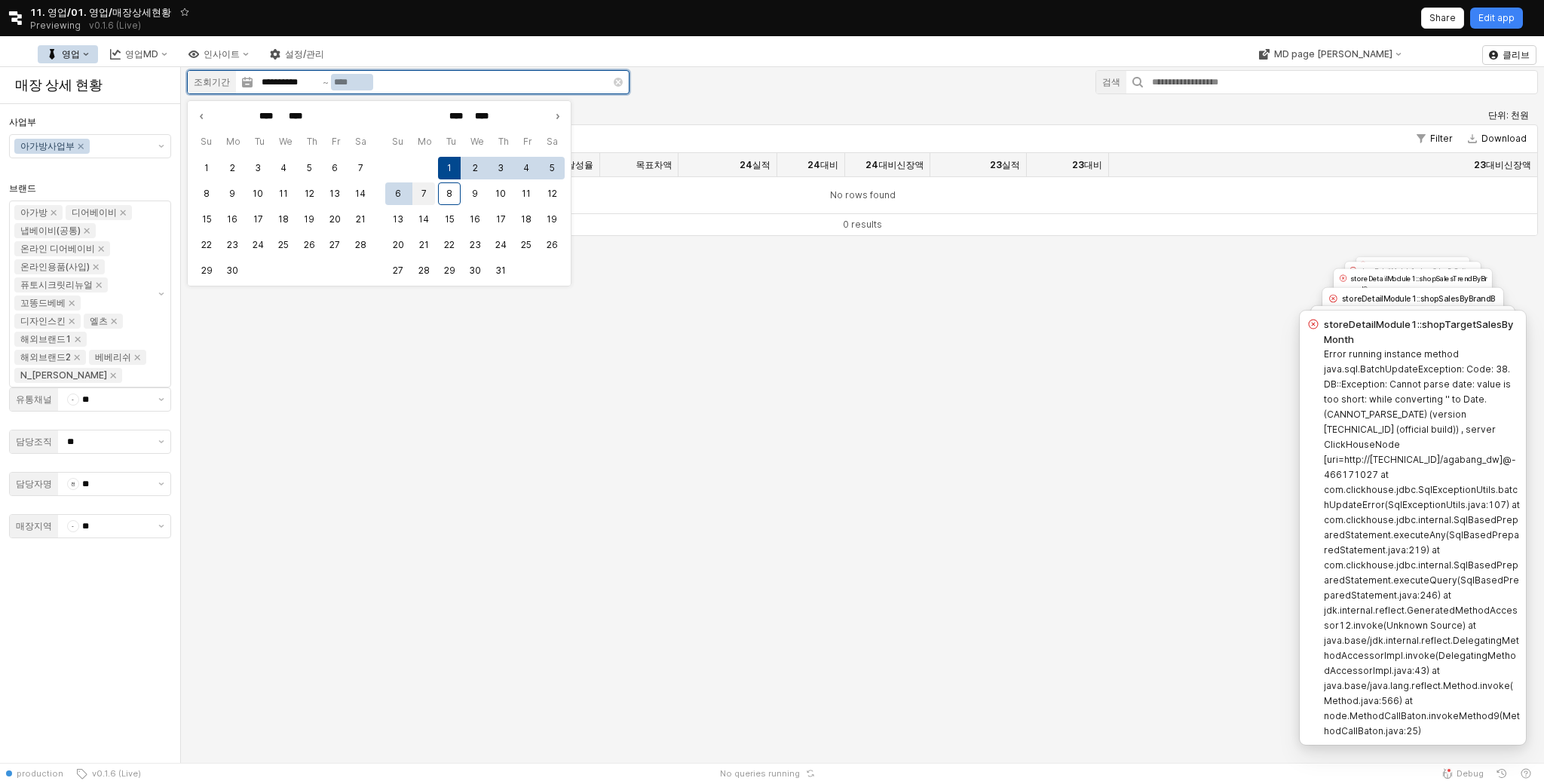 type on "**********" 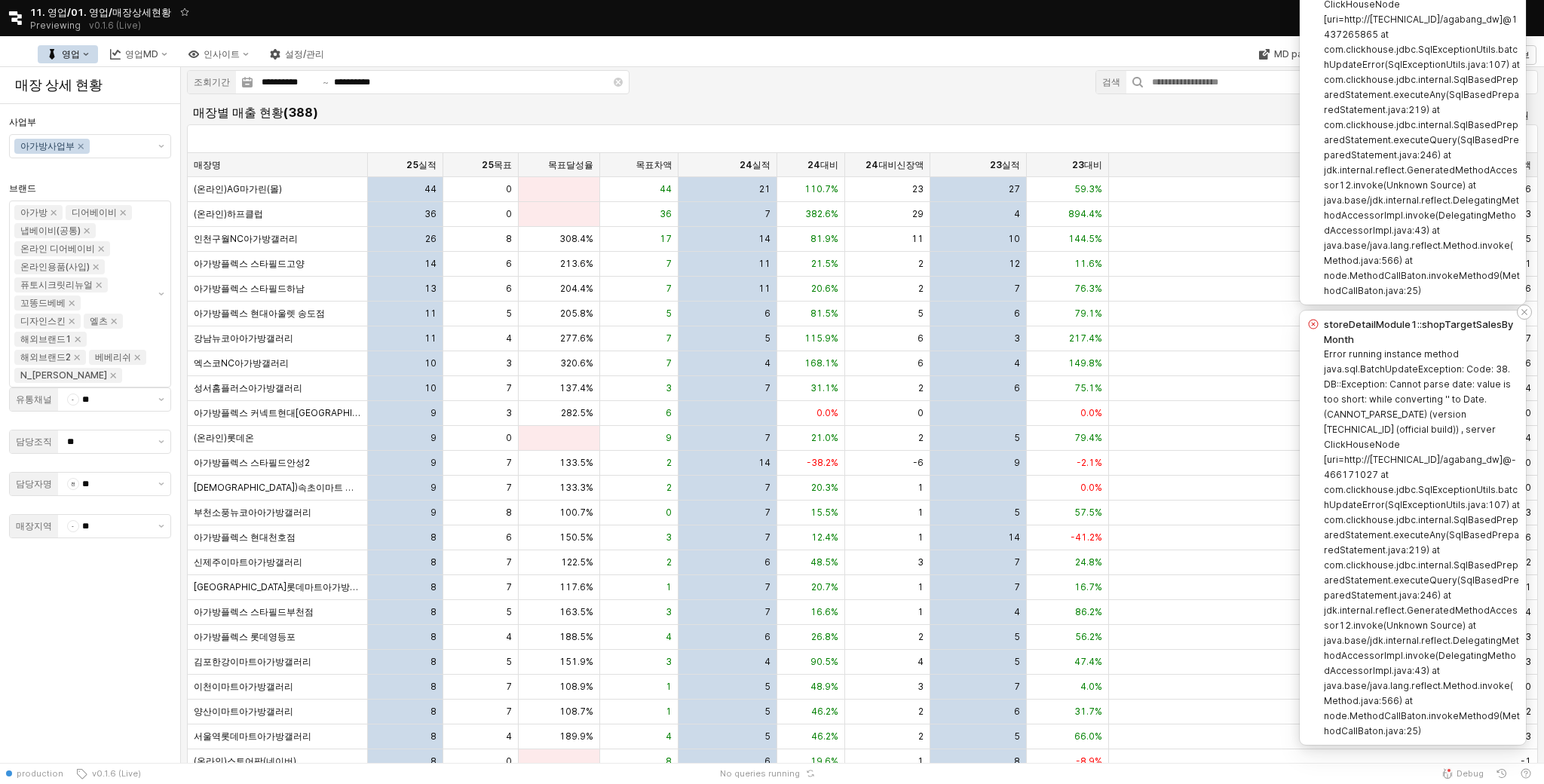 click 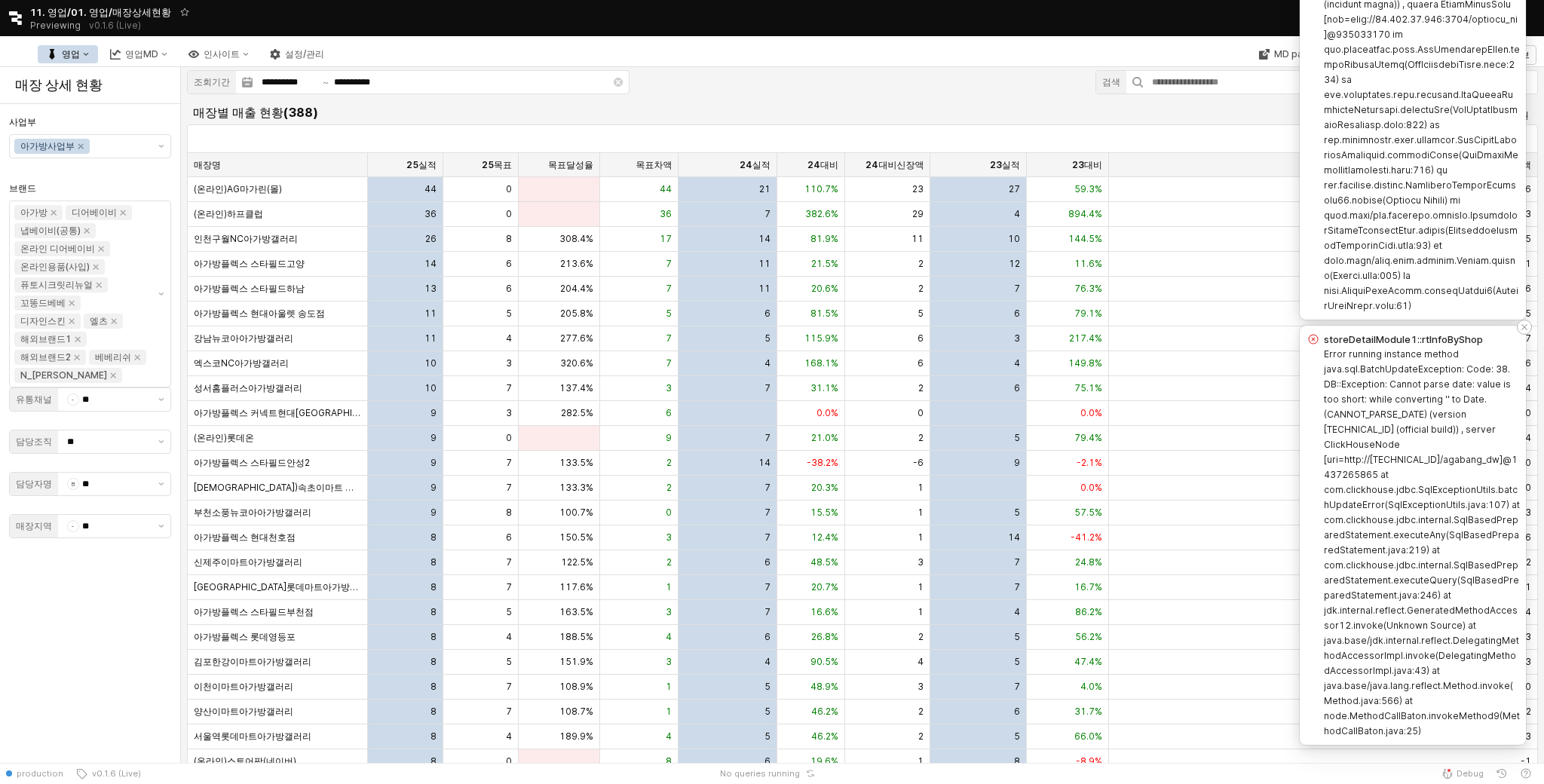 click 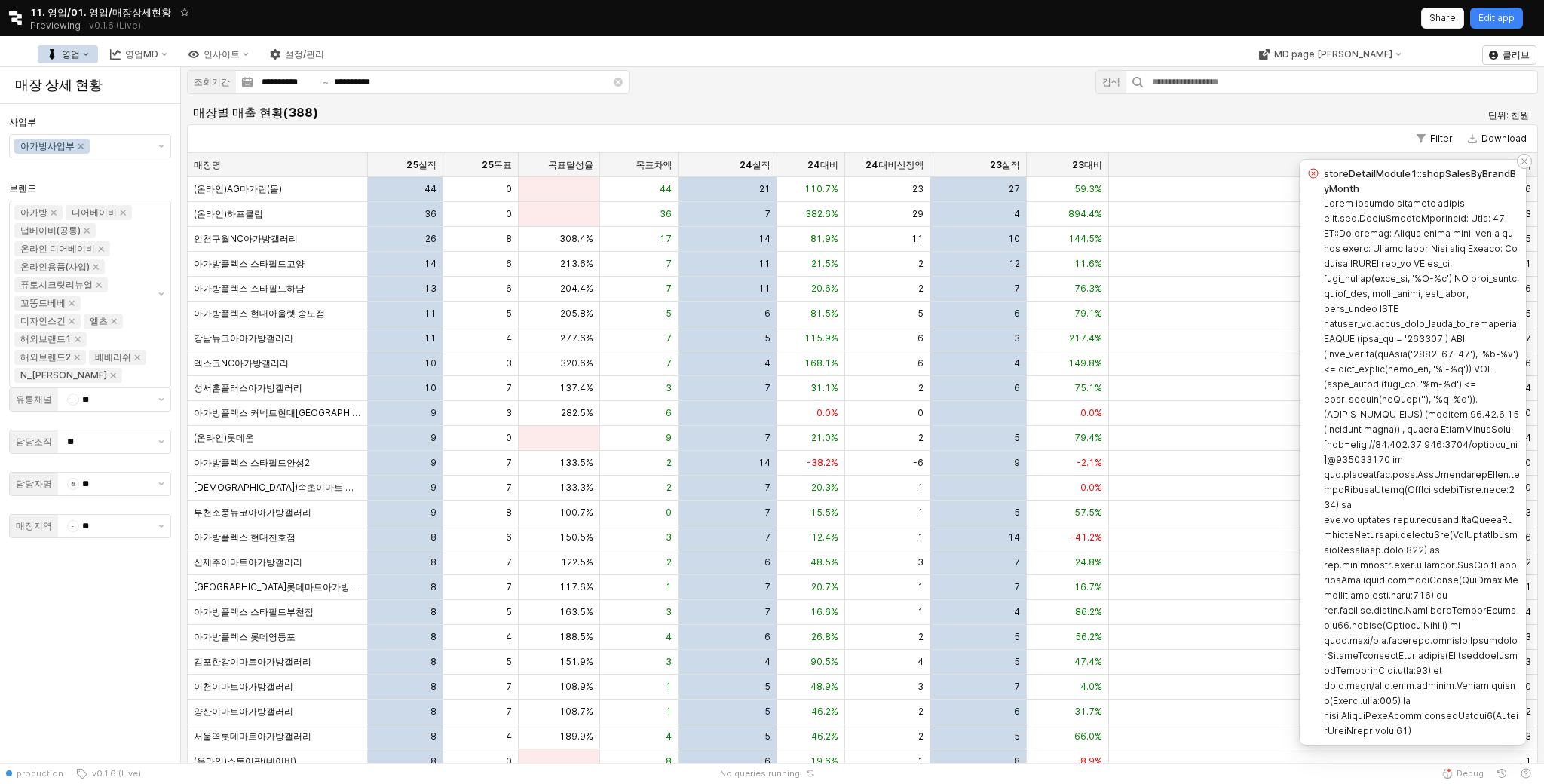 click 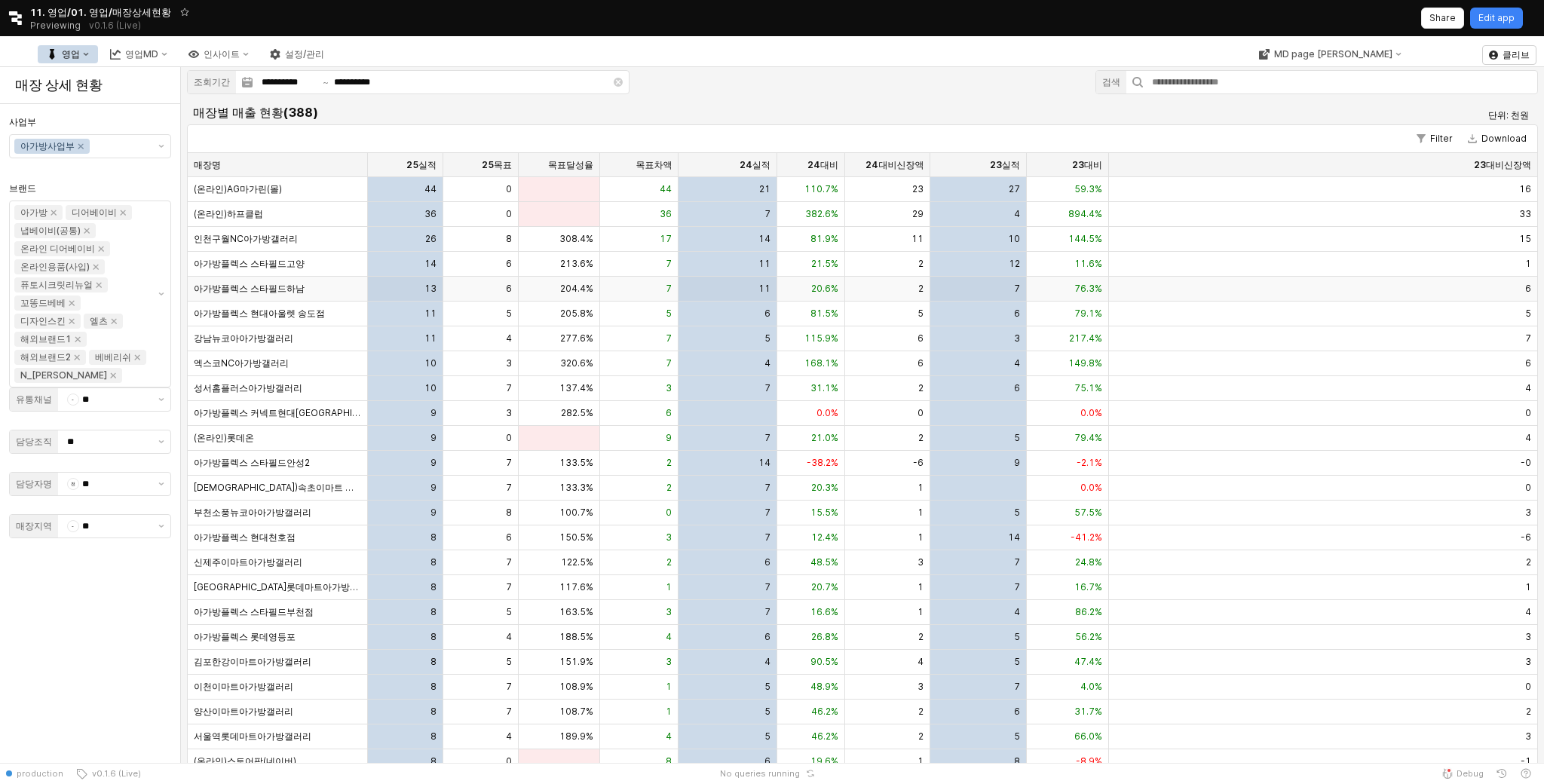 click on "아가방플렉스 스타필드하남" at bounding box center [277, 289] 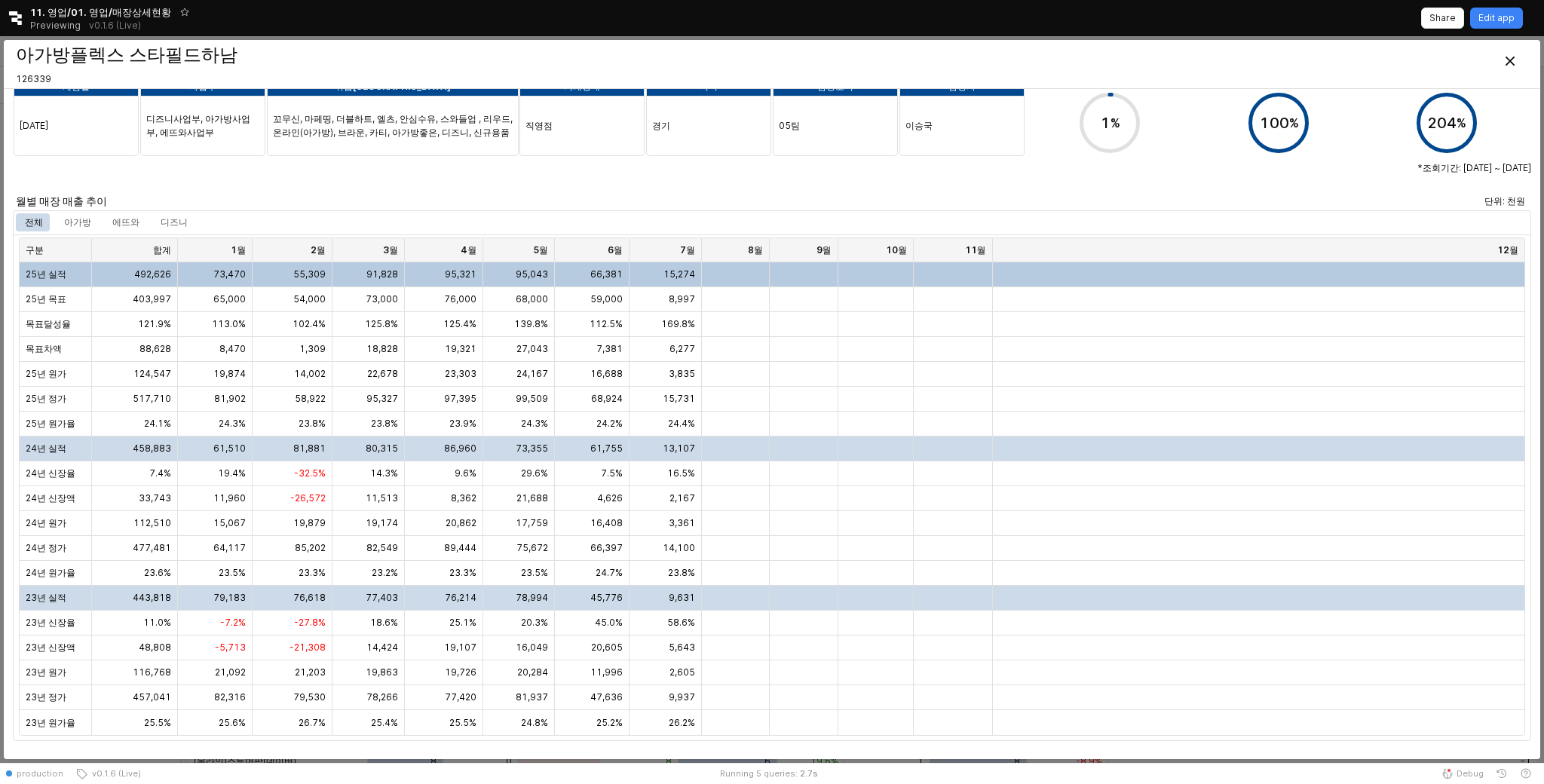 scroll, scrollTop: 0, scrollLeft: 0, axis: both 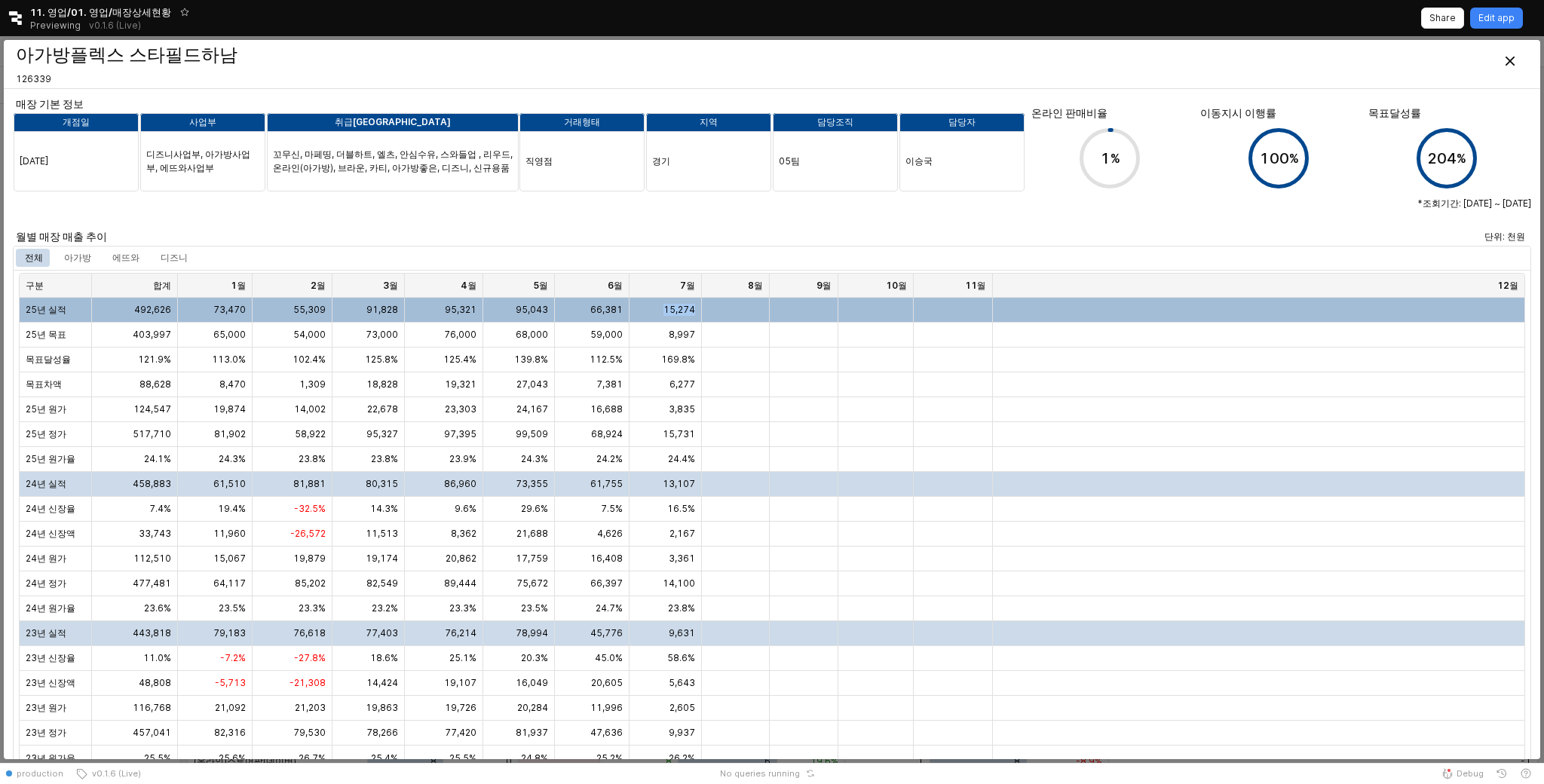 drag, startPoint x: 662, startPoint y: 306, endPoint x: 729, endPoint y: 306, distance: 67 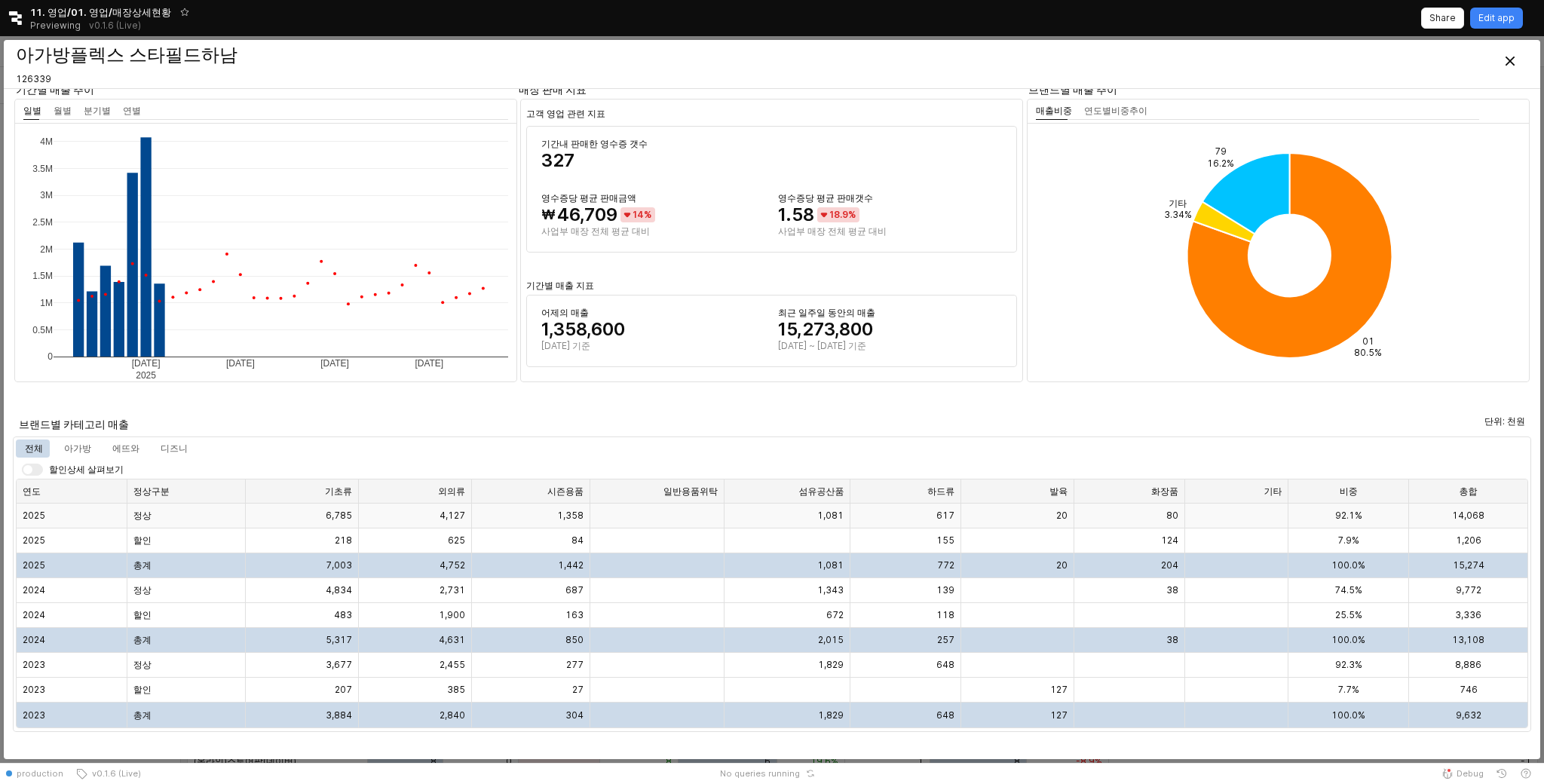 scroll, scrollTop: 763, scrollLeft: 0, axis: vertical 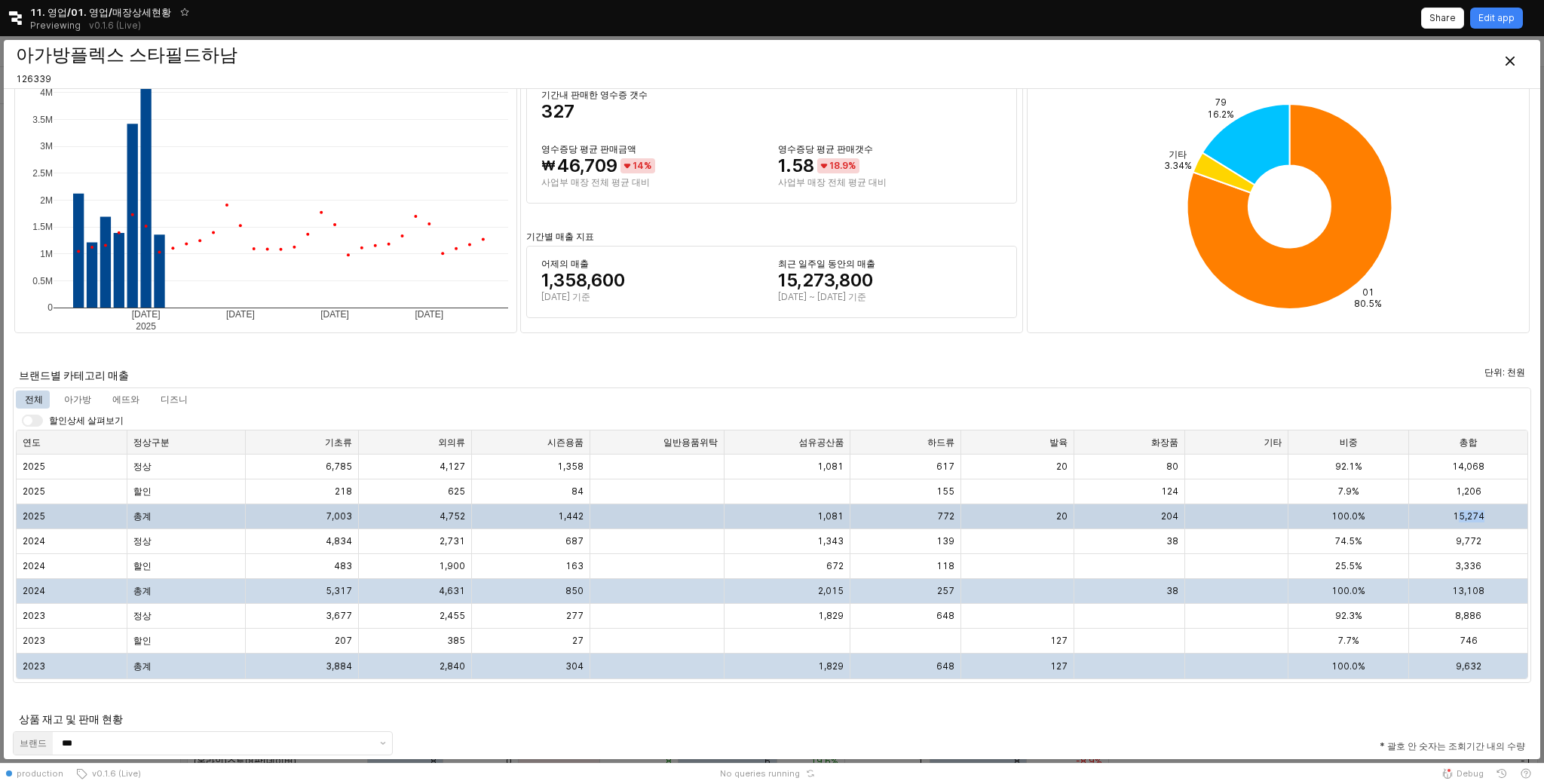 drag, startPoint x: 1459, startPoint y: 515, endPoint x: 1516, endPoint y: 514, distance: 57.00877 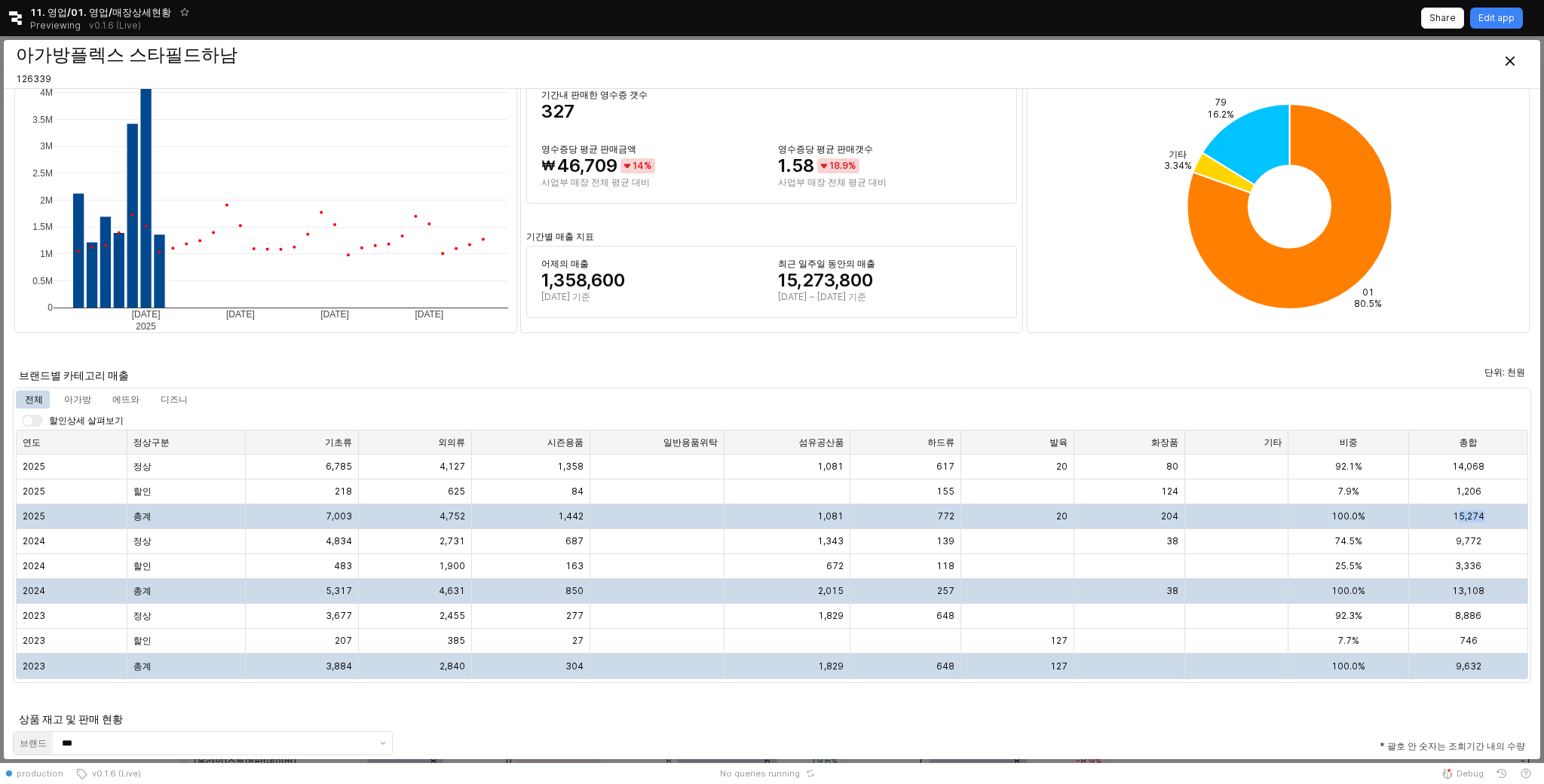 scroll, scrollTop: 0, scrollLeft: 0, axis: both 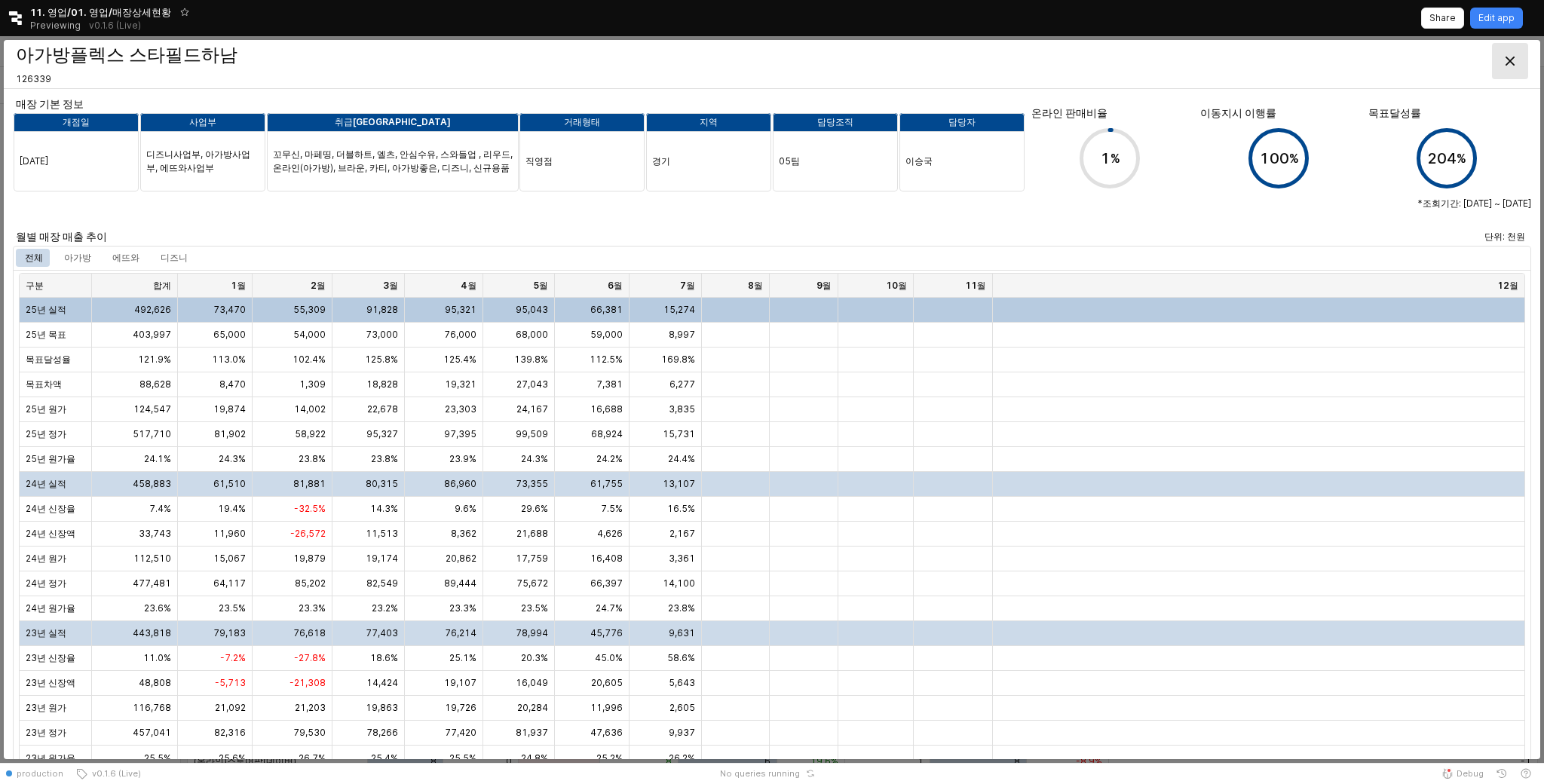 click at bounding box center (1510, 61) 